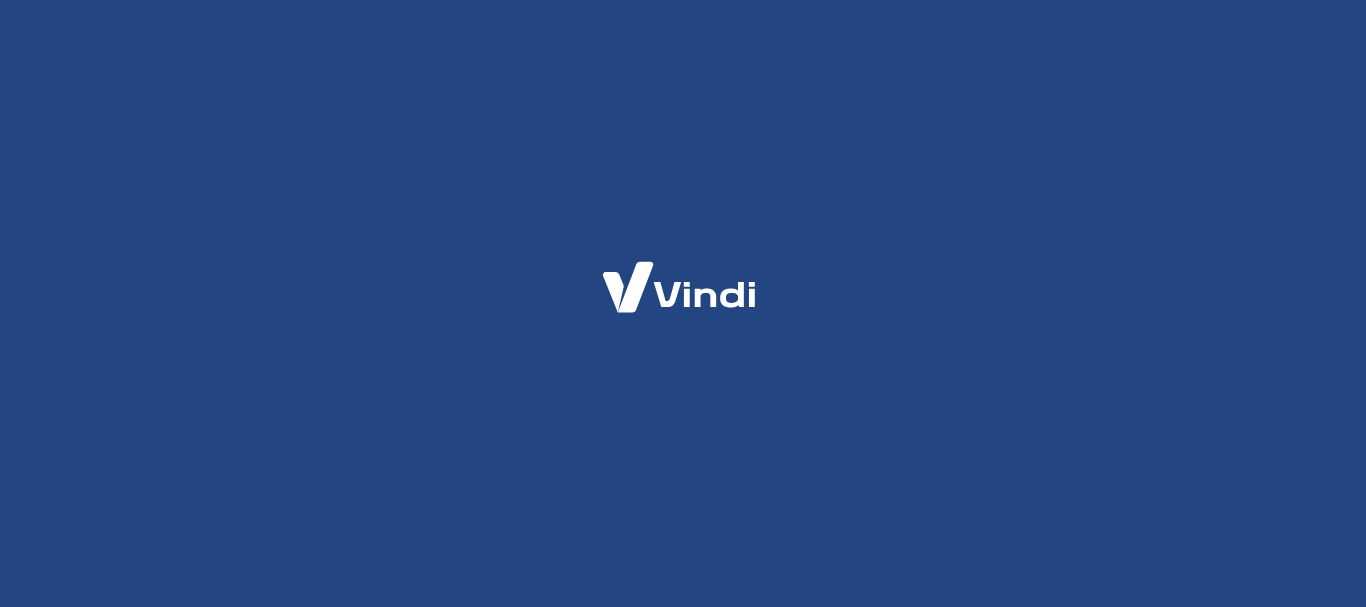 scroll, scrollTop: 0, scrollLeft: 0, axis: both 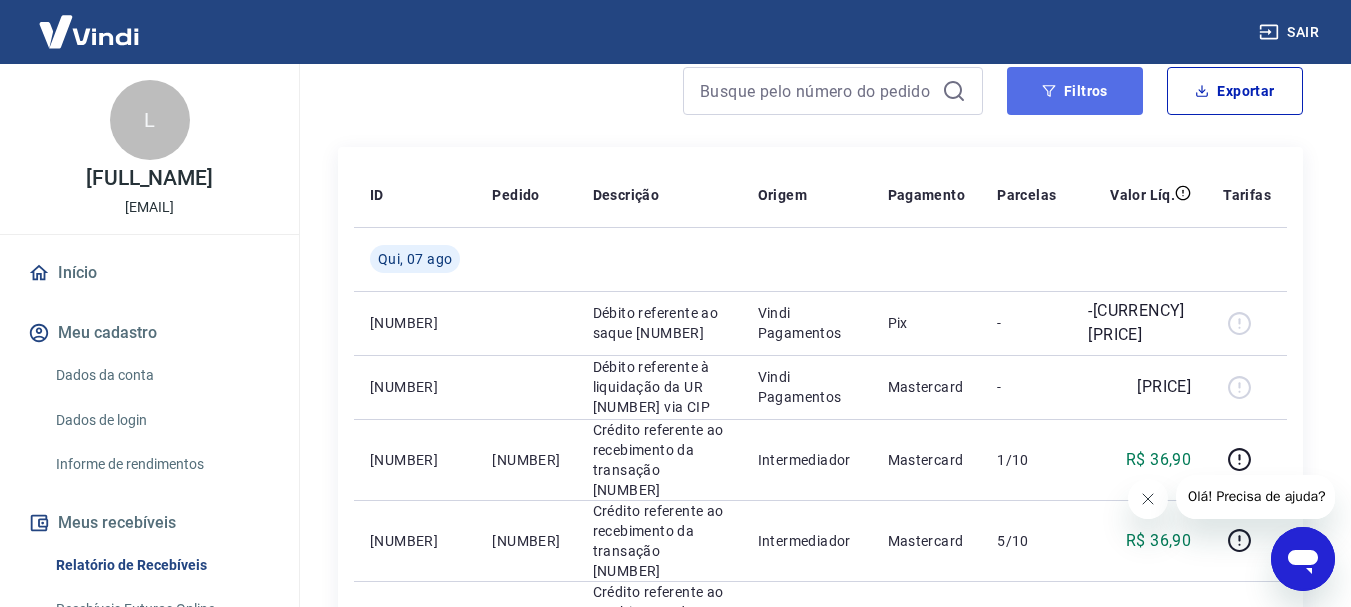 click on "Filtros" at bounding box center (1075, 91) 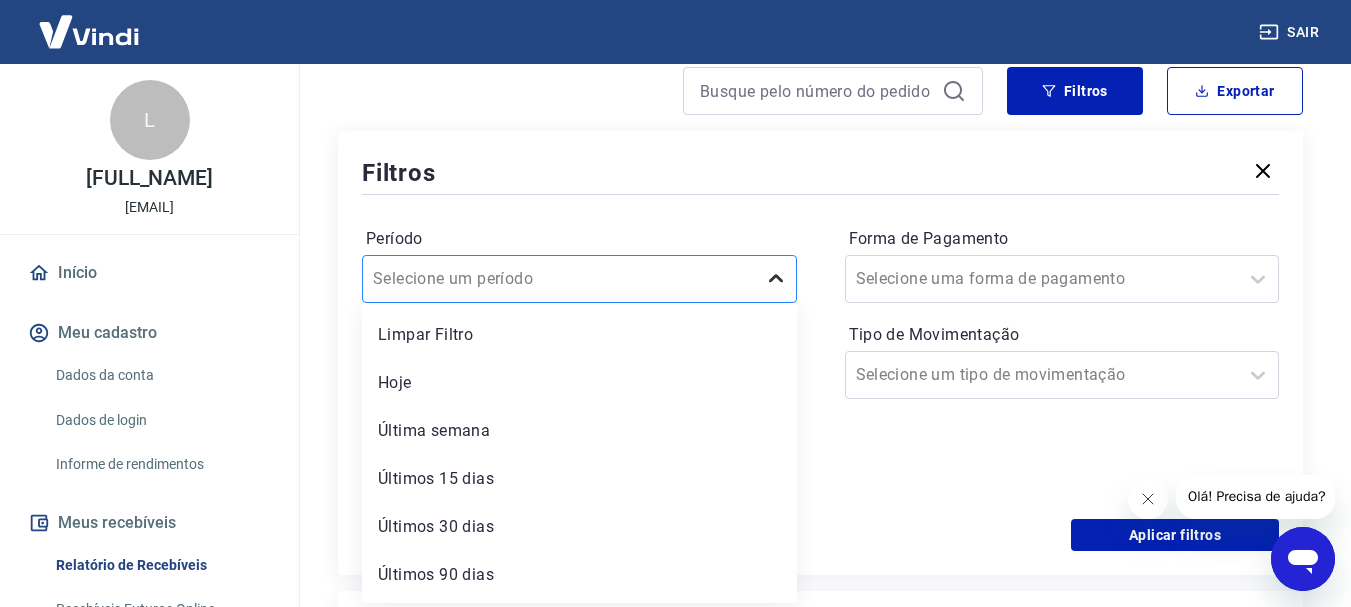 click 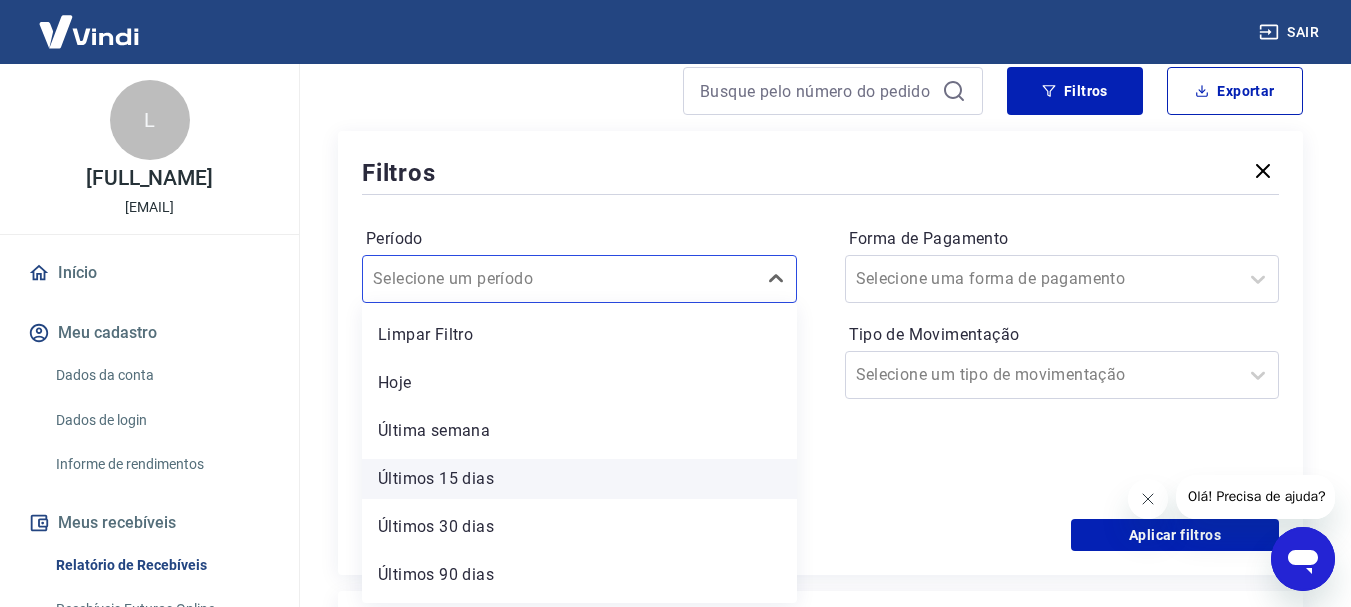 scroll, scrollTop: 44, scrollLeft: 0, axis: vertical 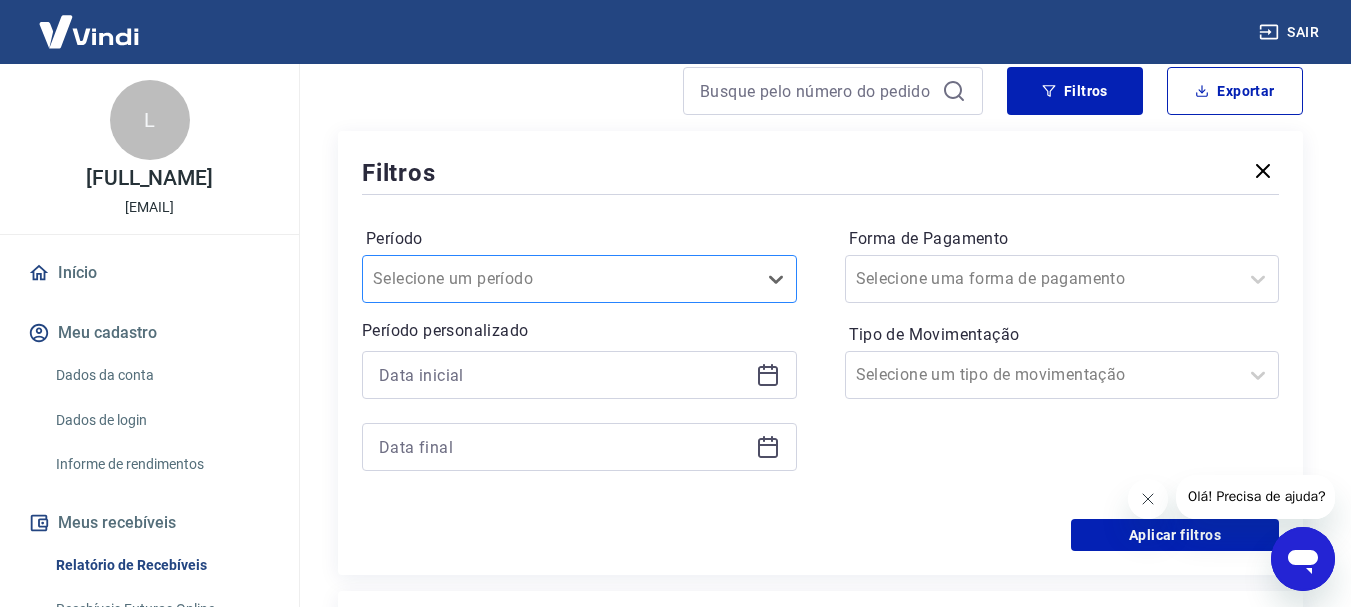 click at bounding box center (559, 279) 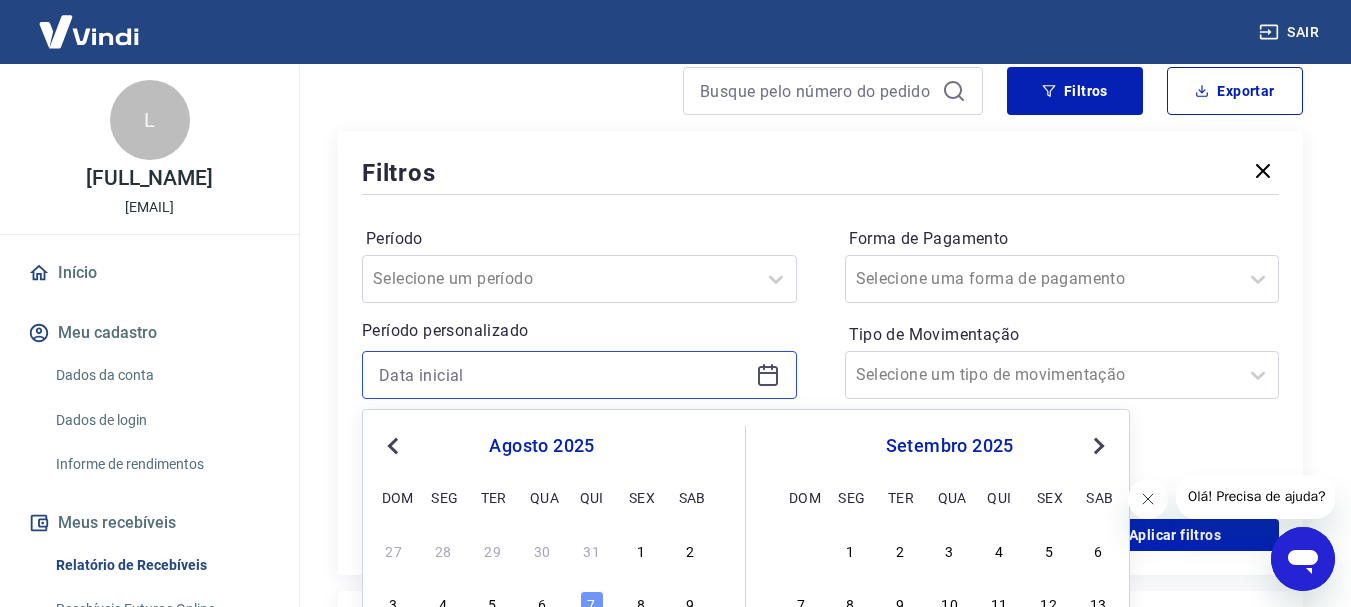 click at bounding box center (563, 375) 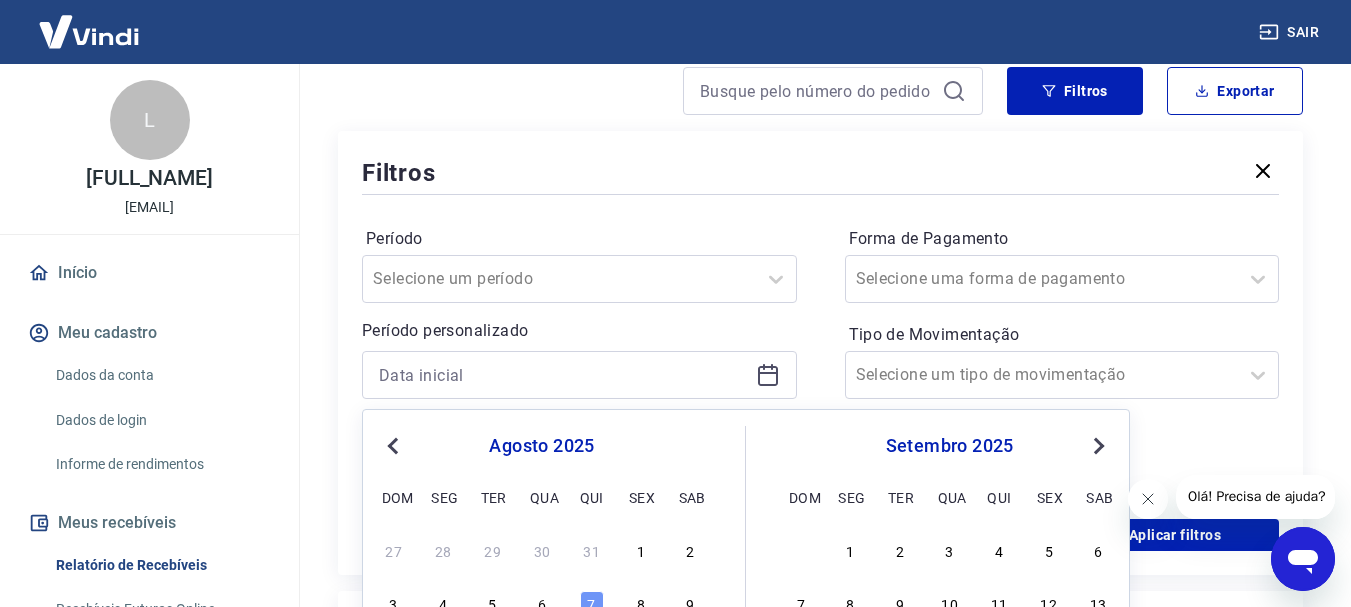 click on "Previous Month" at bounding box center [395, 445] 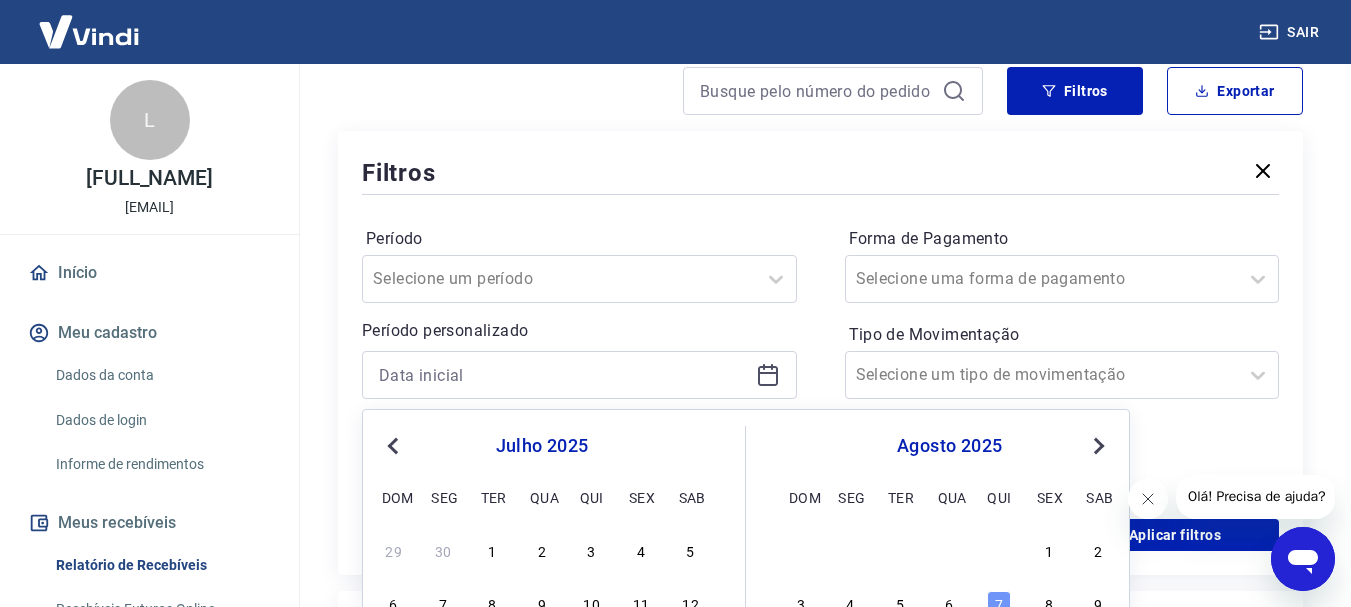 click on "Previous Month" at bounding box center [395, 445] 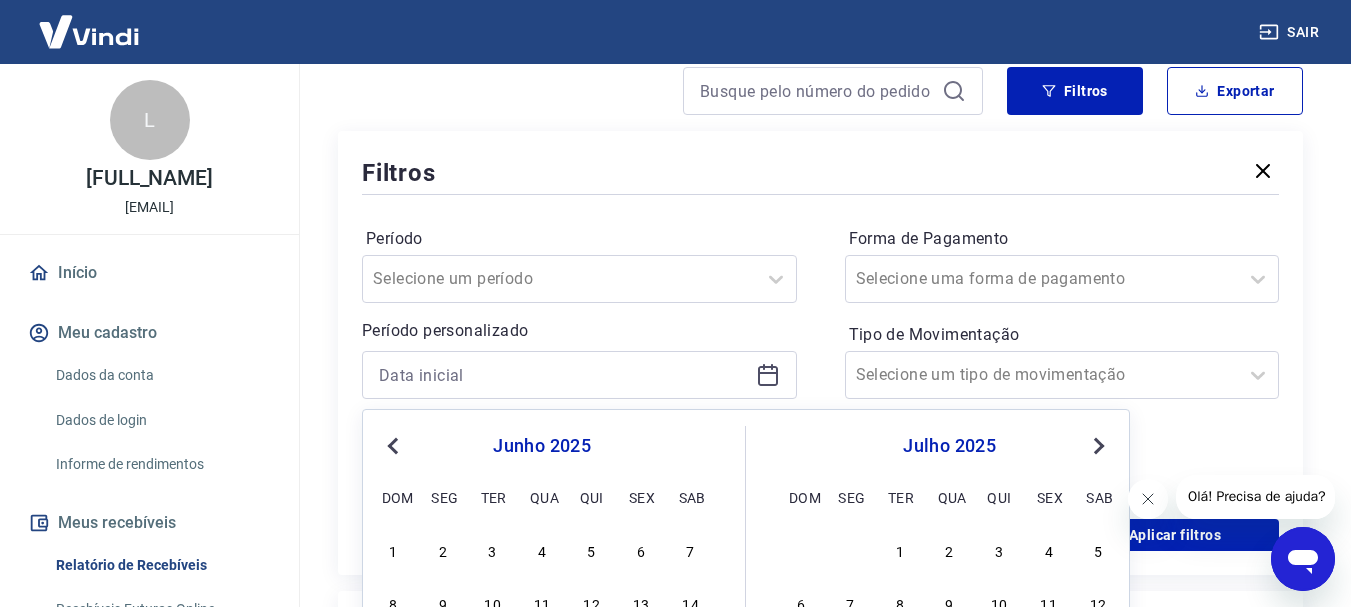 click on "Previous Month" at bounding box center (395, 445) 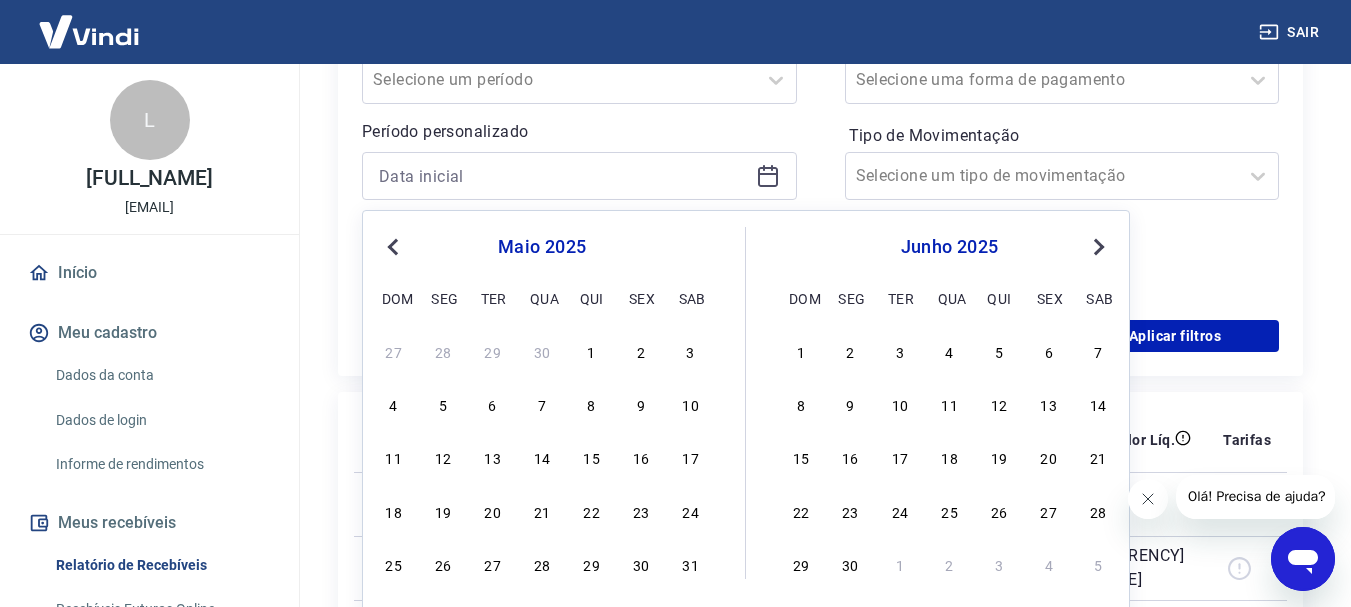 scroll, scrollTop: 500, scrollLeft: 0, axis: vertical 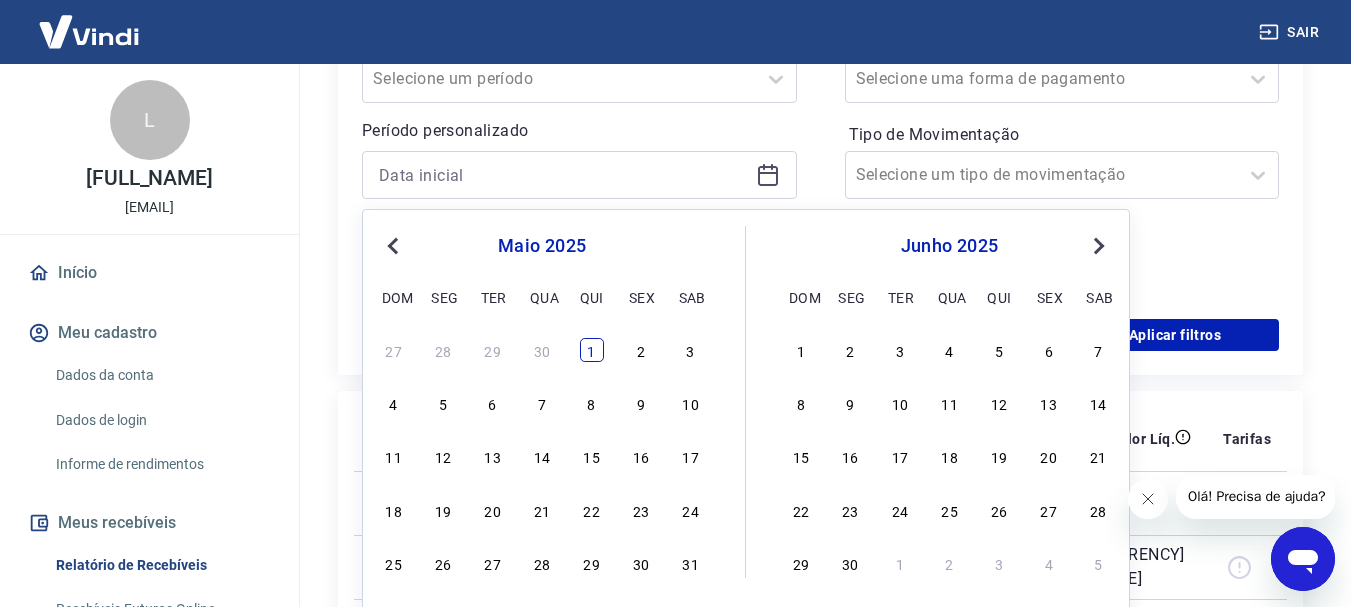 click on "1" at bounding box center (592, 350) 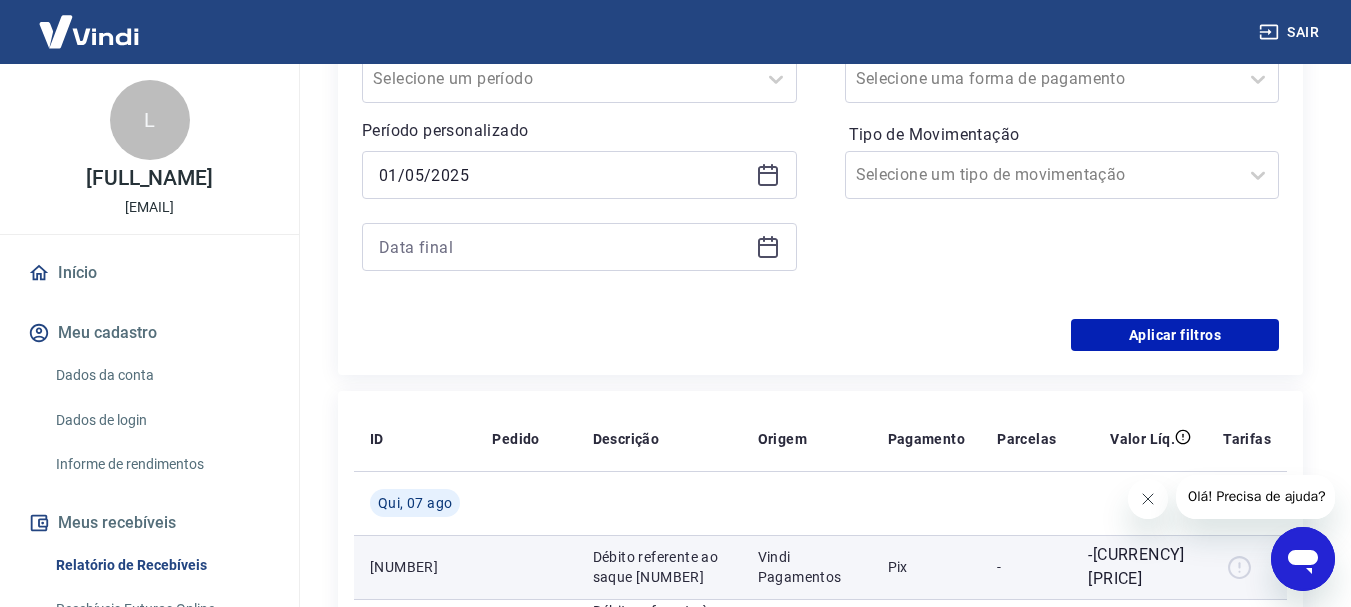 type on "01/05/2025" 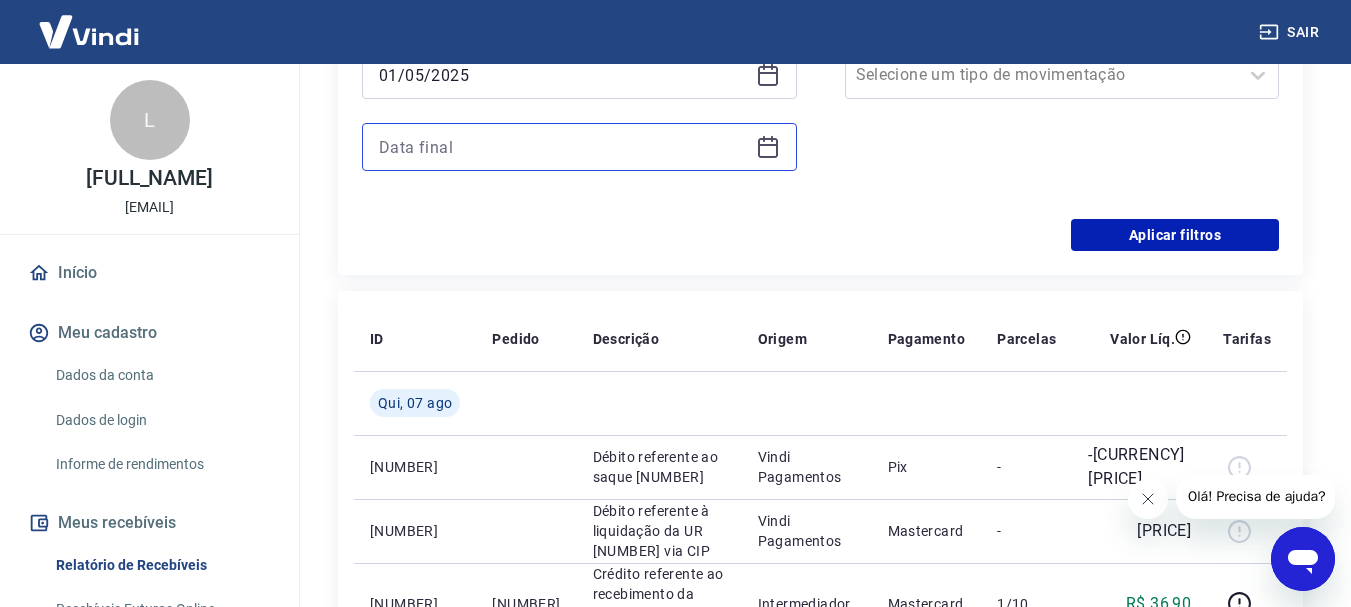 click at bounding box center (563, 147) 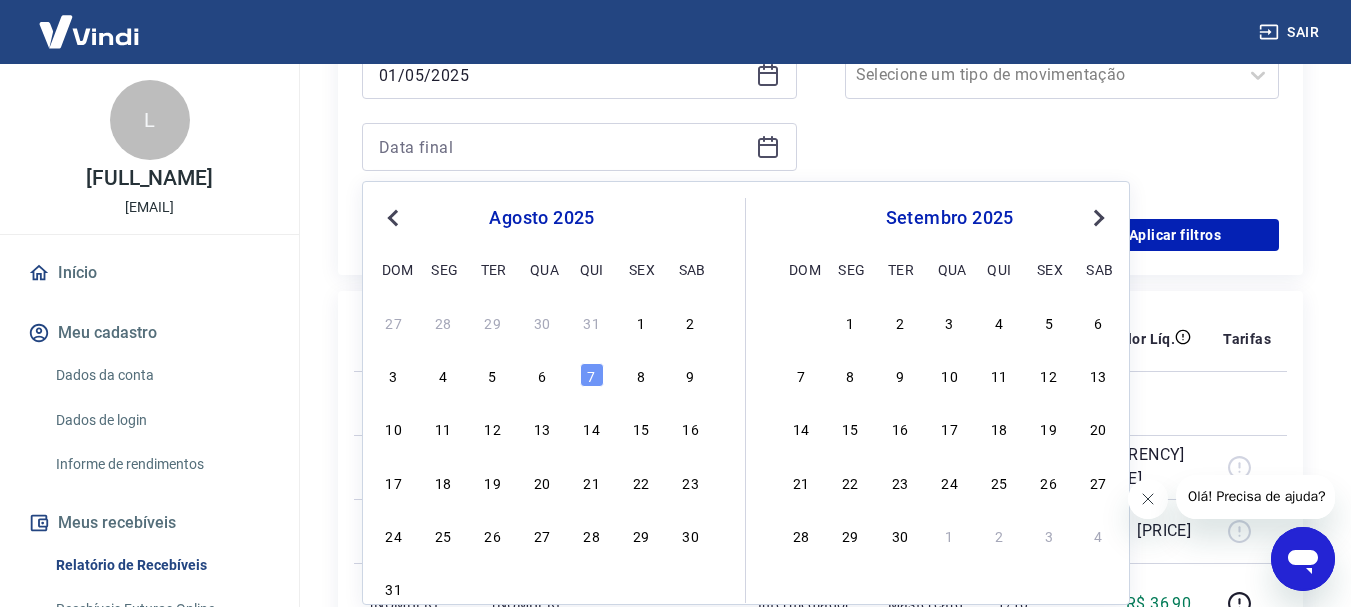 click on "Previous Month" at bounding box center [395, 217] 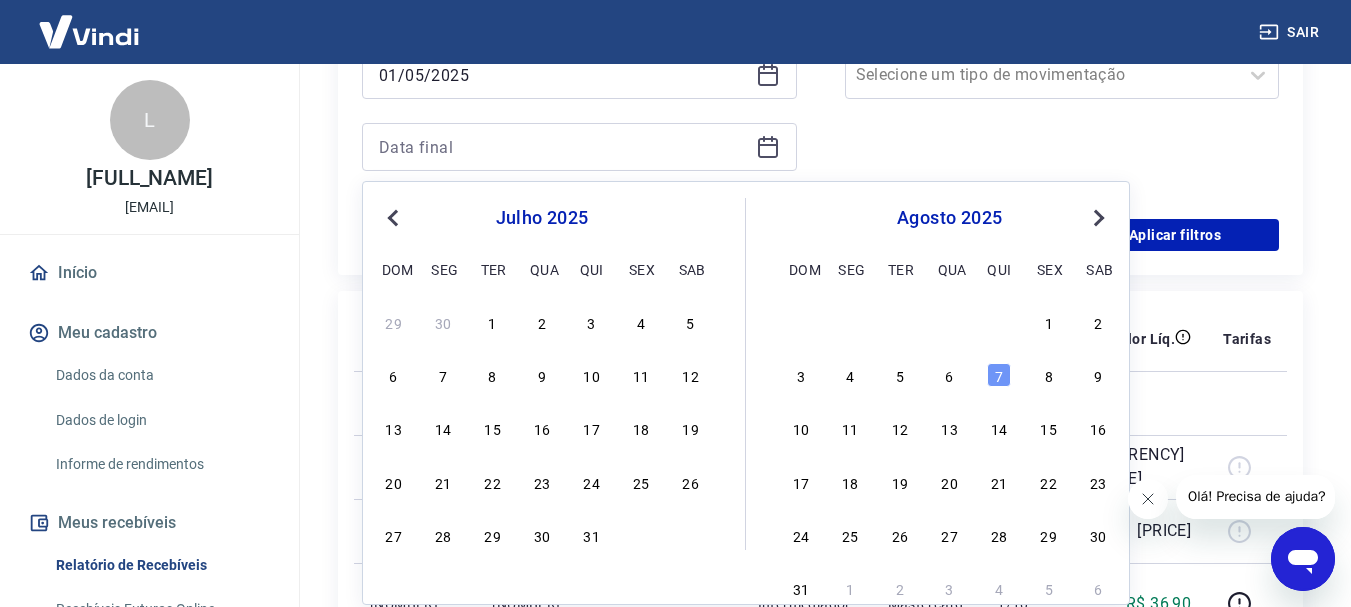 click on "Previous Month" at bounding box center (395, 217) 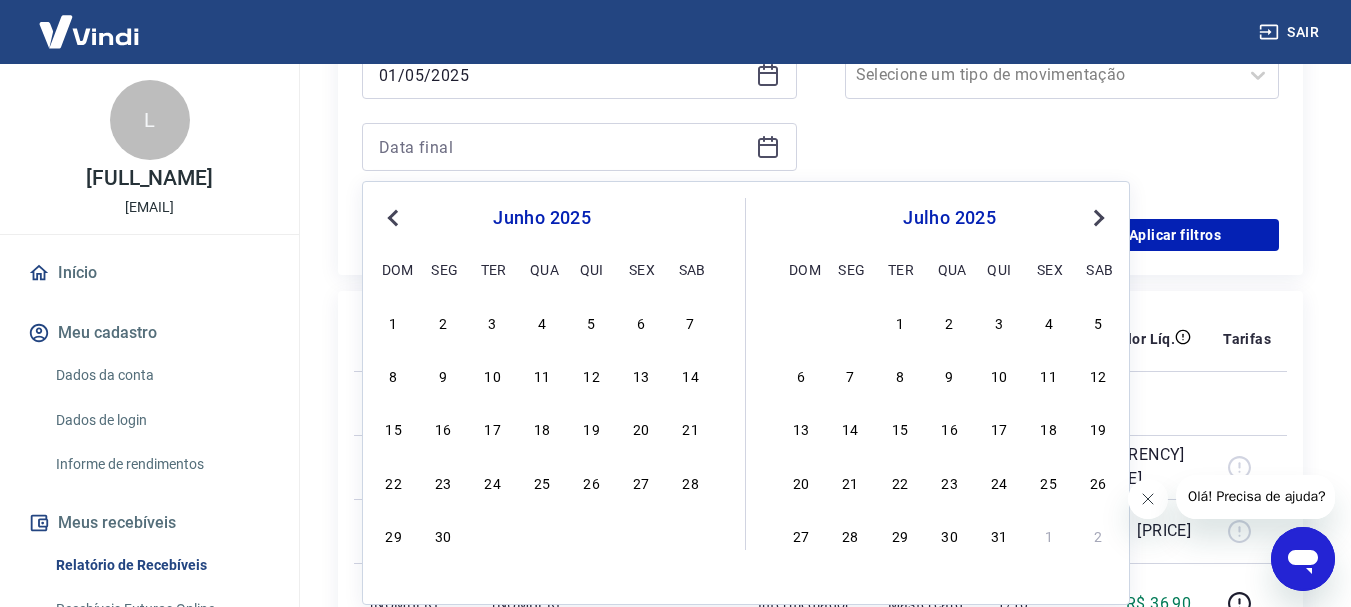 click on "Previous Month" at bounding box center [395, 217] 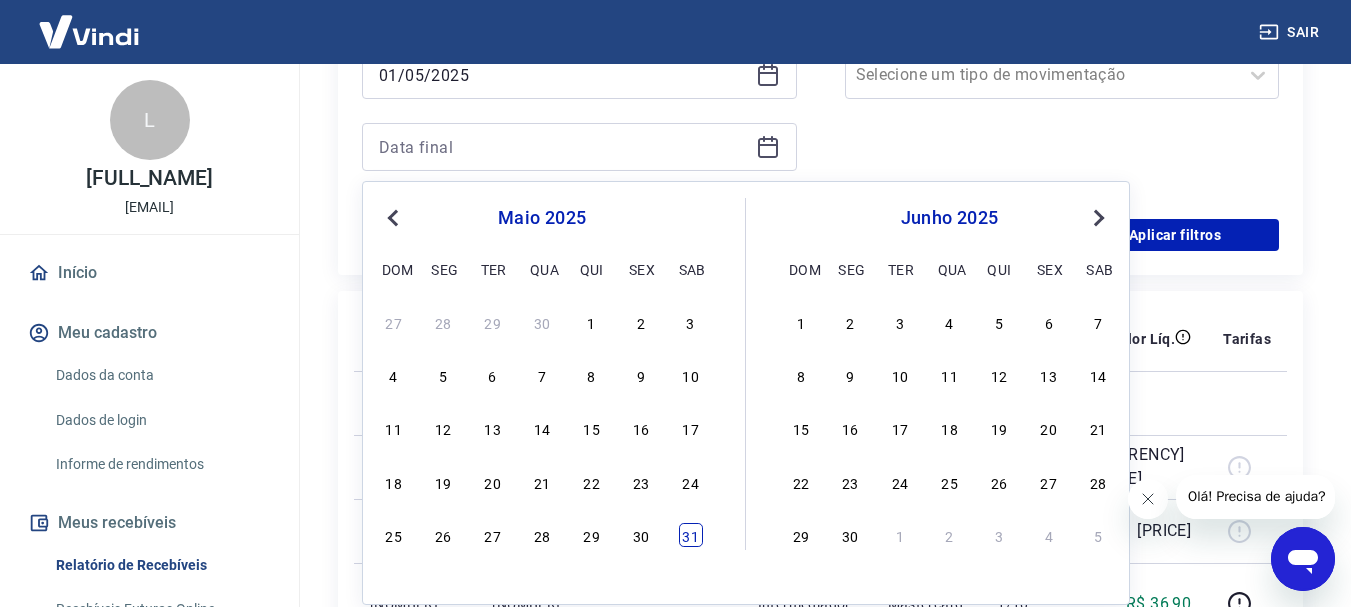 click on "31" at bounding box center [691, 535] 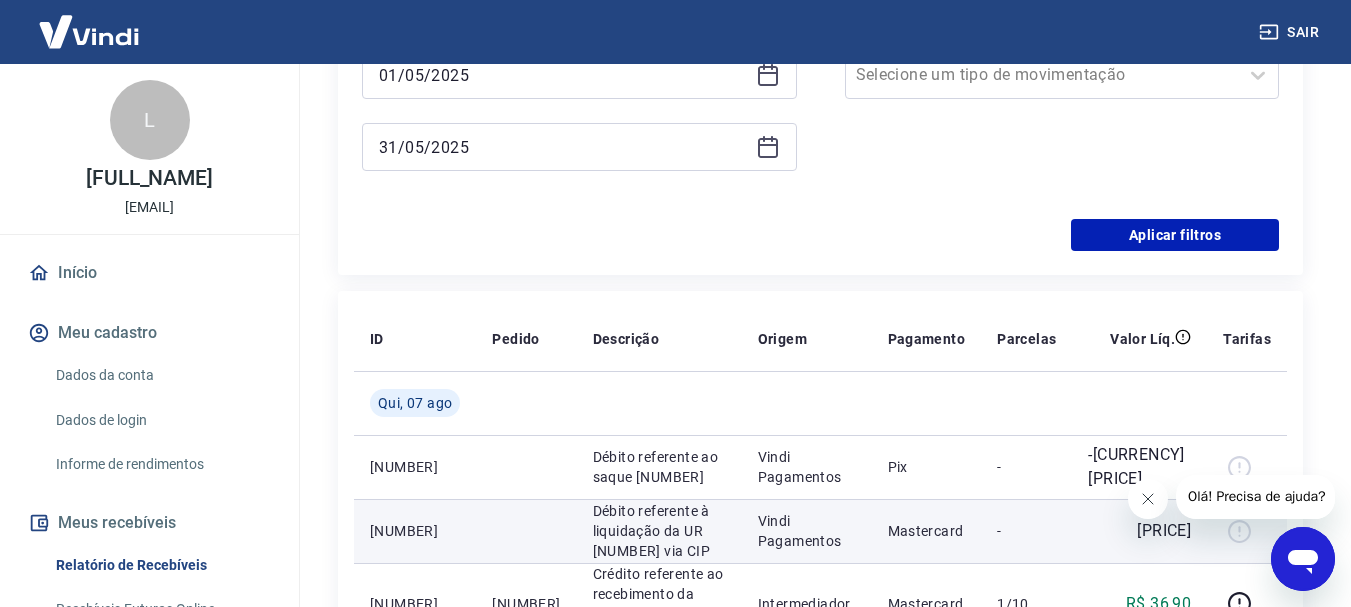 type on "31/05/2025" 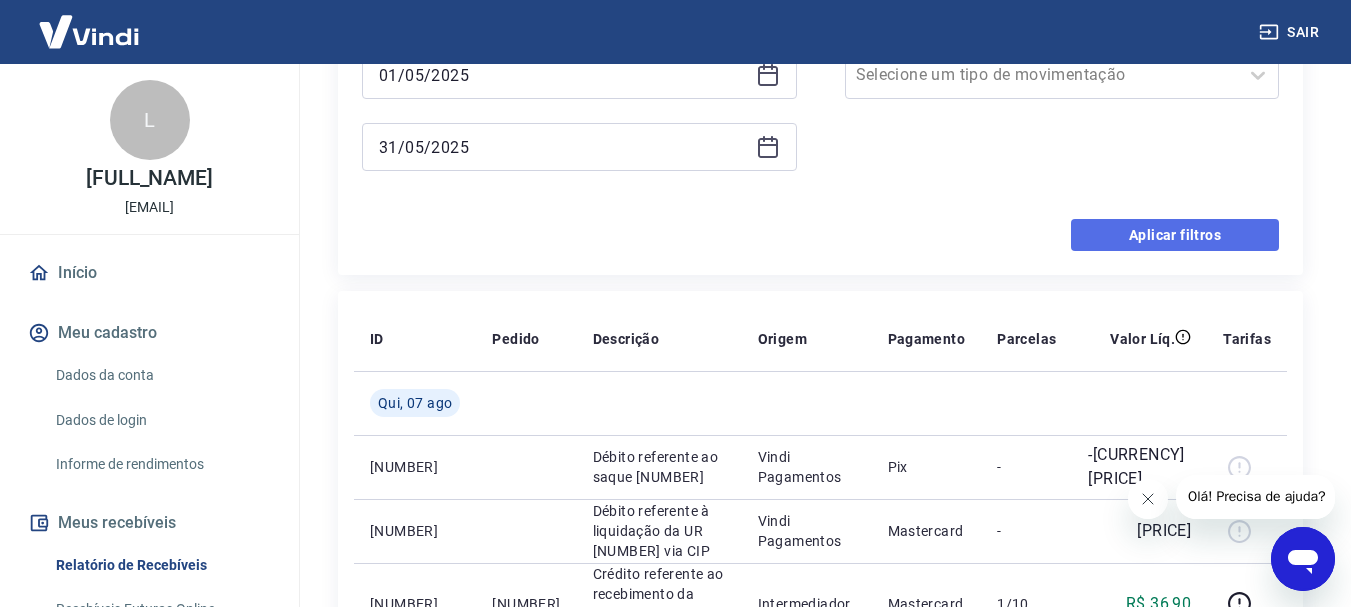 click on "Aplicar filtros" at bounding box center (1175, 235) 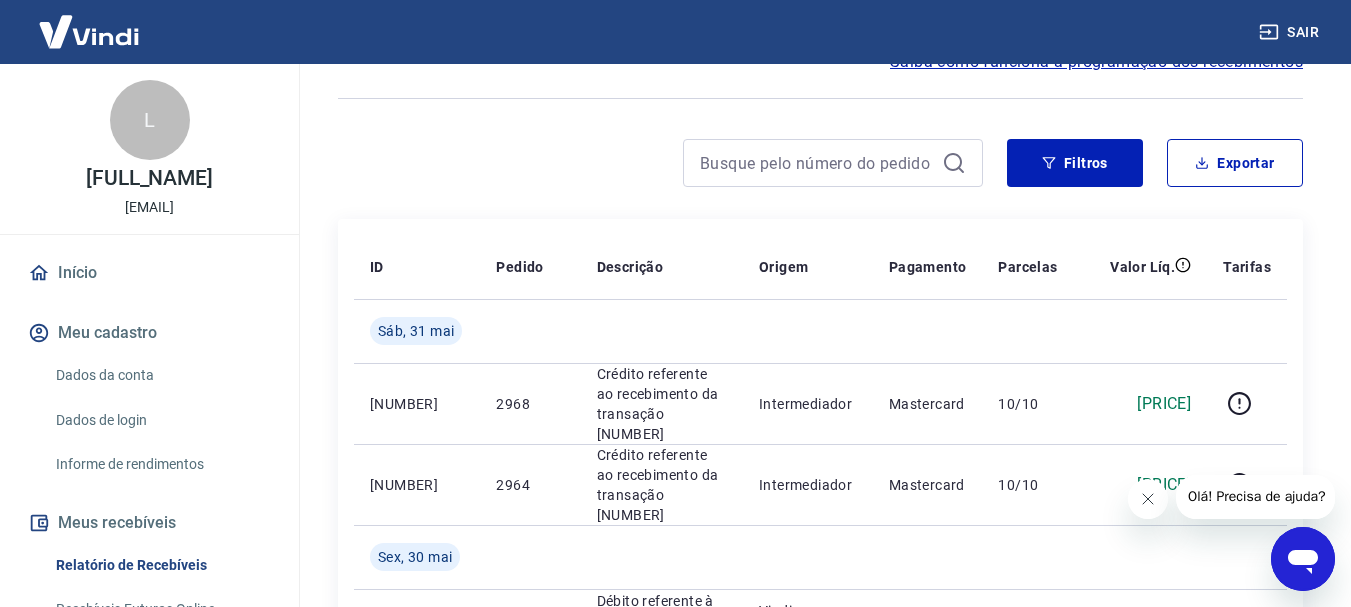 scroll, scrollTop: 200, scrollLeft: 0, axis: vertical 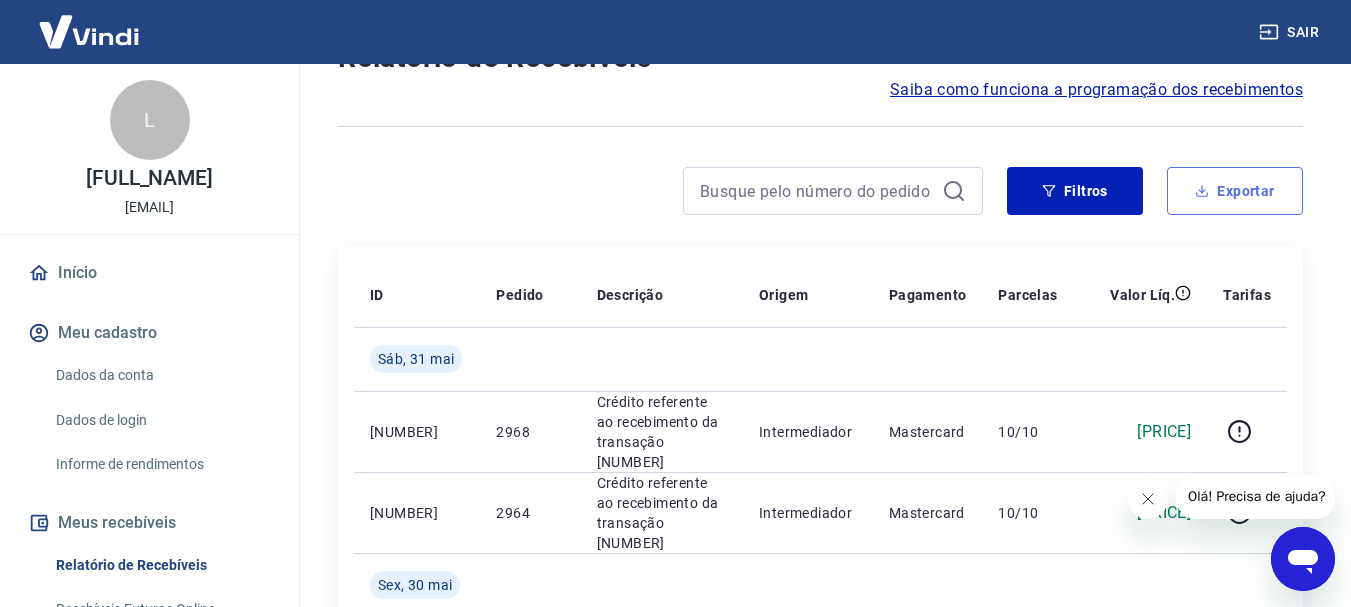 click on "Exportar" at bounding box center [1235, 191] 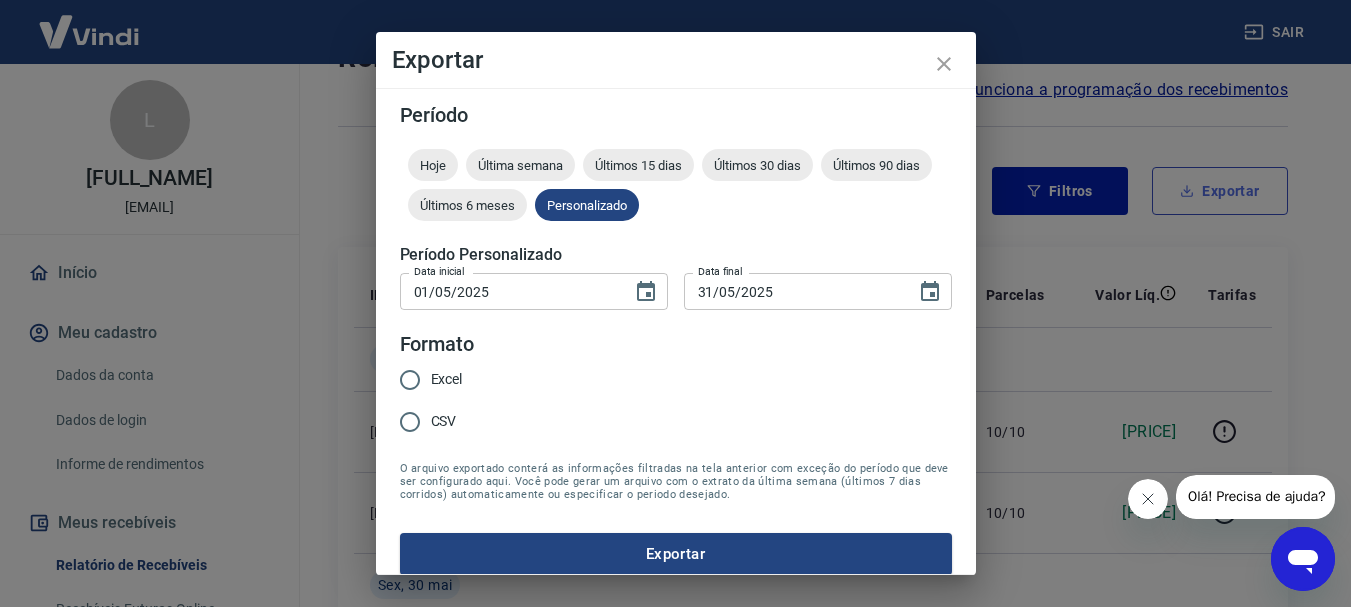 type on "01/05/2025" 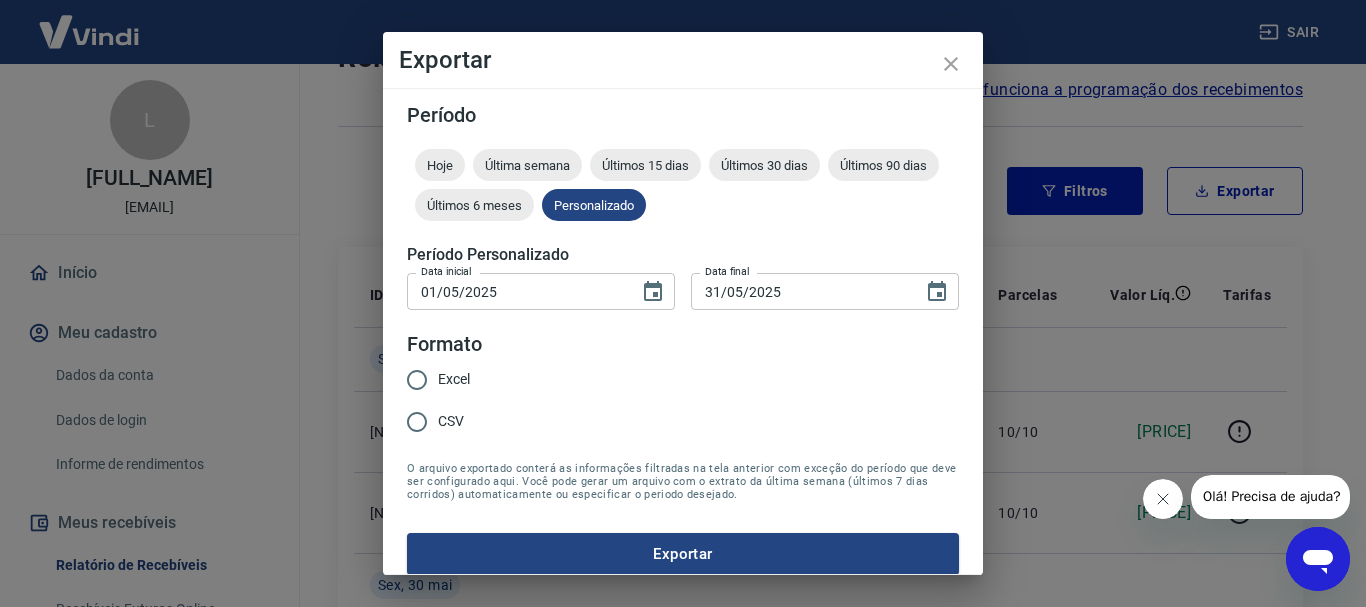 click on "Excel" at bounding box center (417, 380) 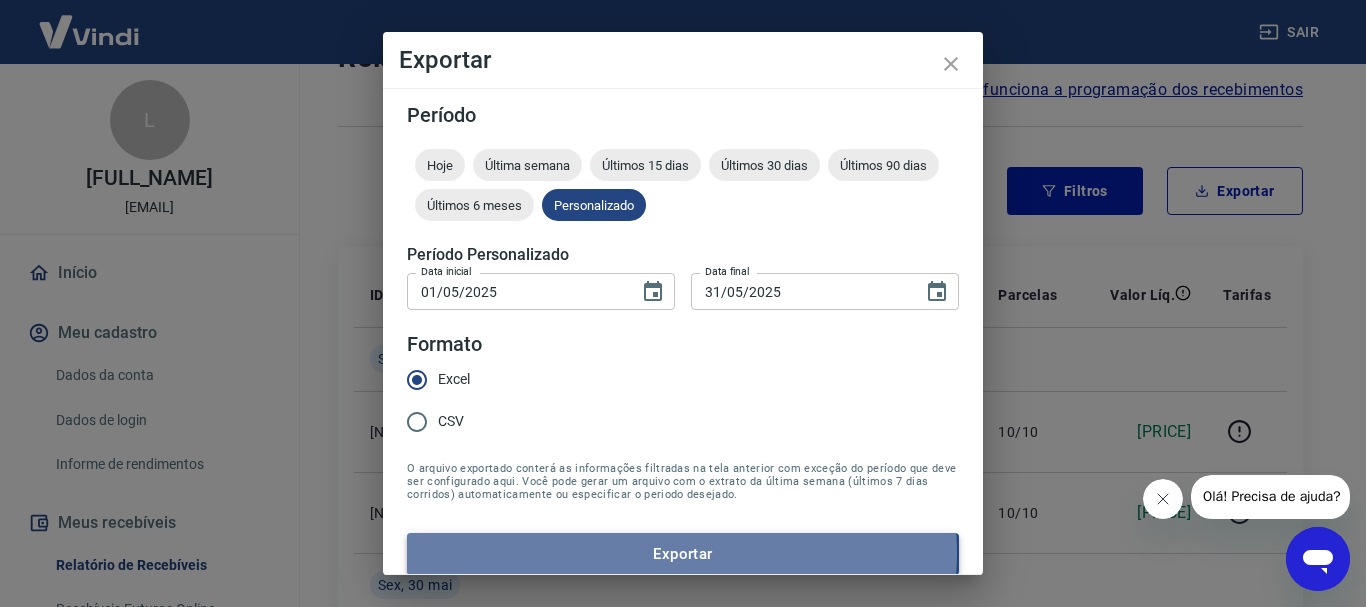click on "Exportar" at bounding box center (683, 554) 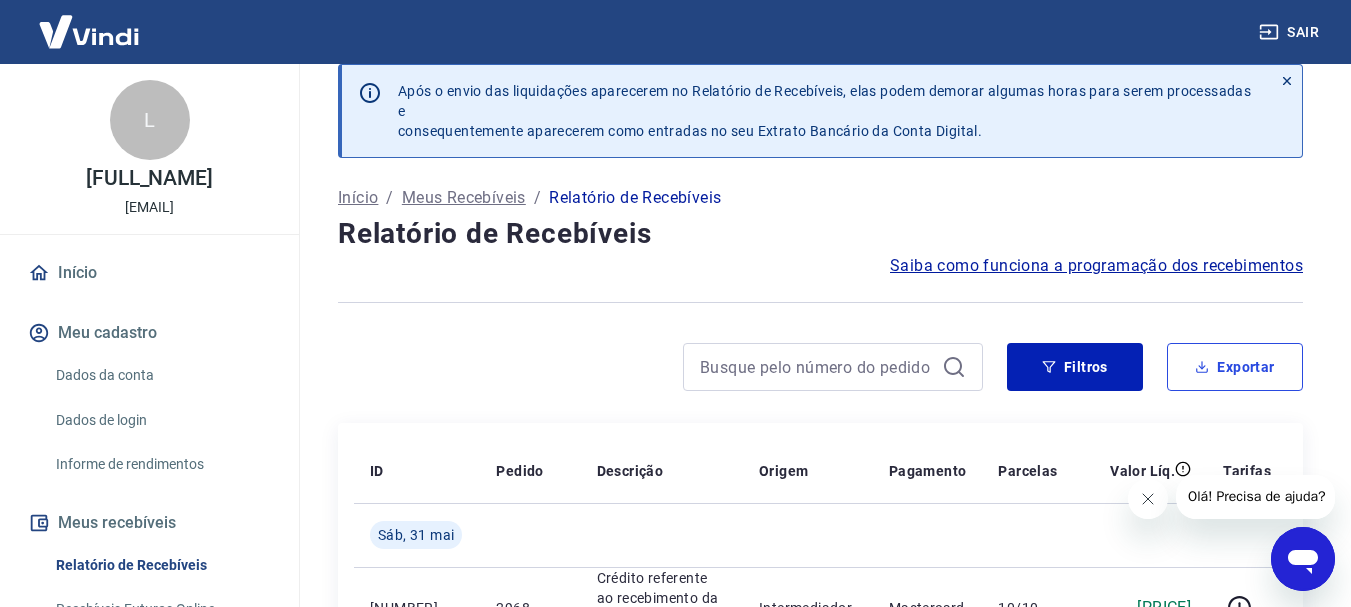 scroll, scrollTop: 0, scrollLeft: 0, axis: both 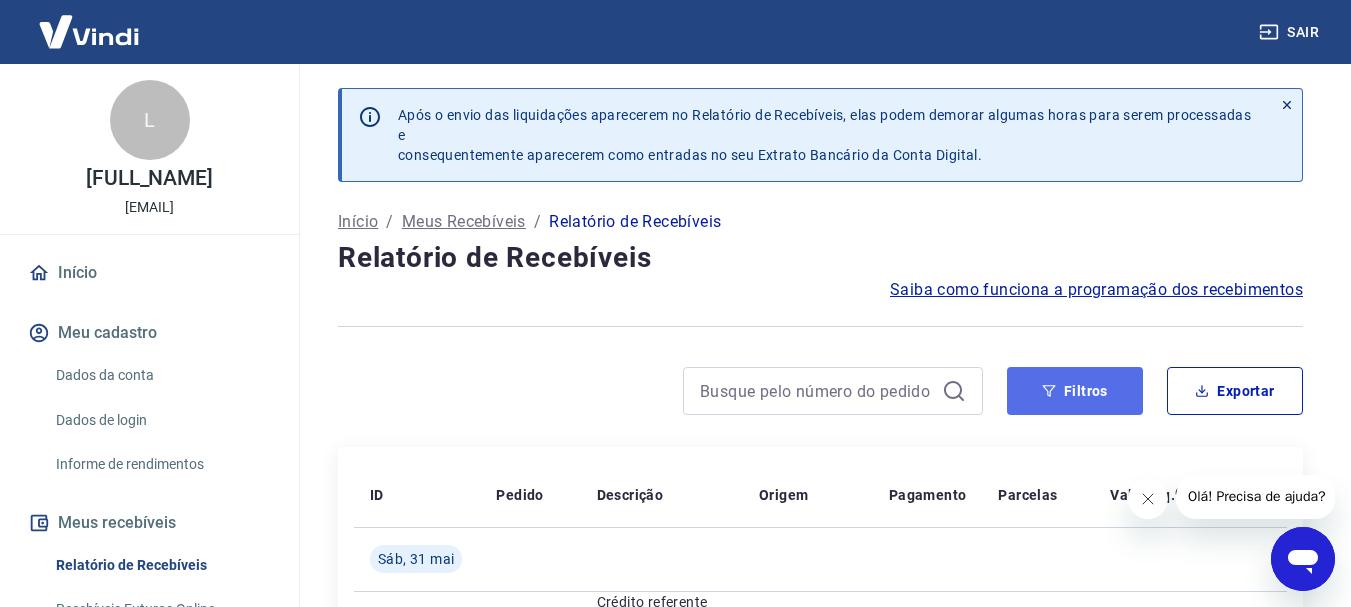 click on "Filtros" at bounding box center [1075, 391] 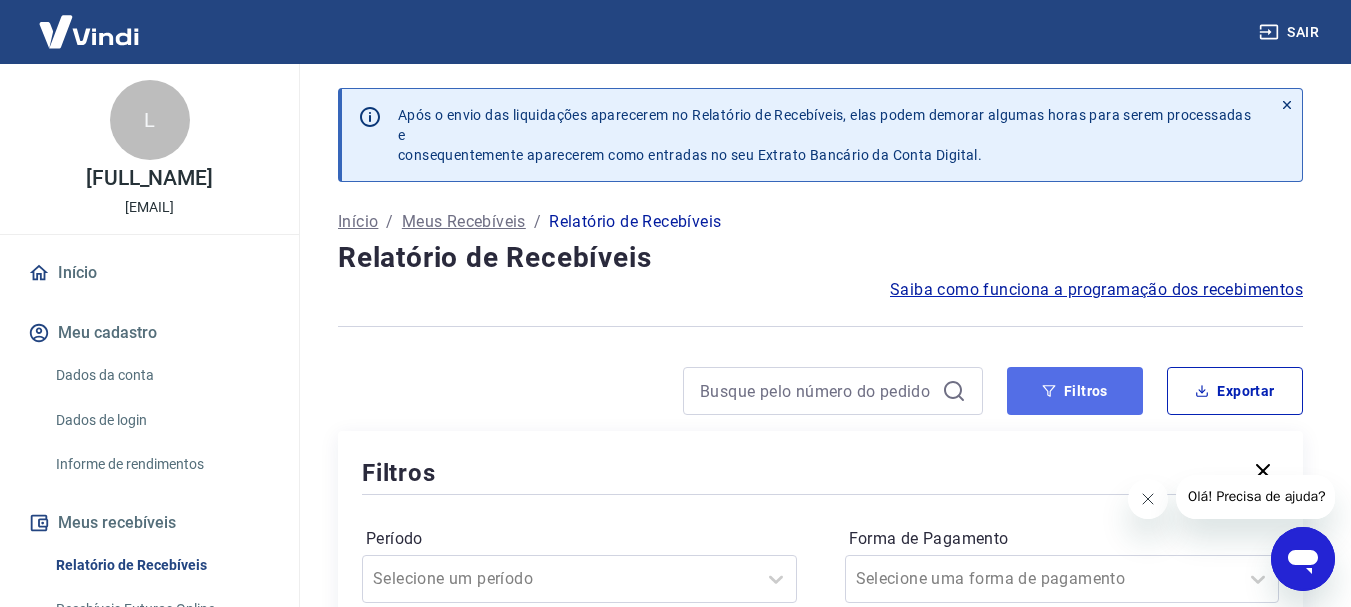 click on "Filtros" at bounding box center (1075, 391) 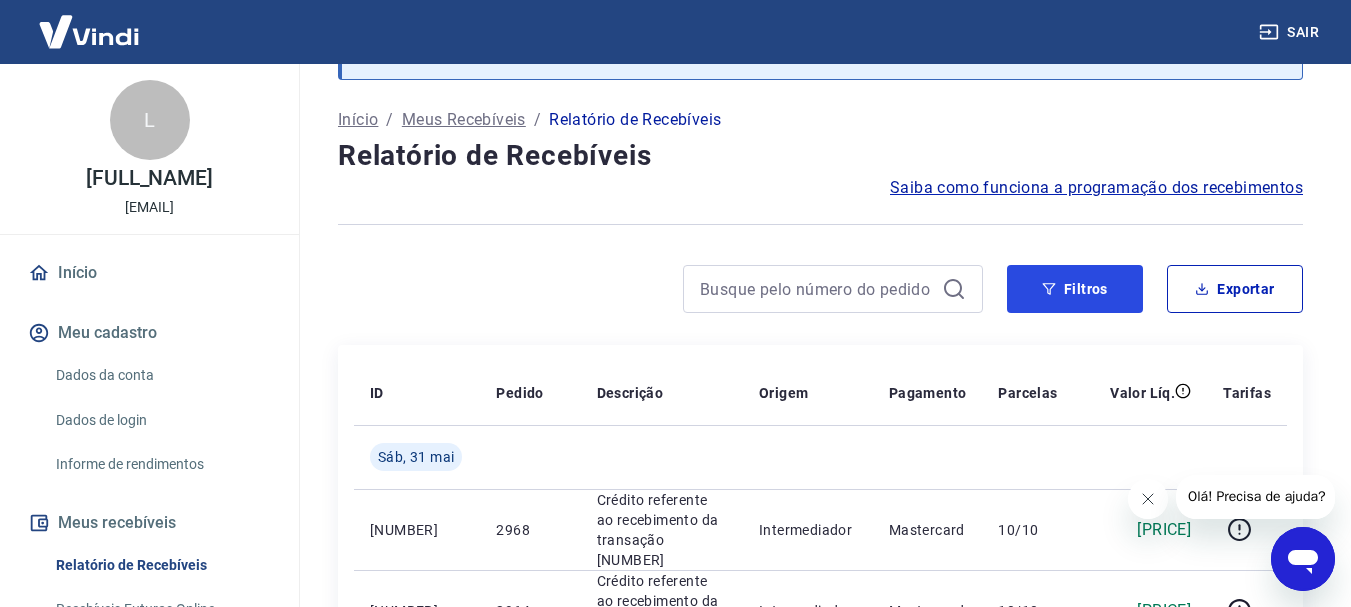 scroll, scrollTop: 100, scrollLeft: 0, axis: vertical 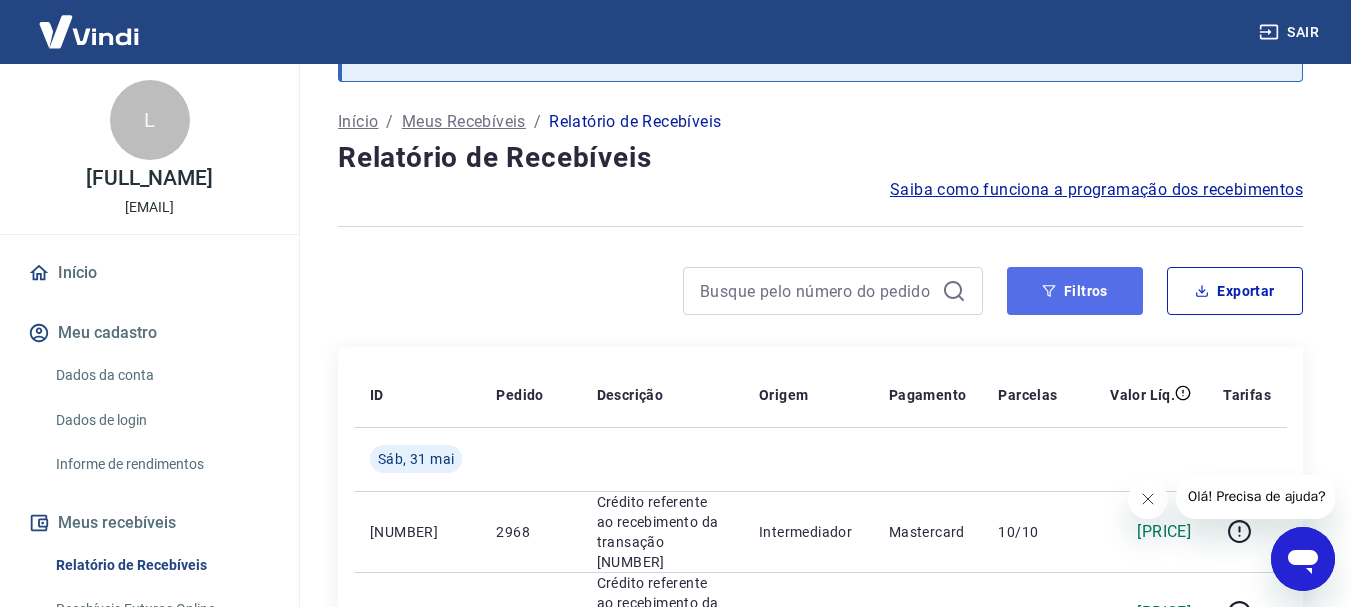 click on "Filtros" at bounding box center [1075, 291] 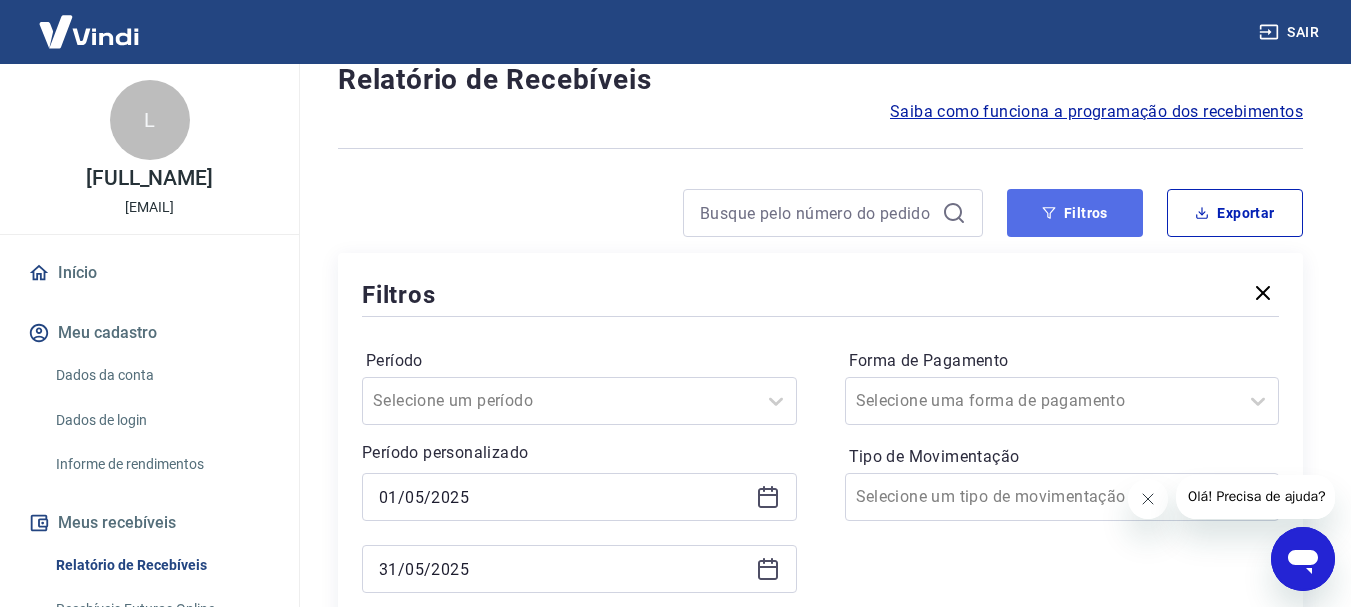 scroll, scrollTop: 300, scrollLeft: 0, axis: vertical 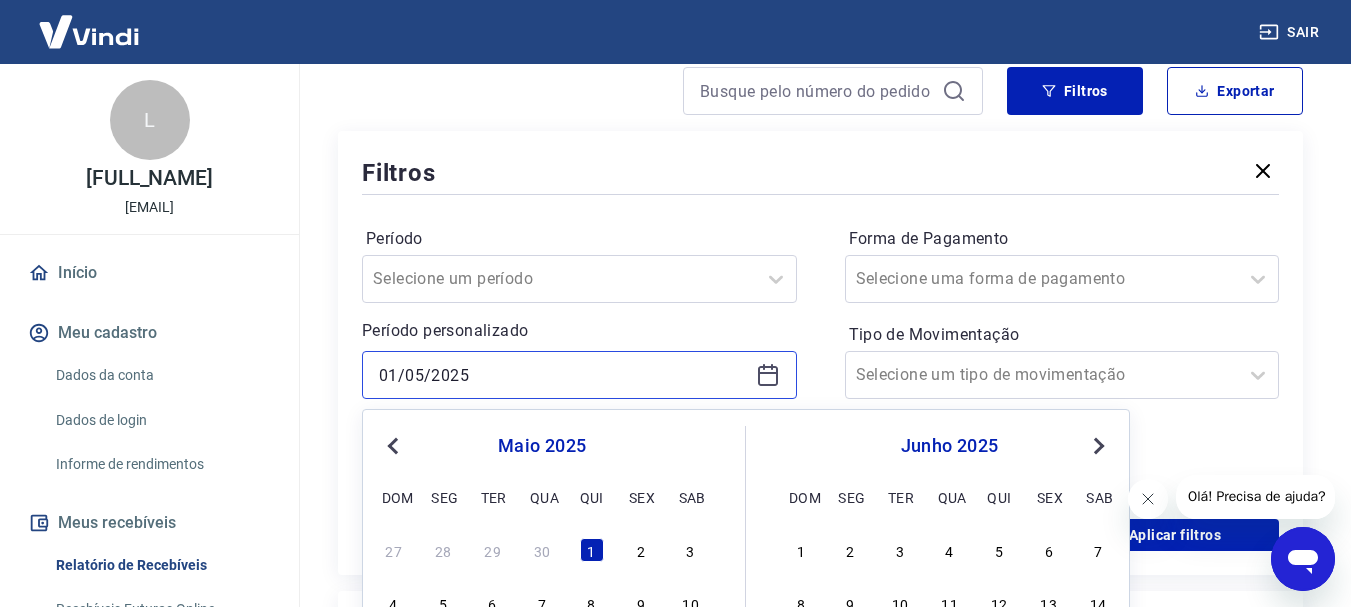 drag, startPoint x: 544, startPoint y: 377, endPoint x: 244, endPoint y: 383, distance: 300.06 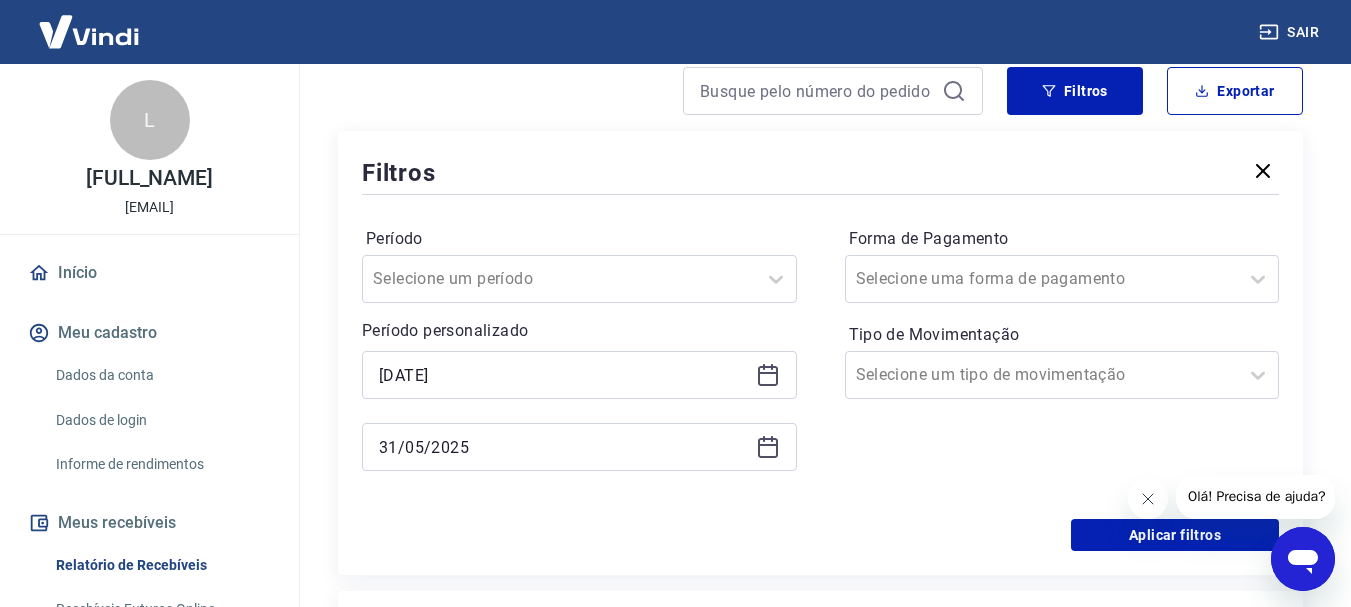 scroll, scrollTop: 400, scrollLeft: 0, axis: vertical 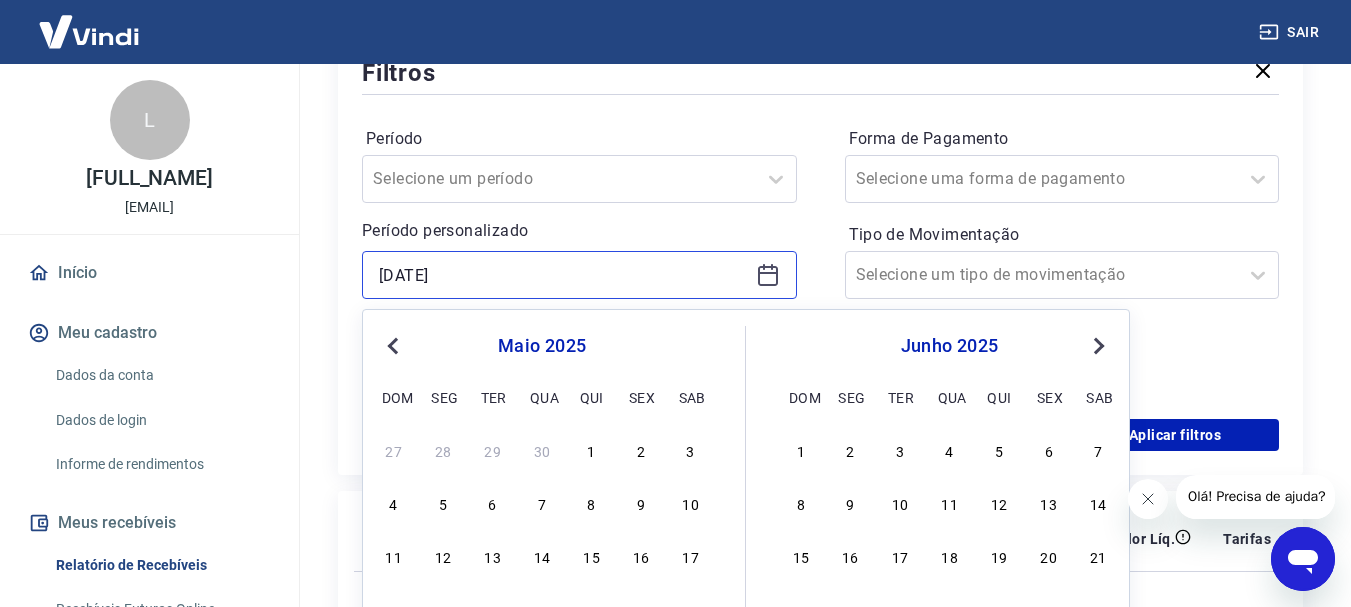 drag, startPoint x: 490, startPoint y: 286, endPoint x: 320, endPoint y: 282, distance: 170.04706 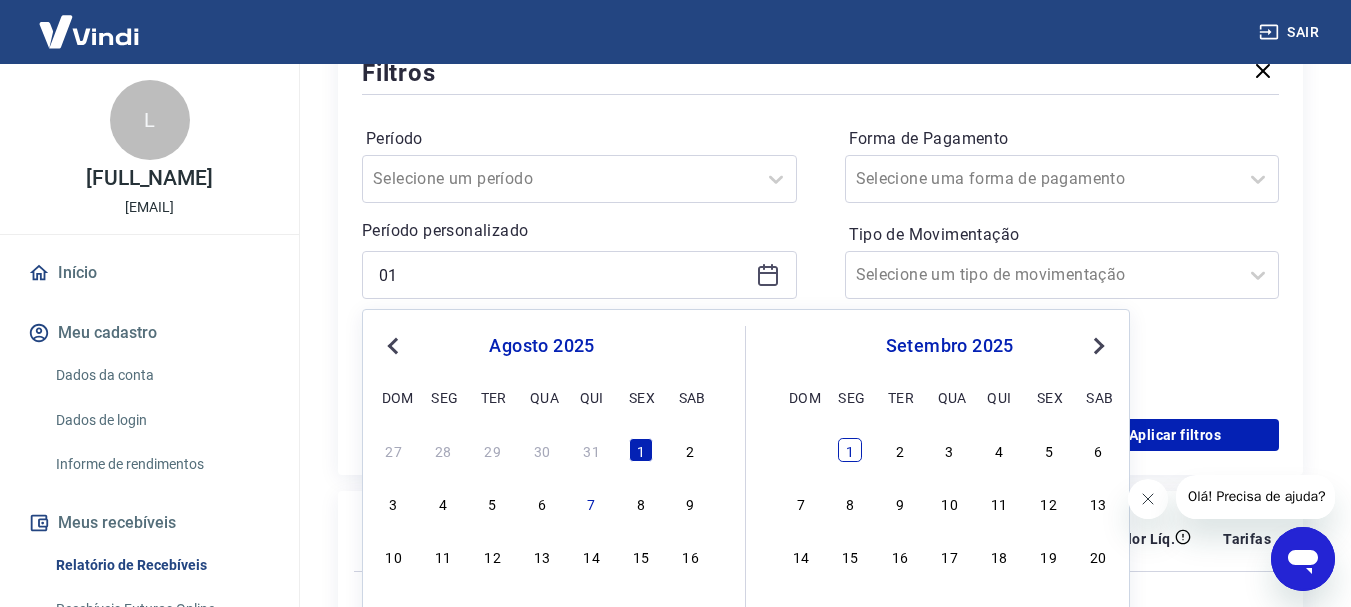 click on "1" at bounding box center (850, 450) 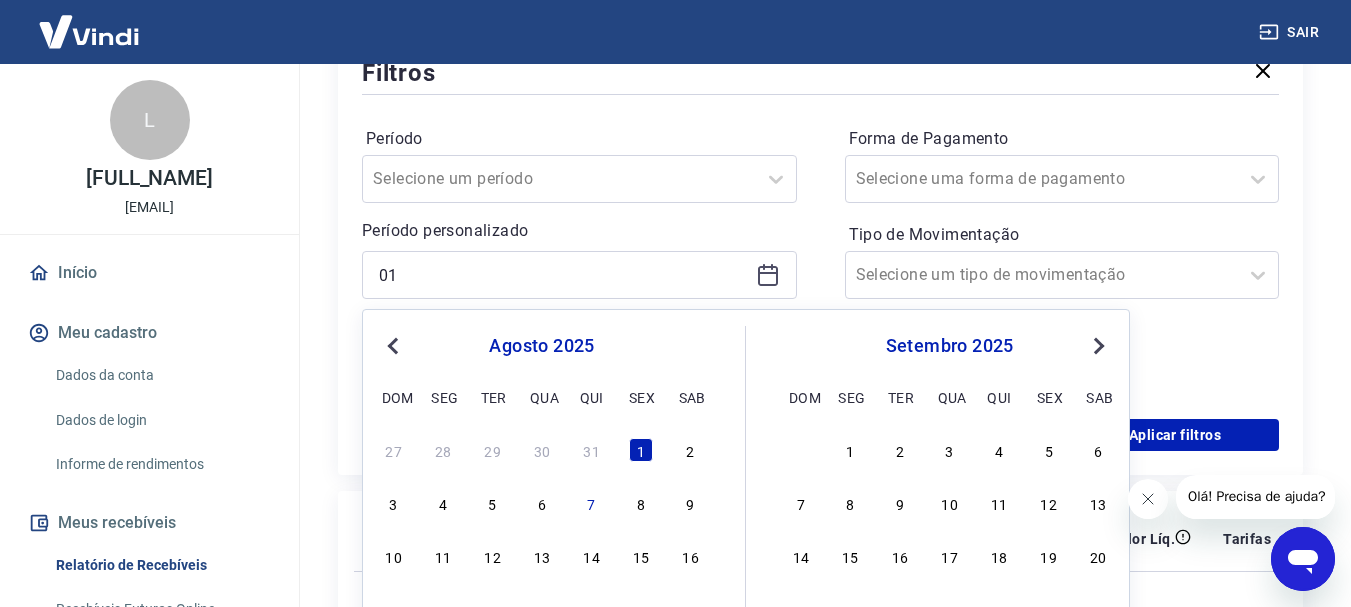 type on "01/09/2025" 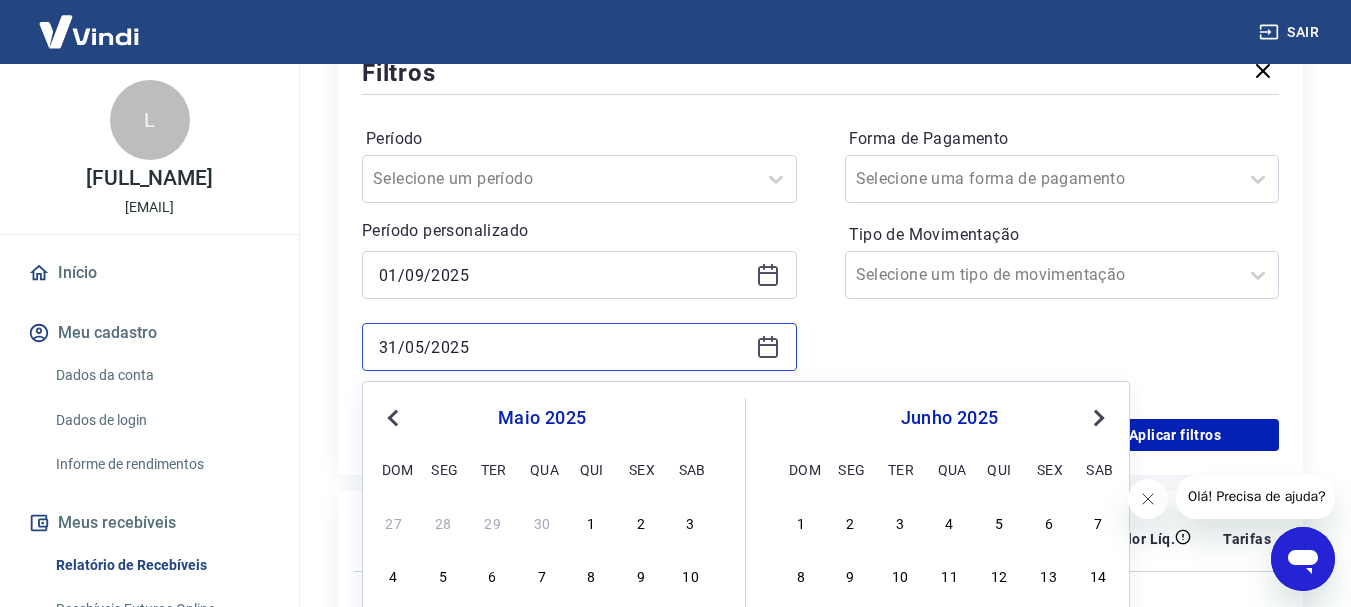click on "31/05/2025" at bounding box center [563, 347] 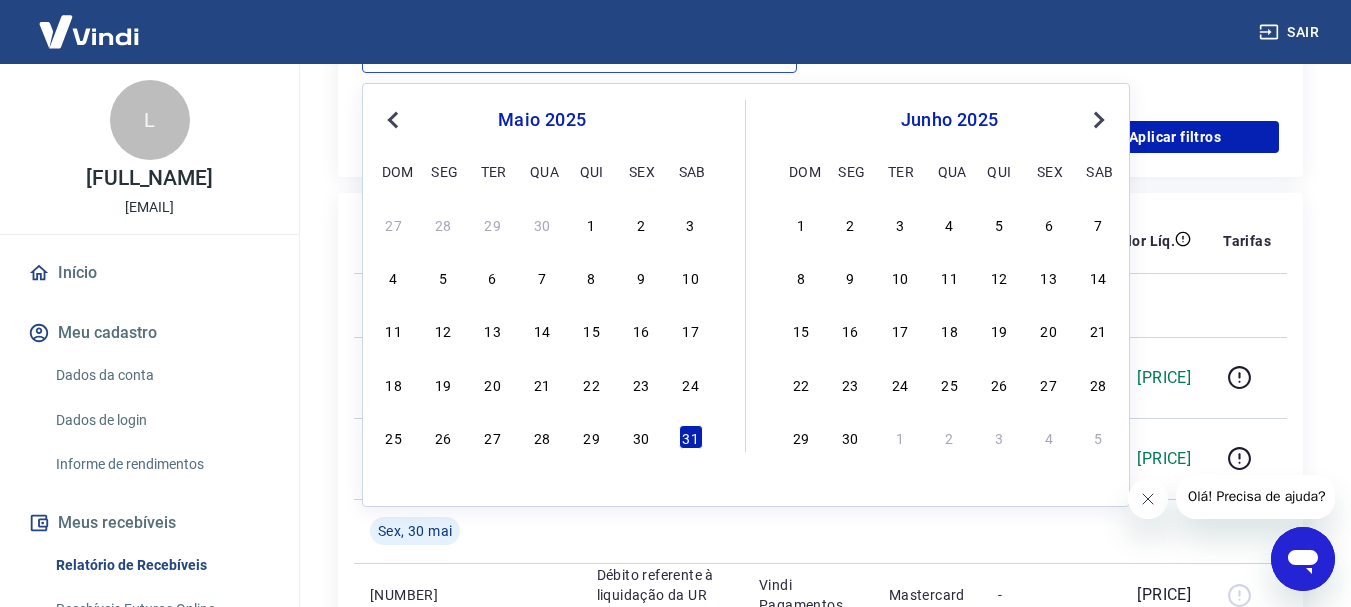 scroll, scrollTop: 700, scrollLeft: 0, axis: vertical 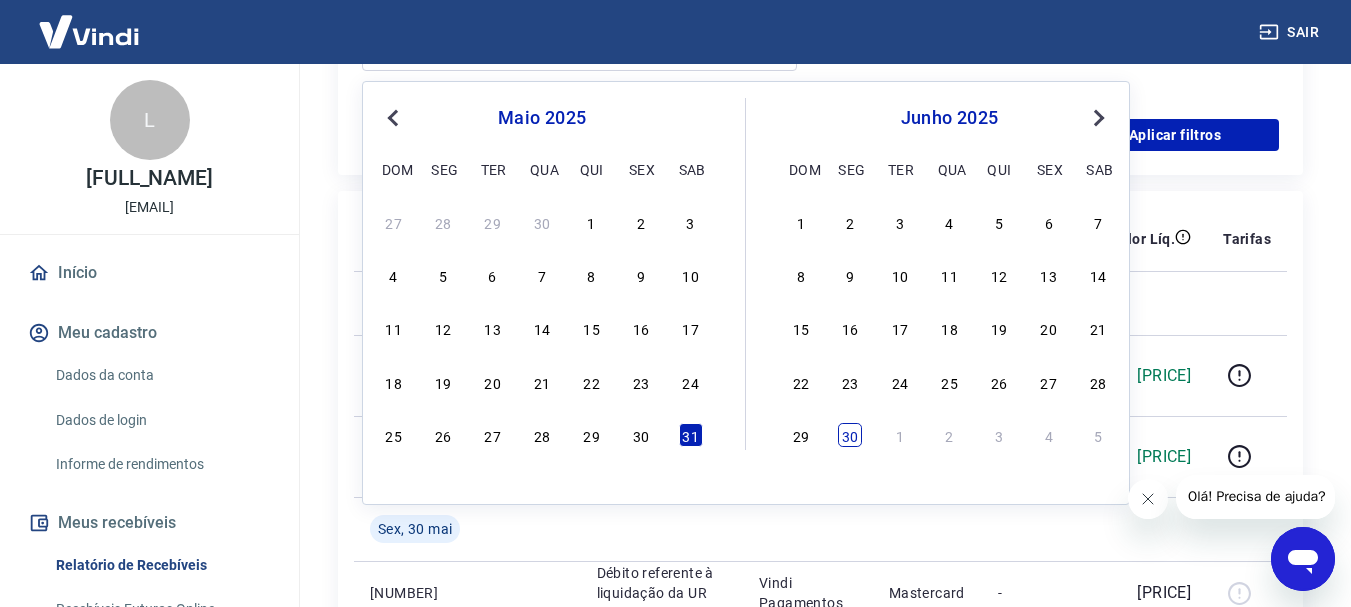 click on "30" at bounding box center [850, 435] 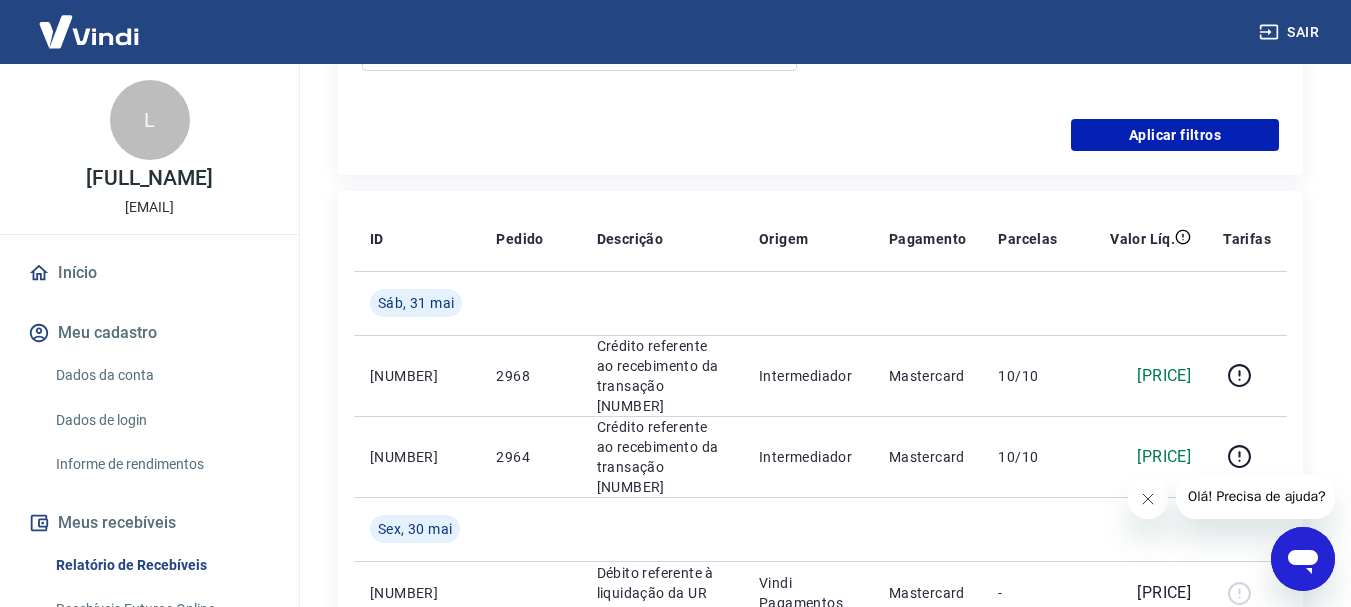 type on "30/06/2025" 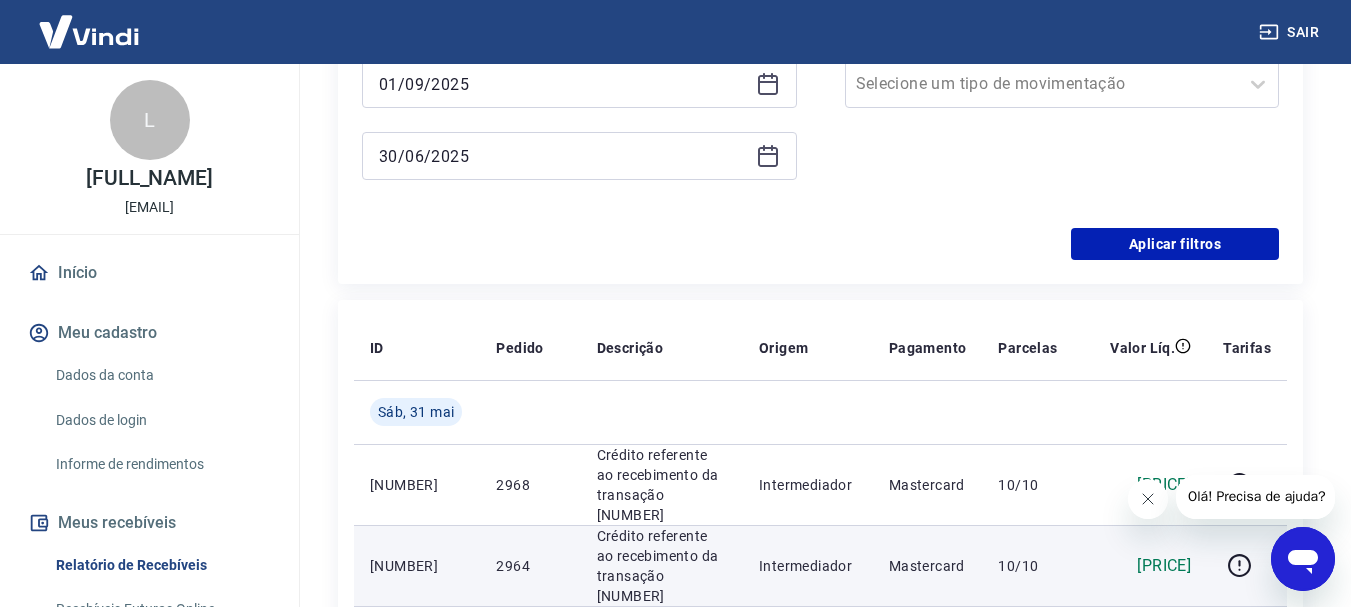 scroll, scrollTop: 400, scrollLeft: 0, axis: vertical 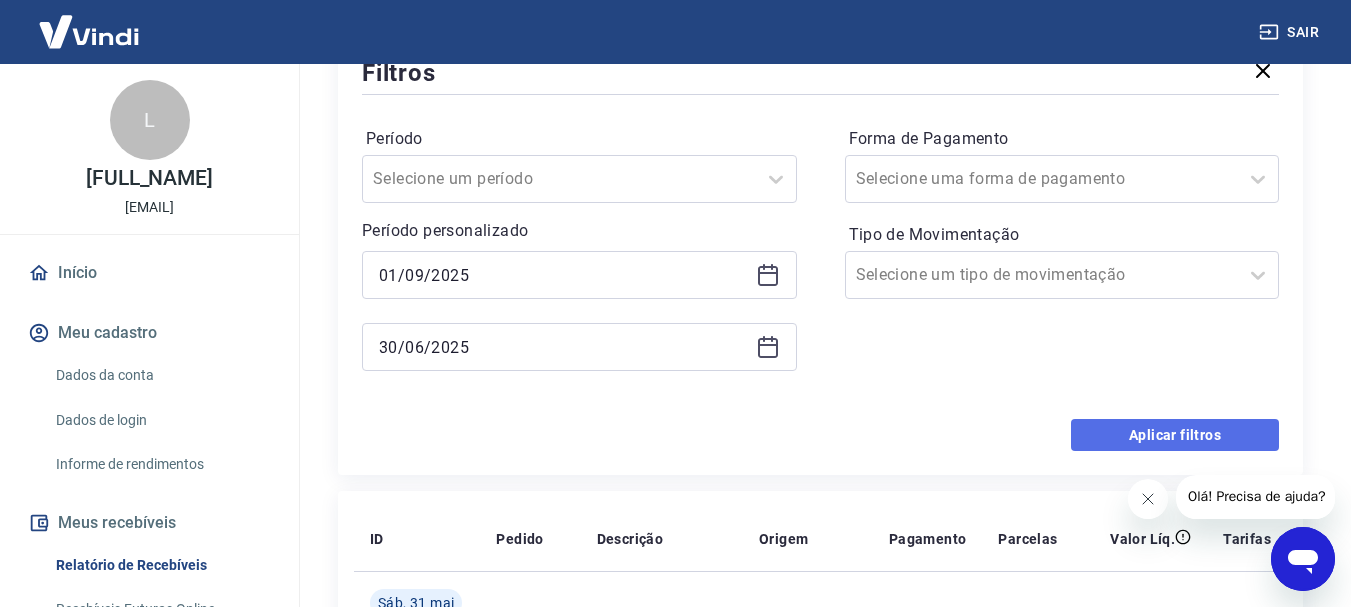 click on "Aplicar filtros" at bounding box center [1175, 435] 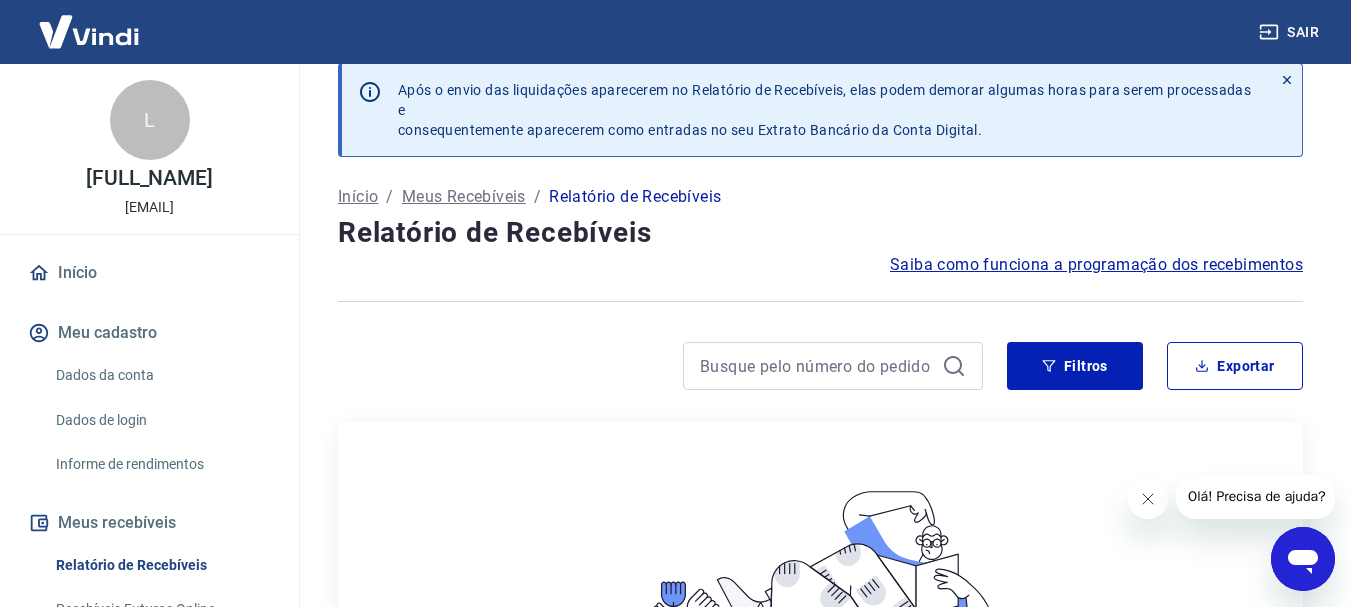 scroll, scrollTop: 0, scrollLeft: 0, axis: both 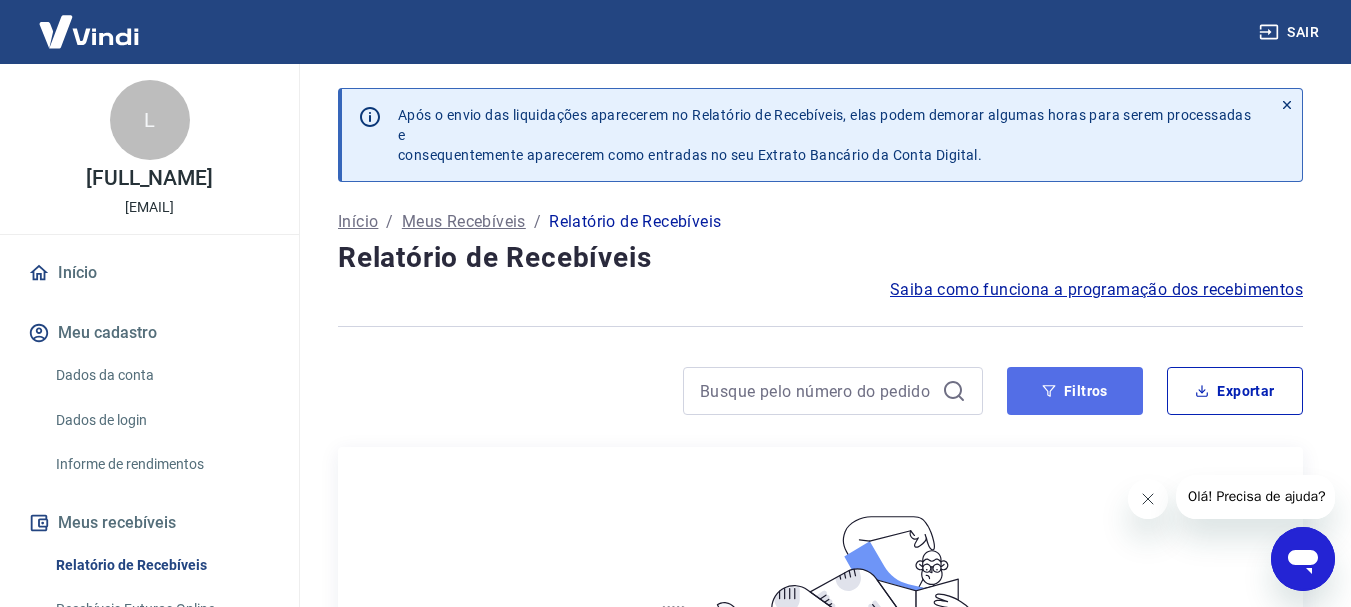 click on "Filtros" at bounding box center [1075, 391] 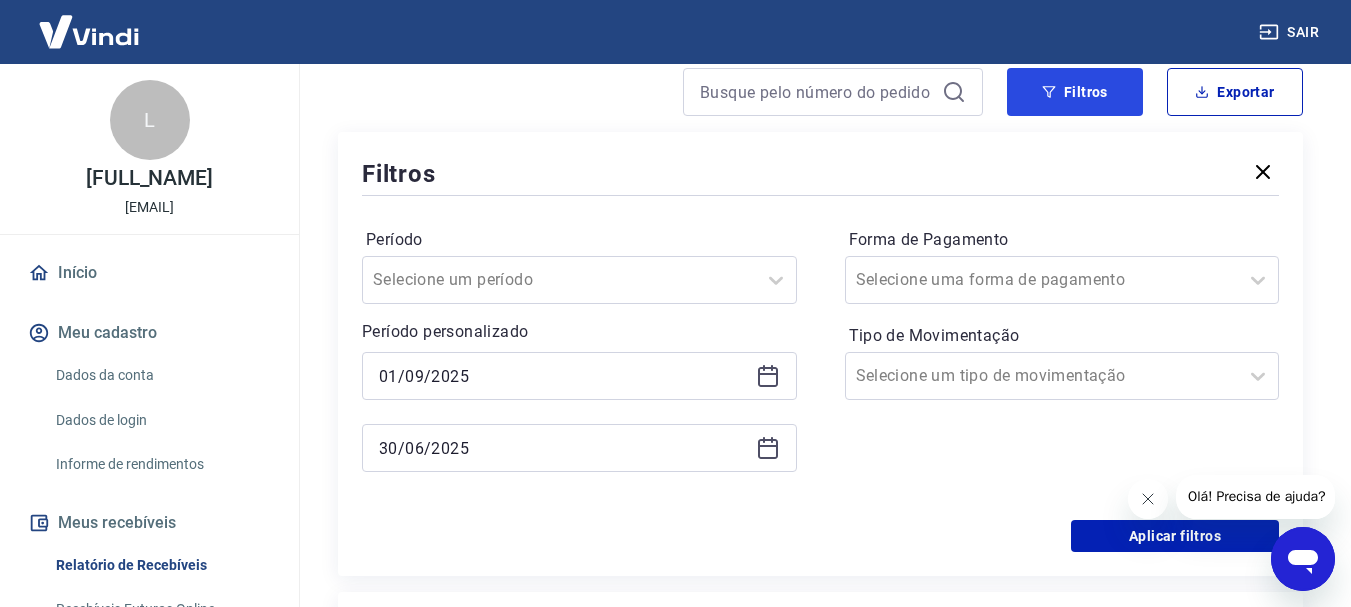 scroll, scrollTop: 300, scrollLeft: 0, axis: vertical 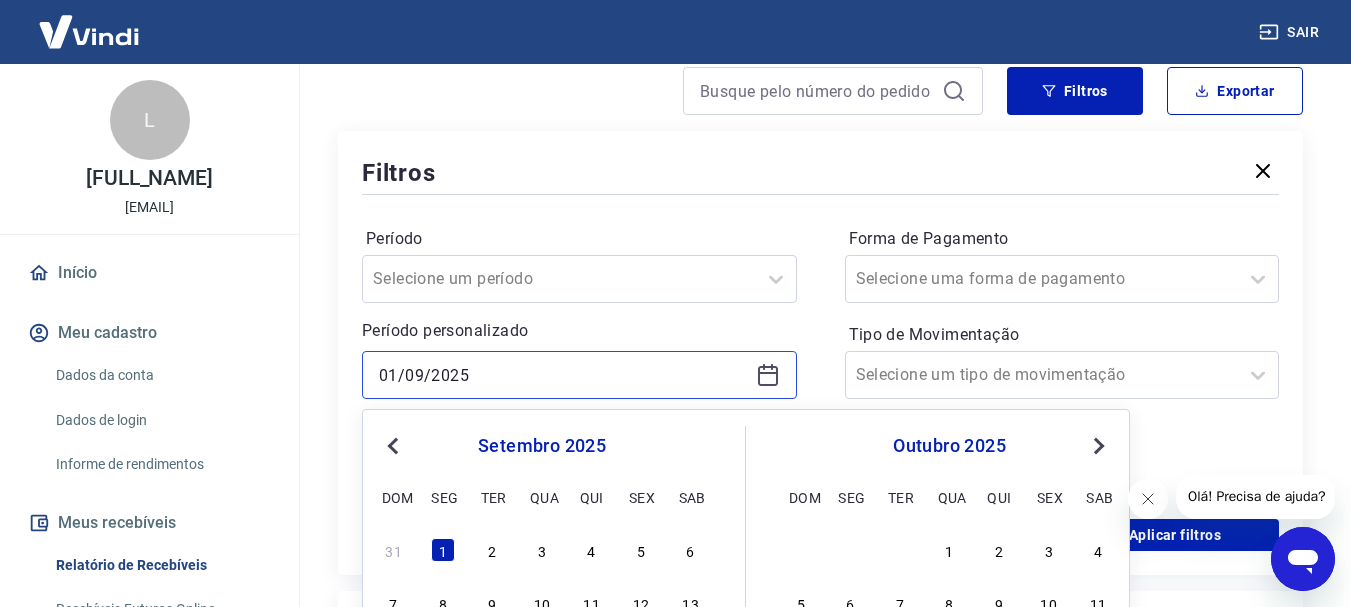 drag, startPoint x: 520, startPoint y: 376, endPoint x: 324, endPoint y: 375, distance: 196.00255 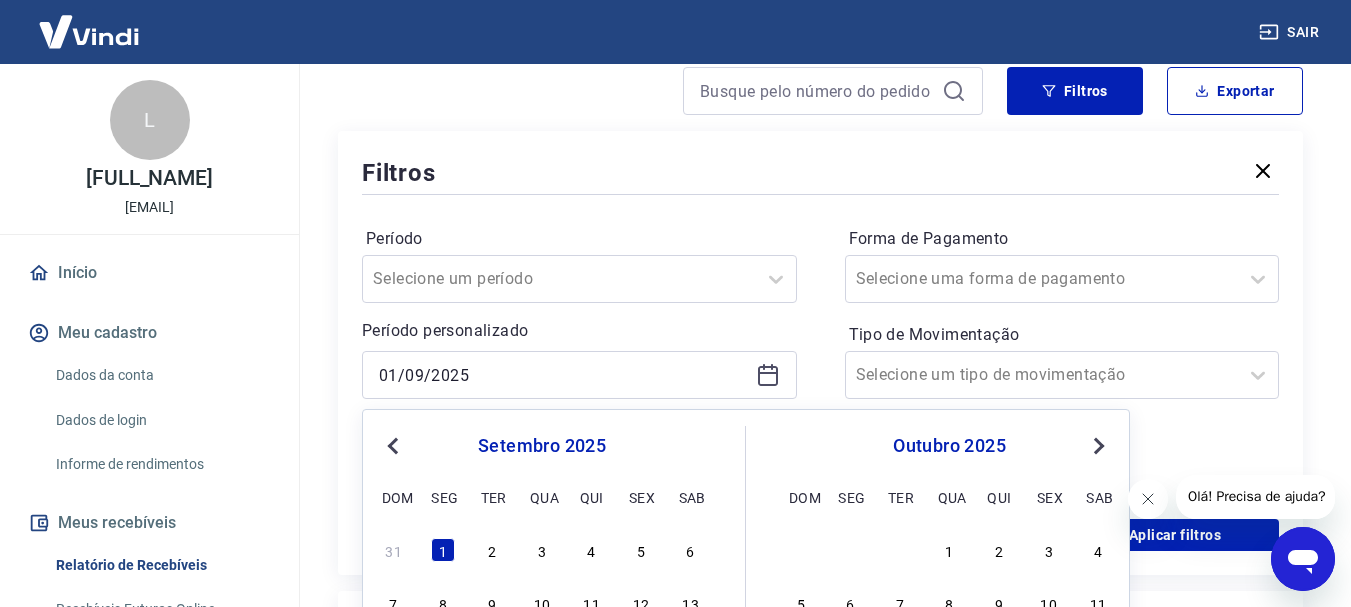 click on "Previous Month" at bounding box center [395, 445] 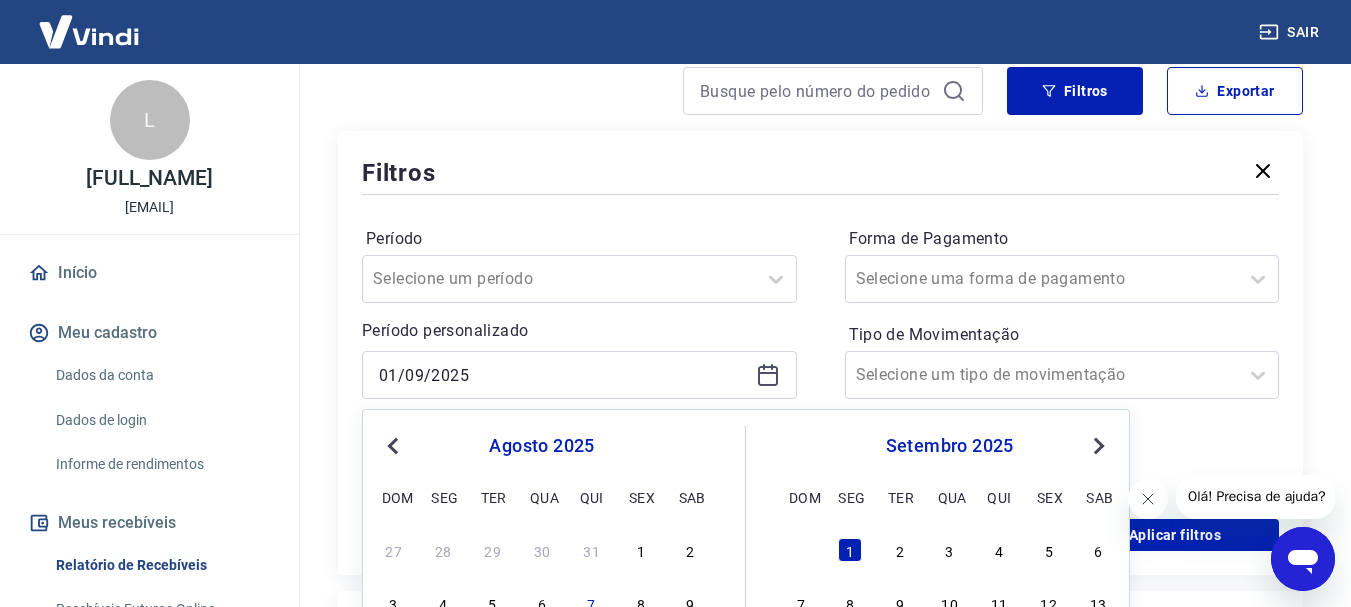 click on "Previous Month" at bounding box center (395, 445) 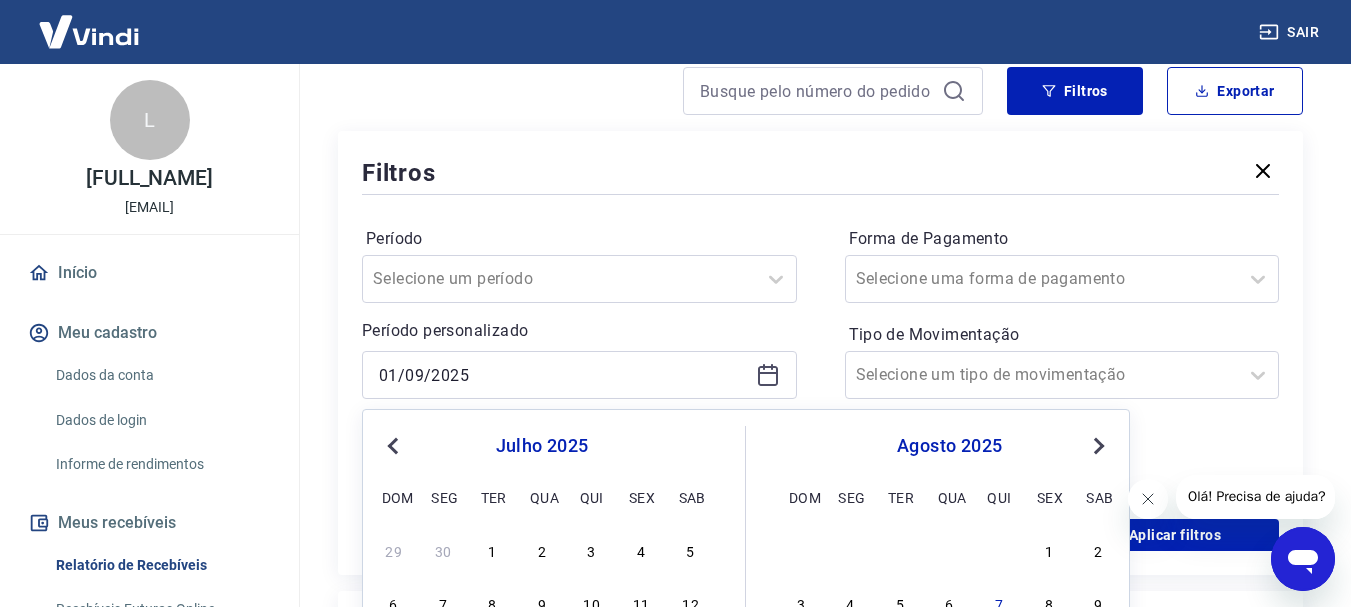click on "Previous Month" at bounding box center [395, 445] 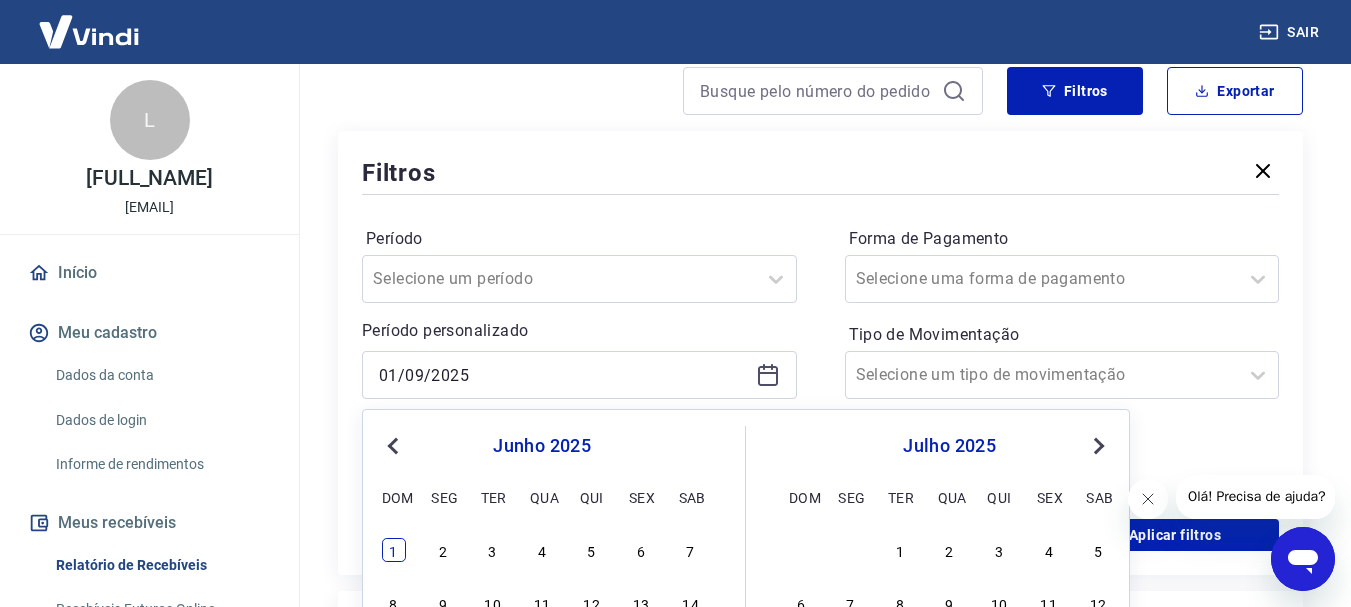 click on "1" at bounding box center [394, 550] 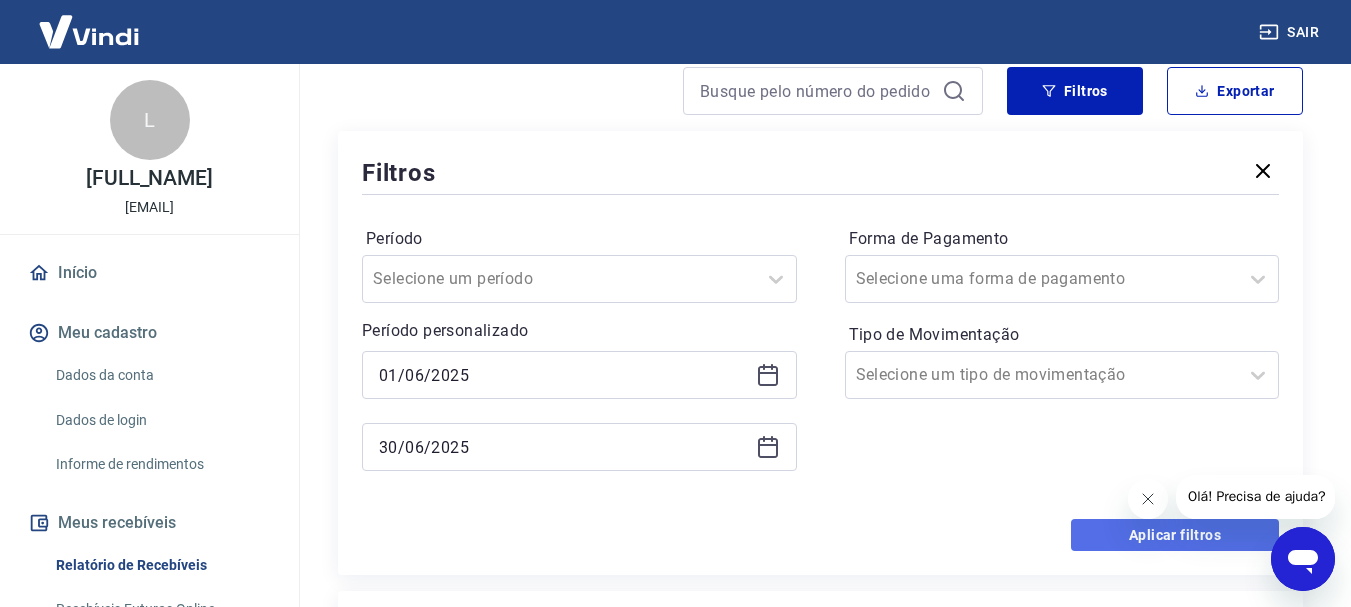 click on "Aplicar filtros" at bounding box center [1175, 535] 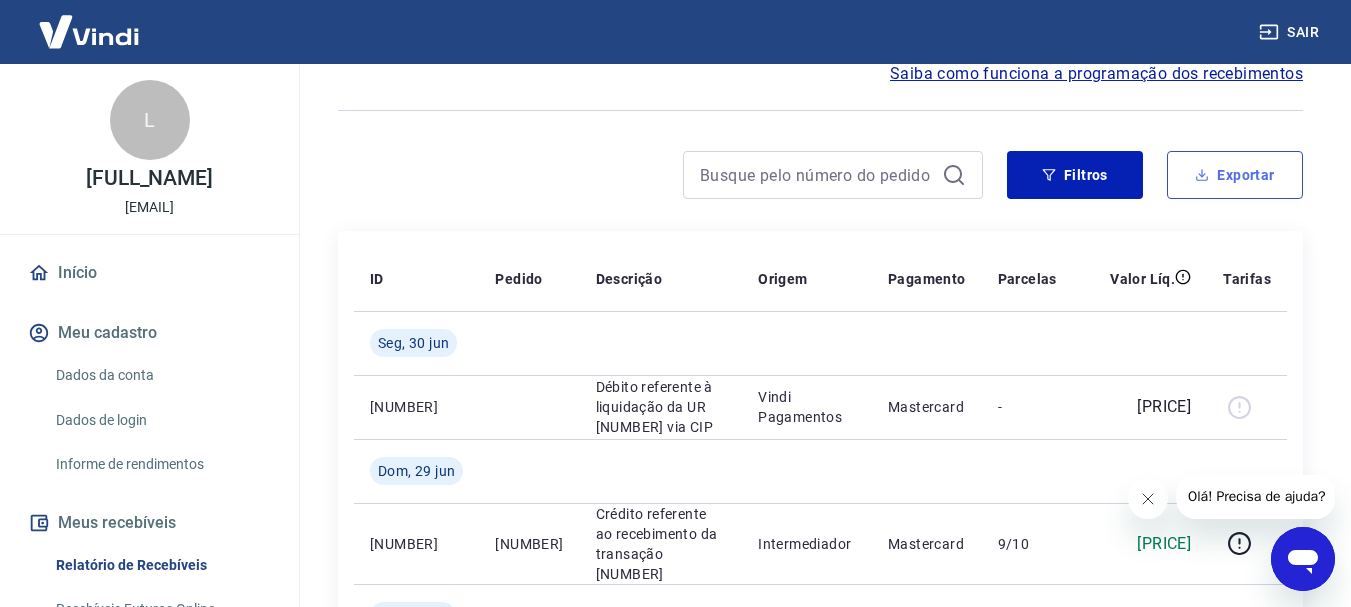 scroll, scrollTop: 100, scrollLeft: 0, axis: vertical 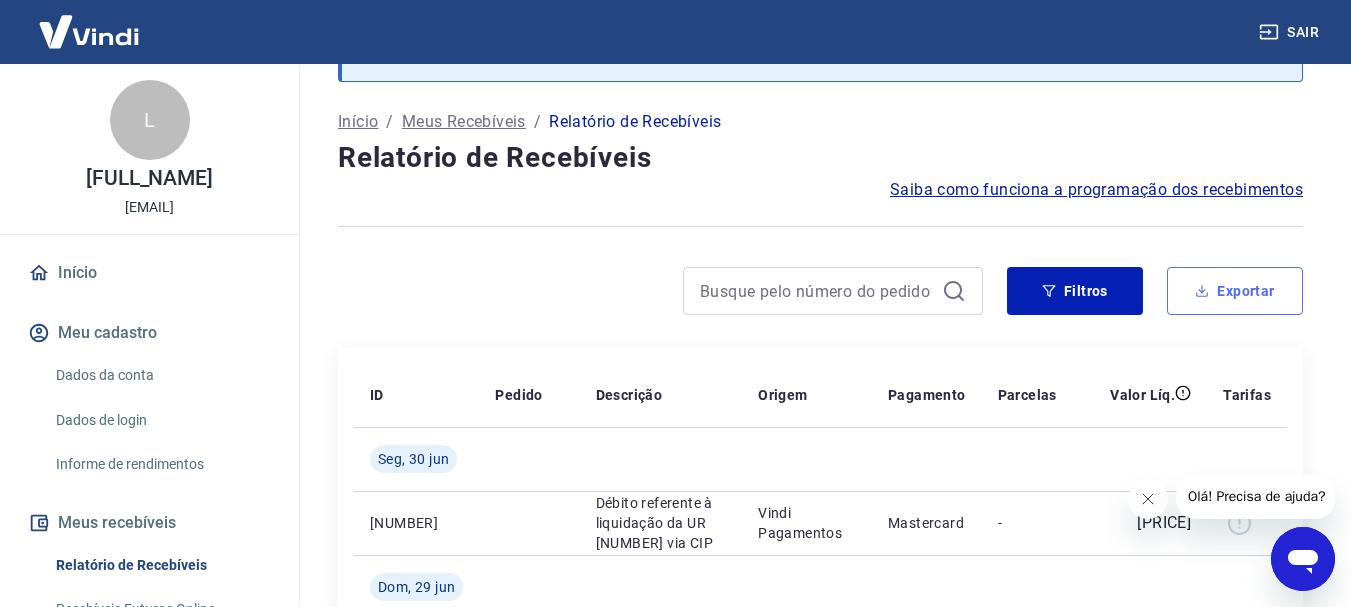 click on "Exportar" at bounding box center [1235, 291] 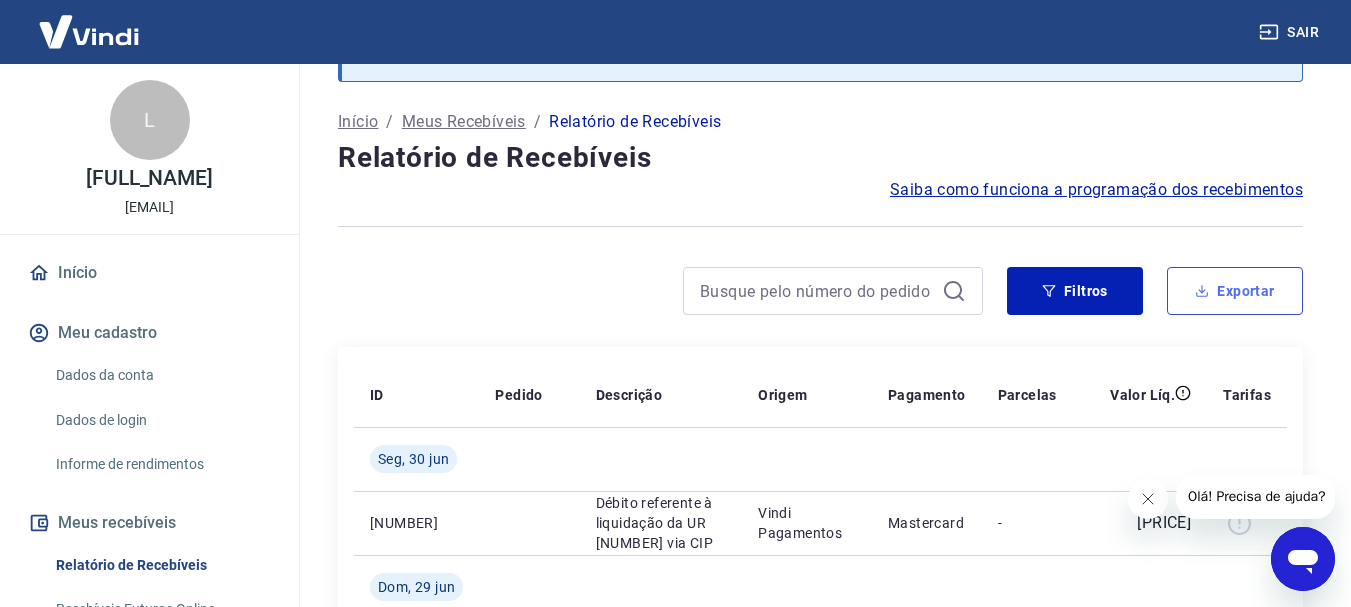 type on "01/06/2025" 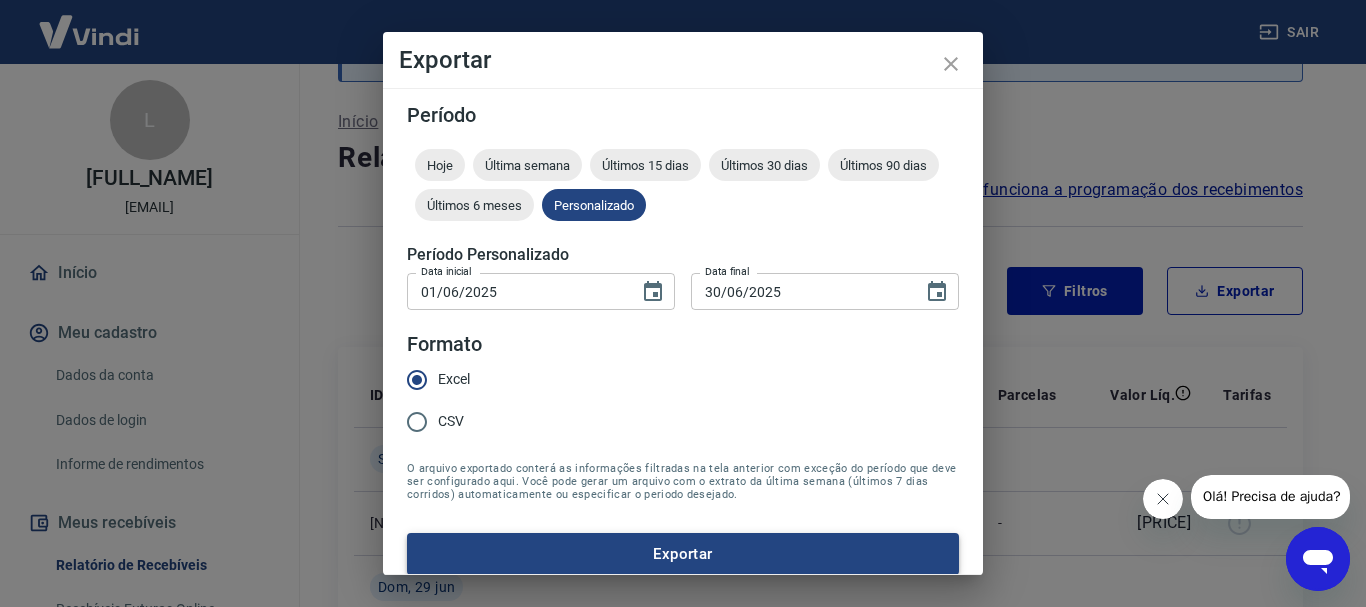 click on "Exportar" at bounding box center [683, 554] 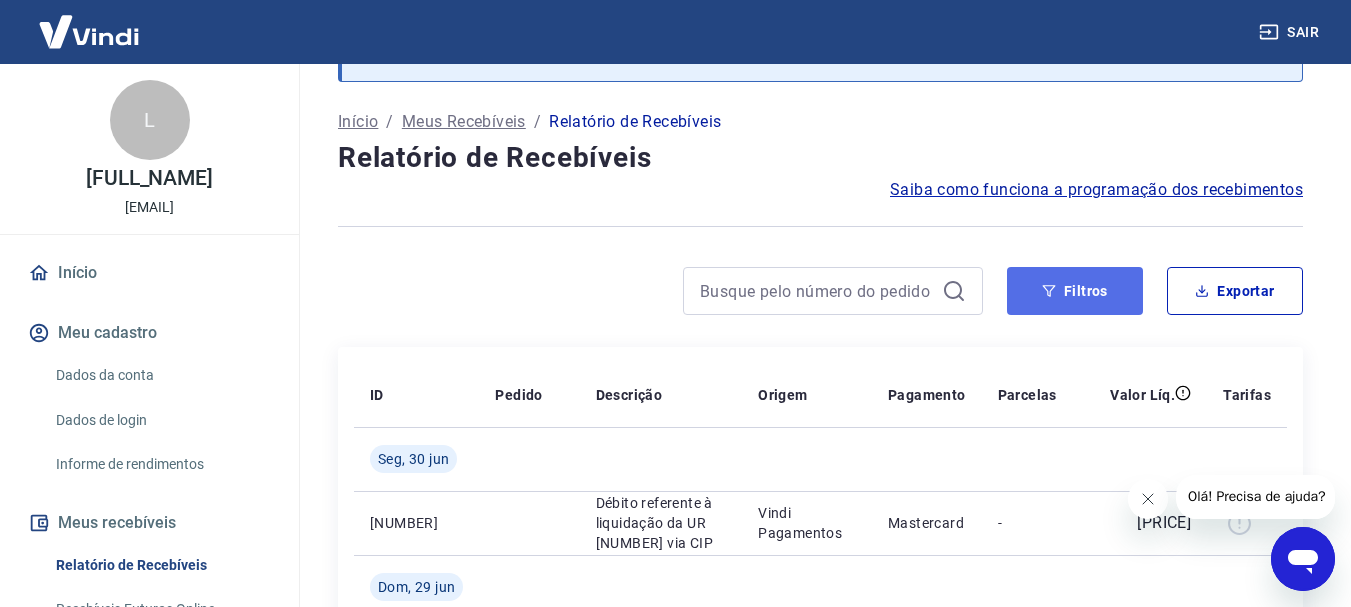 click on "Filtros" at bounding box center (1075, 291) 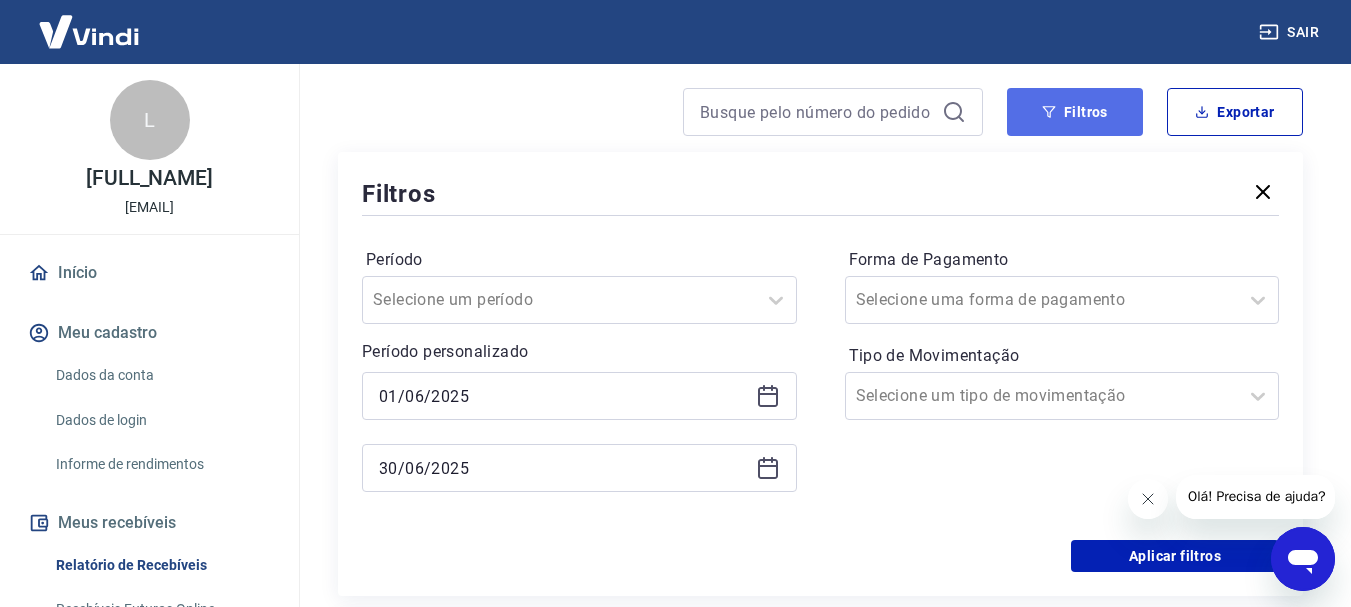 scroll, scrollTop: 300, scrollLeft: 0, axis: vertical 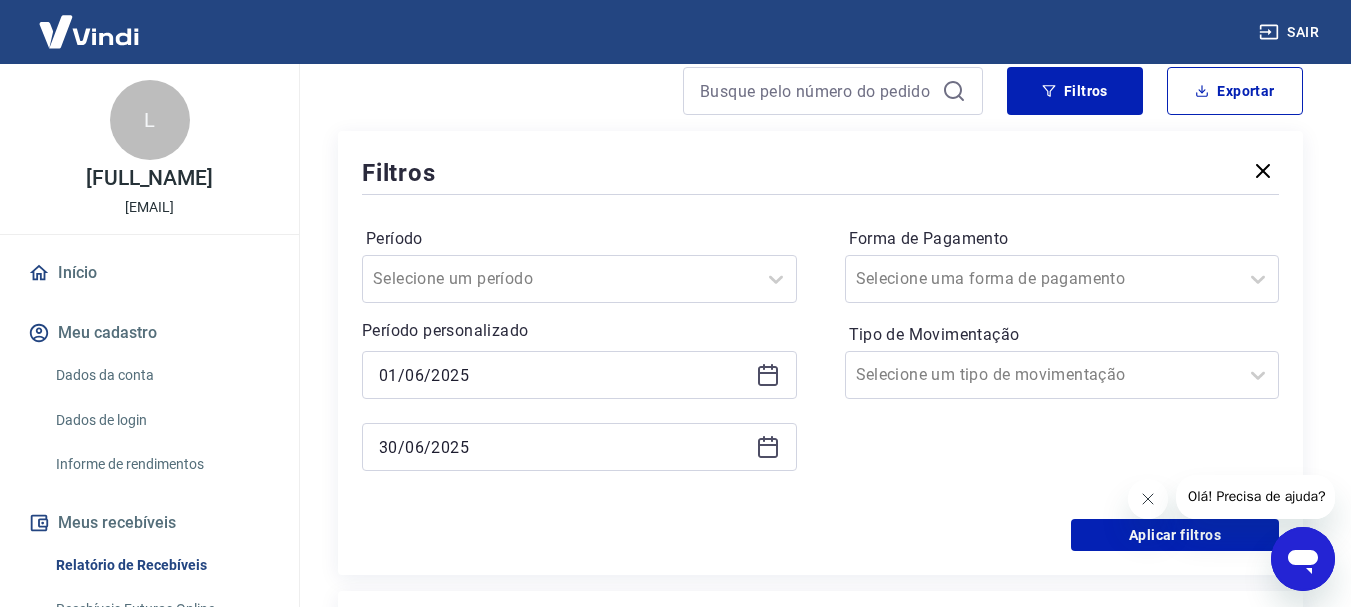 click 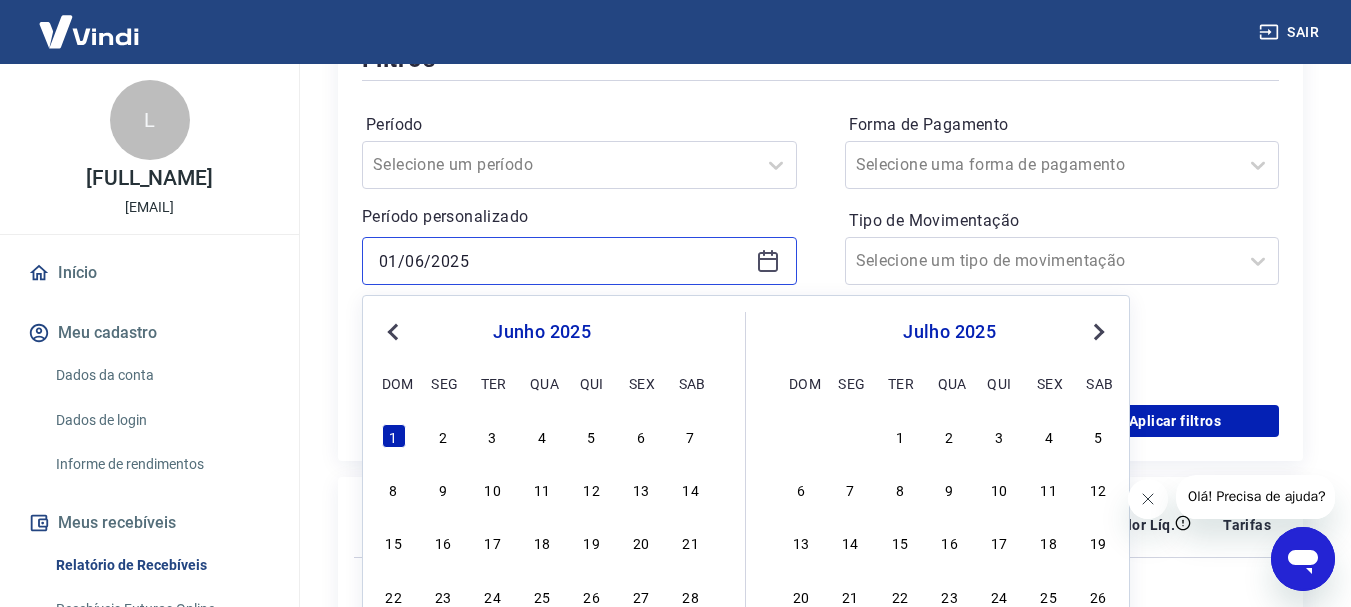scroll, scrollTop: 500, scrollLeft: 0, axis: vertical 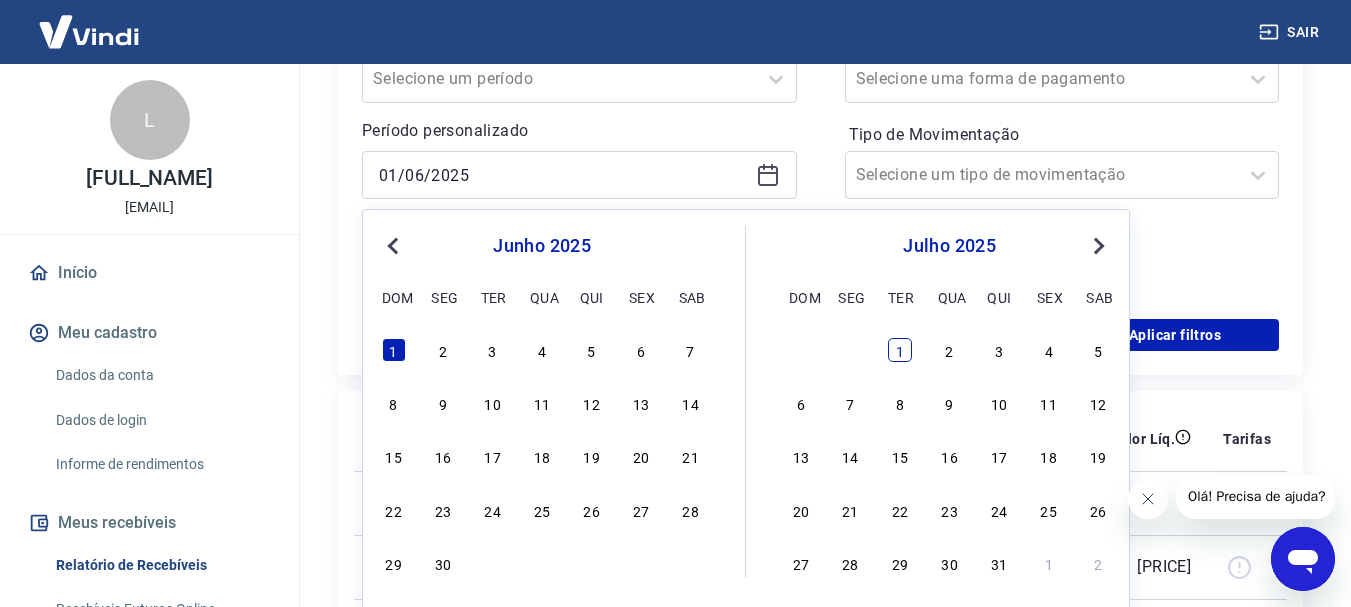 click on "1" at bounding box center (900, 350) 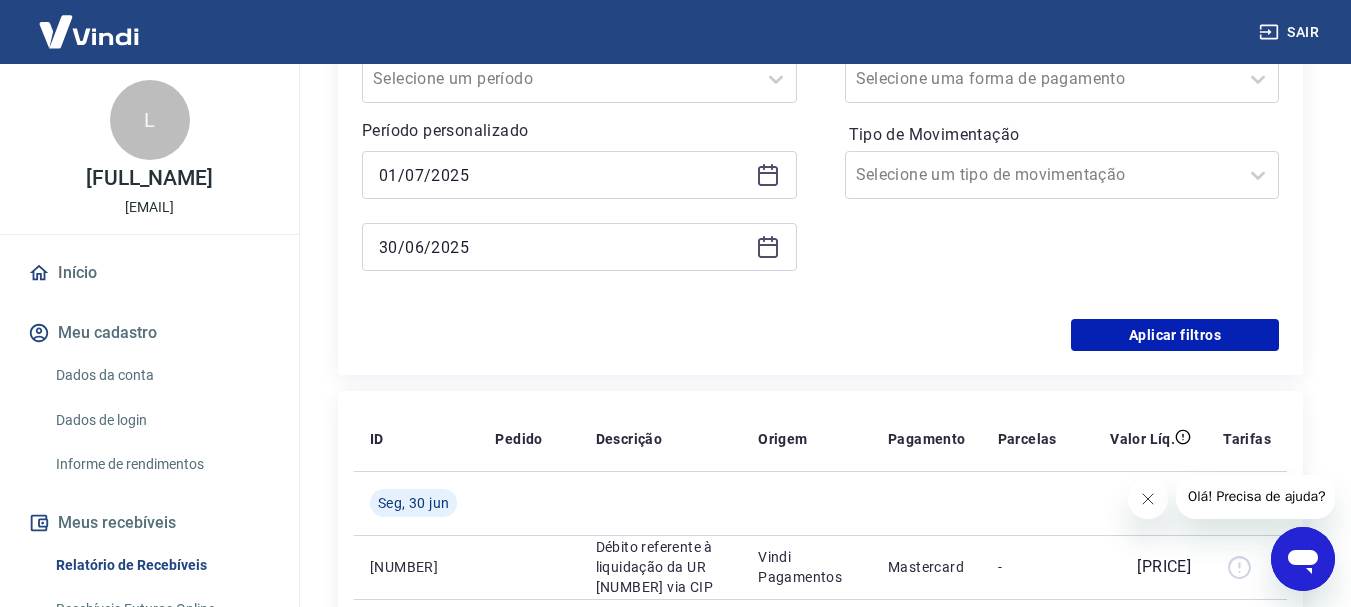 type on "01/07/2025" 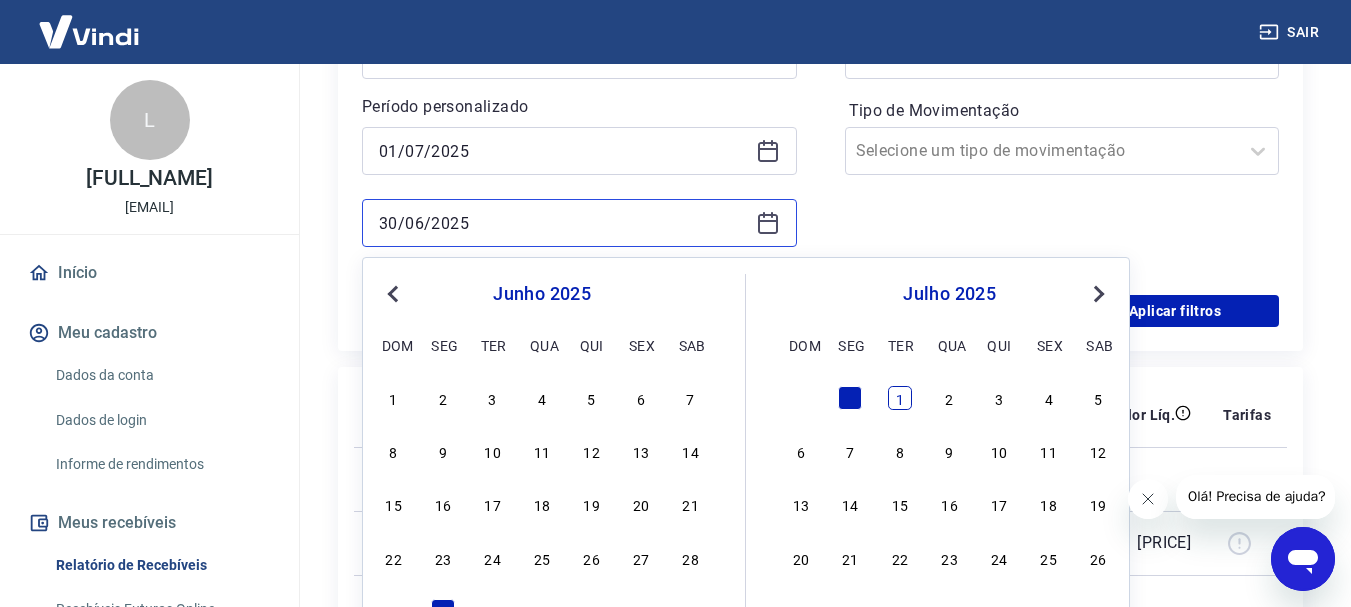 scroll, scrollTop: 700, scrollLeft: 0, axis: vertical 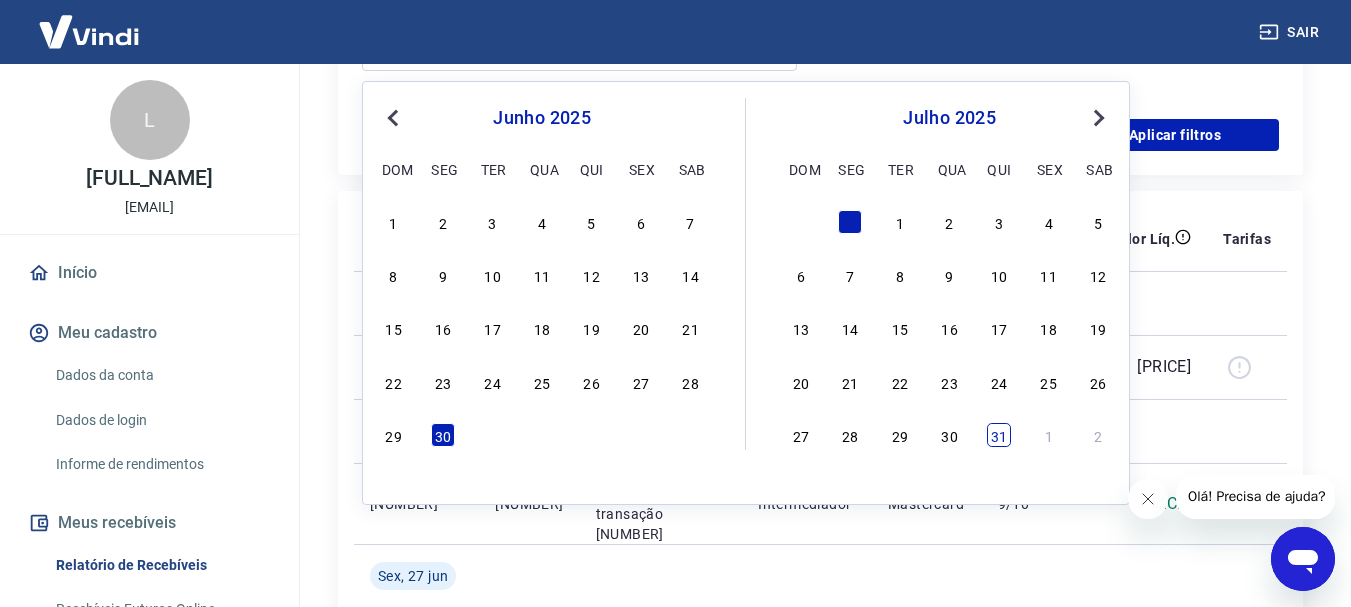 click on "31" at bounding box center [999, 435] 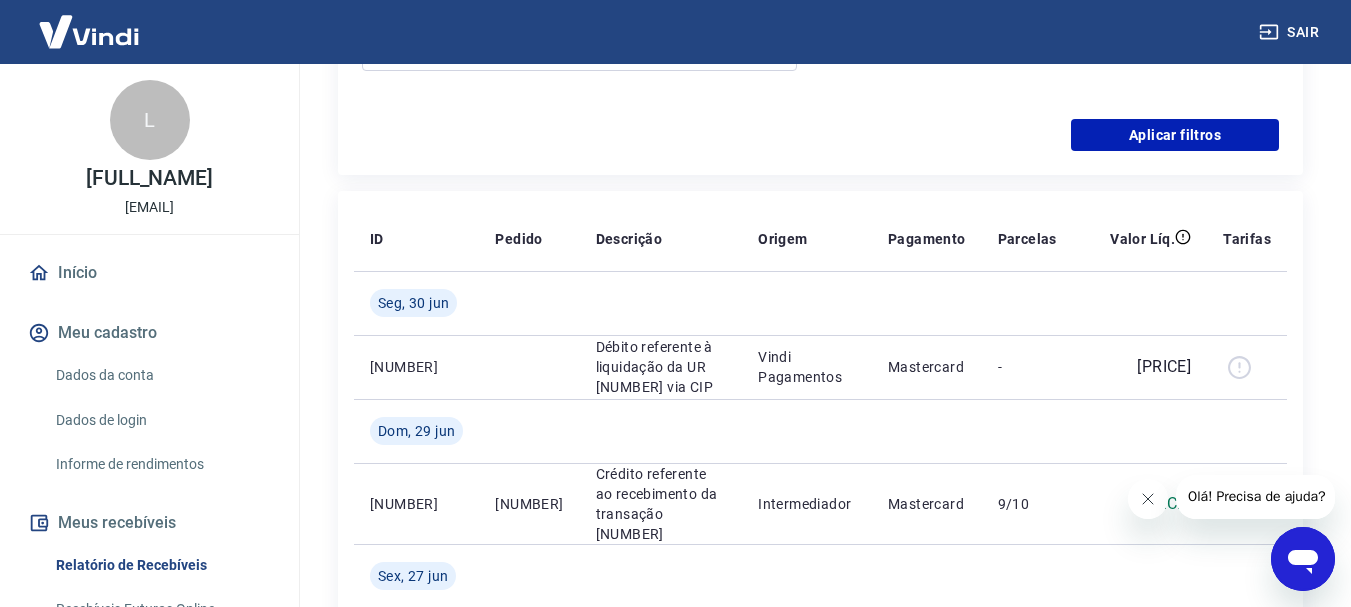 scroll, scrollTop: 500, scrollLeft: 0, axis: vertical 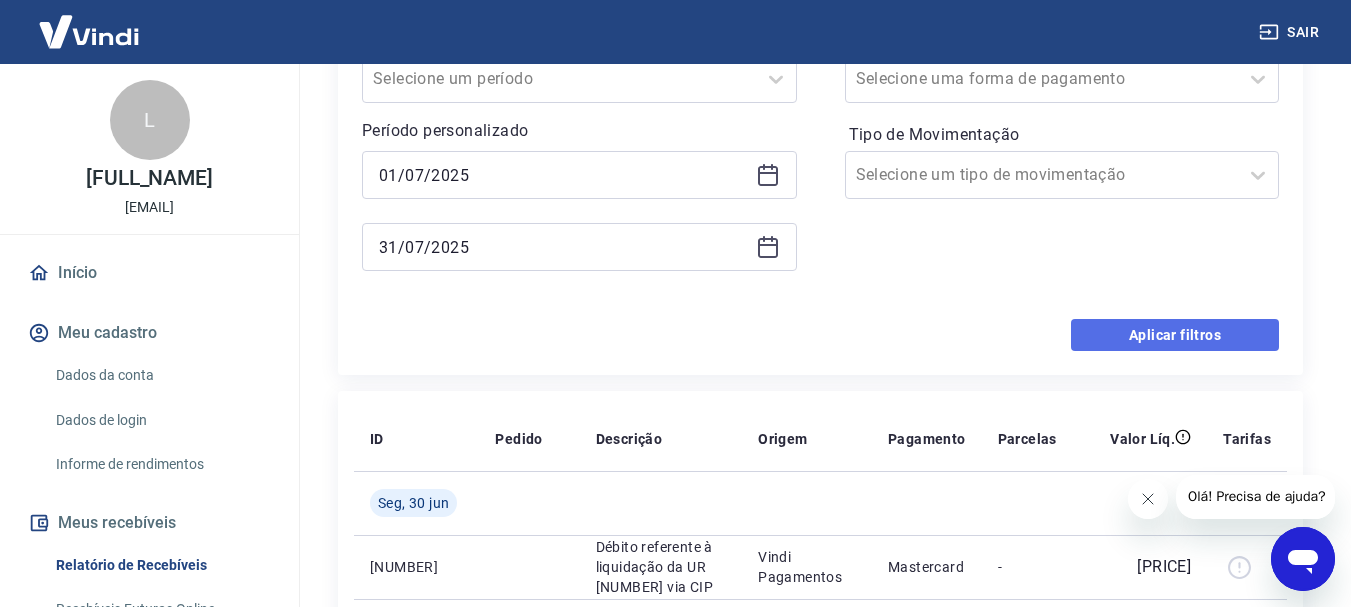 click on "Aplicar filtros" at bounding box center [1175, 335] 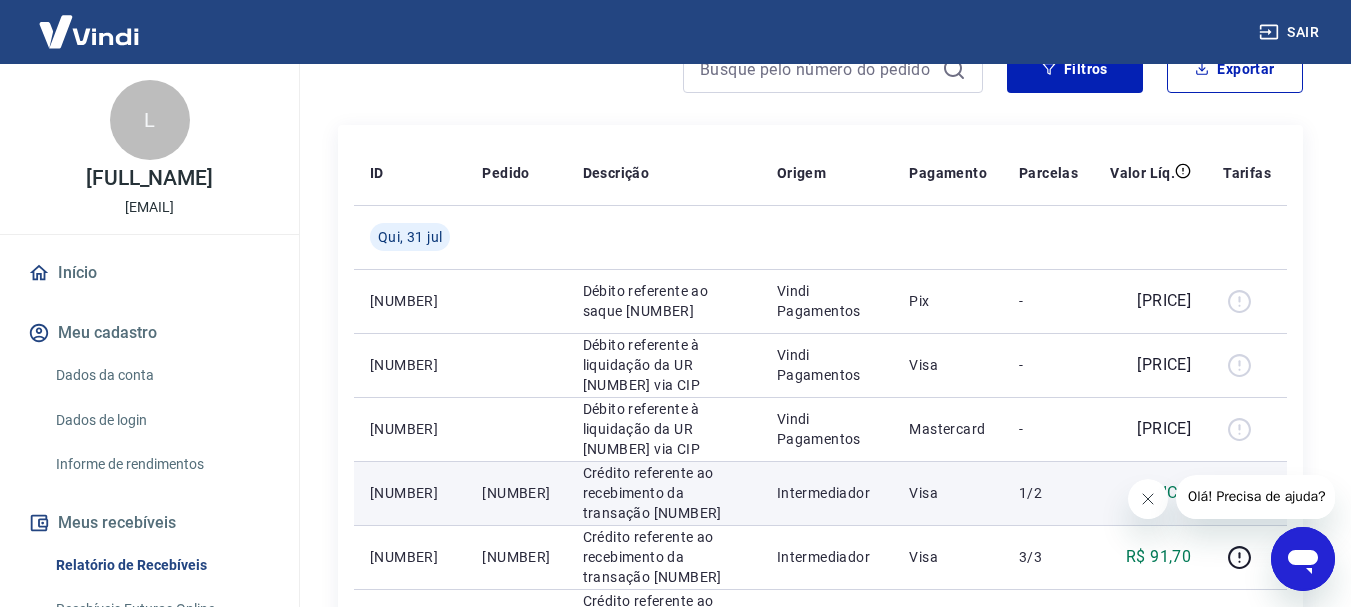scroll, scrollTop: 0, scrollLeft: 0, axis: both 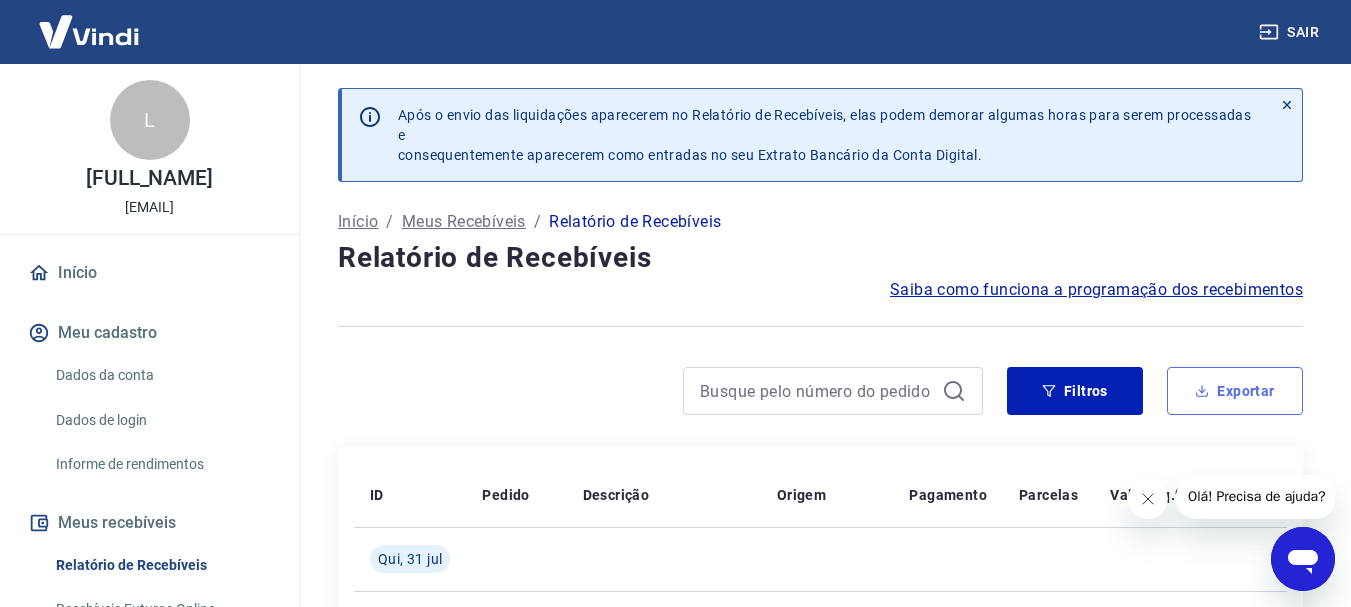 click on "Exportar" at bounding box center (1235, 391) 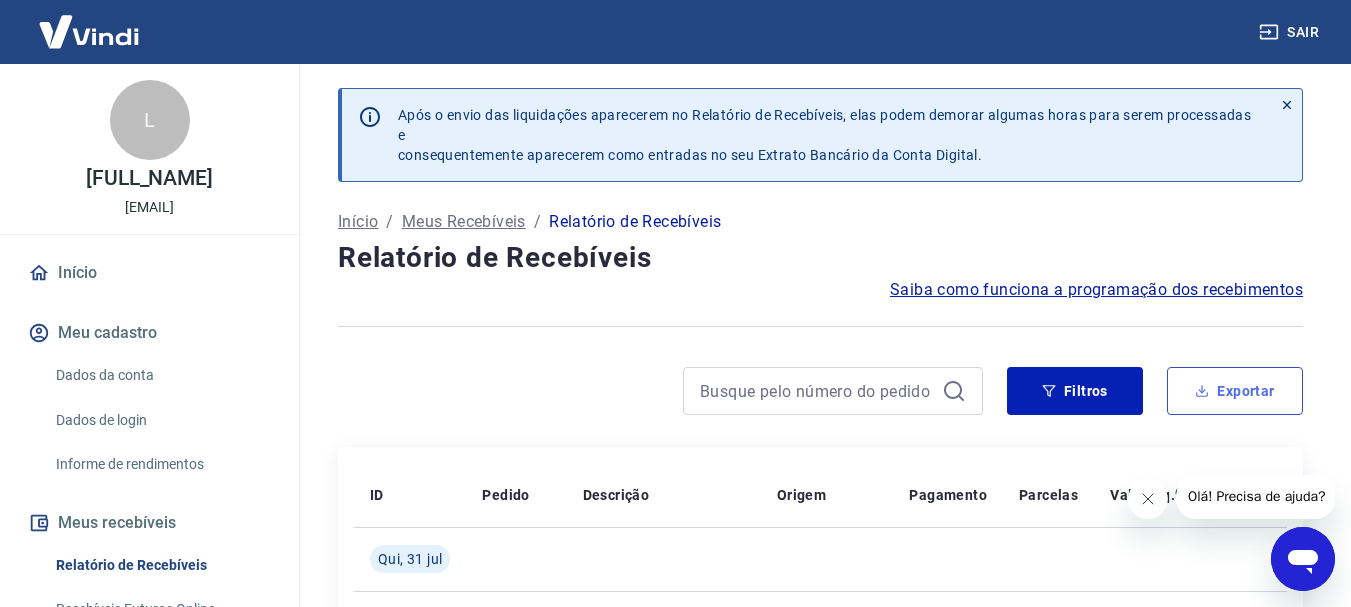 type on "01/07/2025" 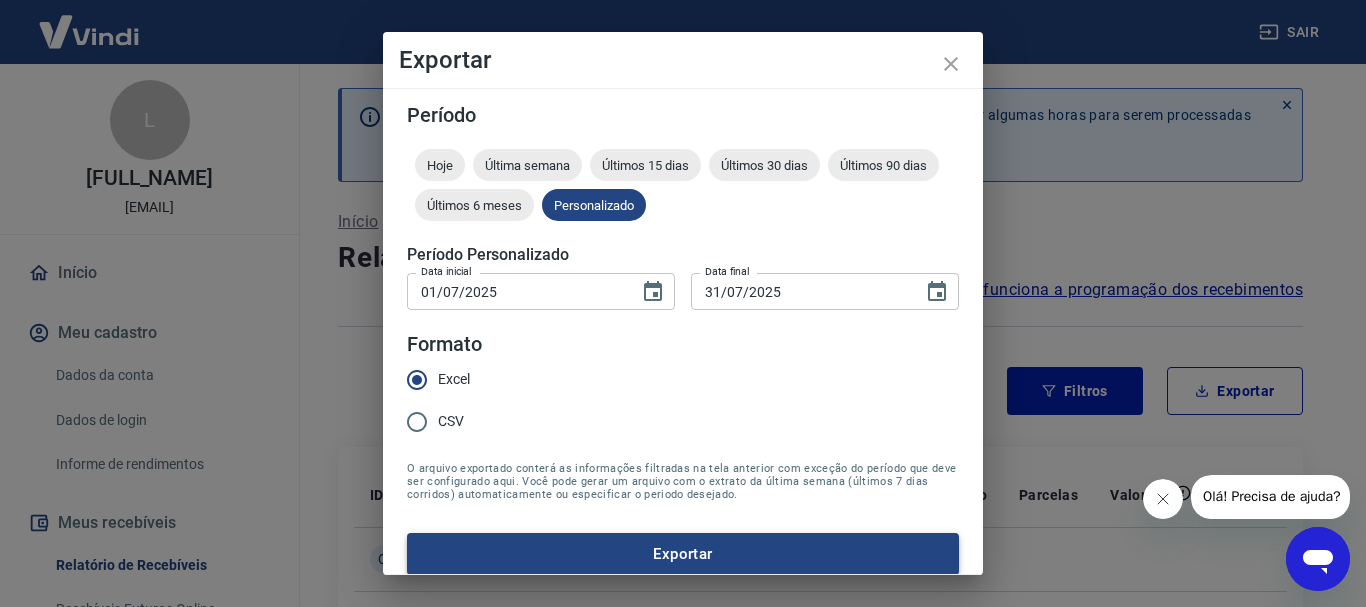 click on "Exportar" at bounding box center (683, 554) 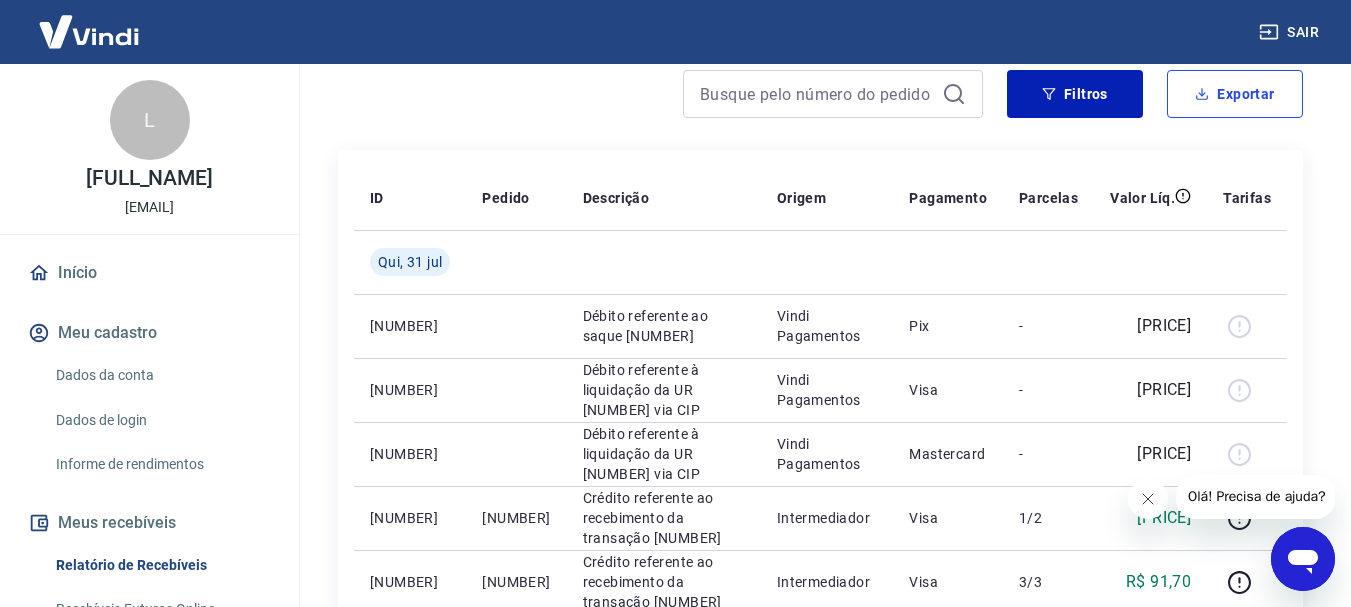 scroll, scrollTop: 300, scrollLeft: 0, axis: vertical 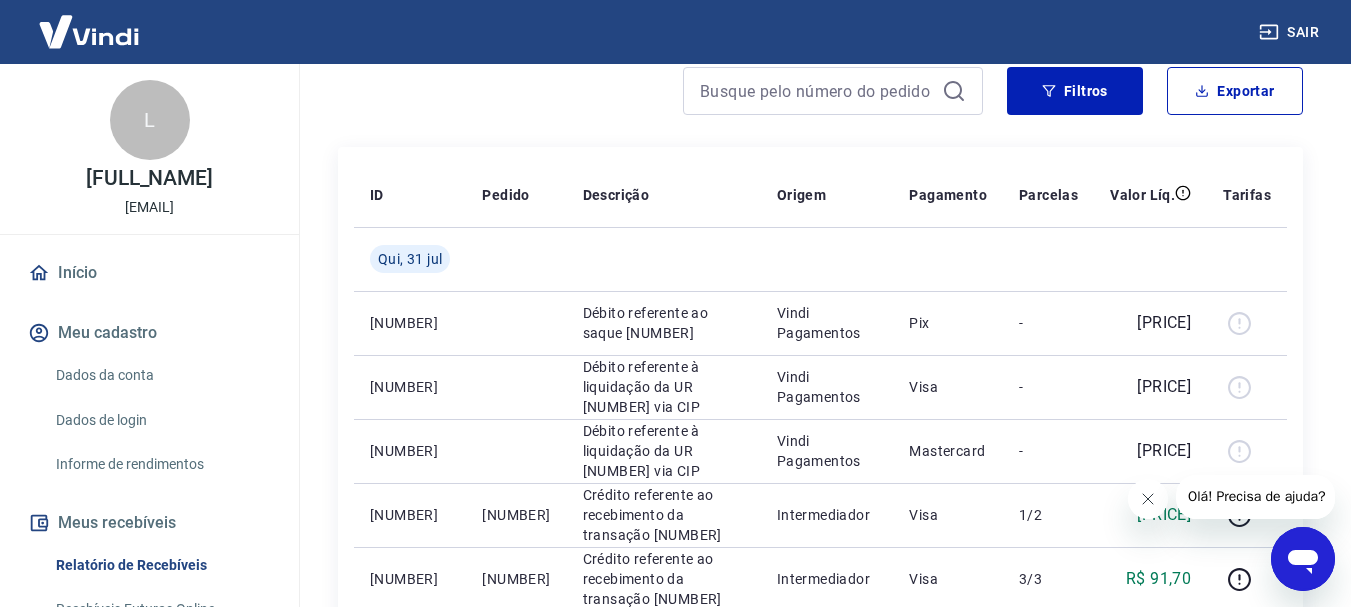 click on "Início" at bounding box center (149, 273) 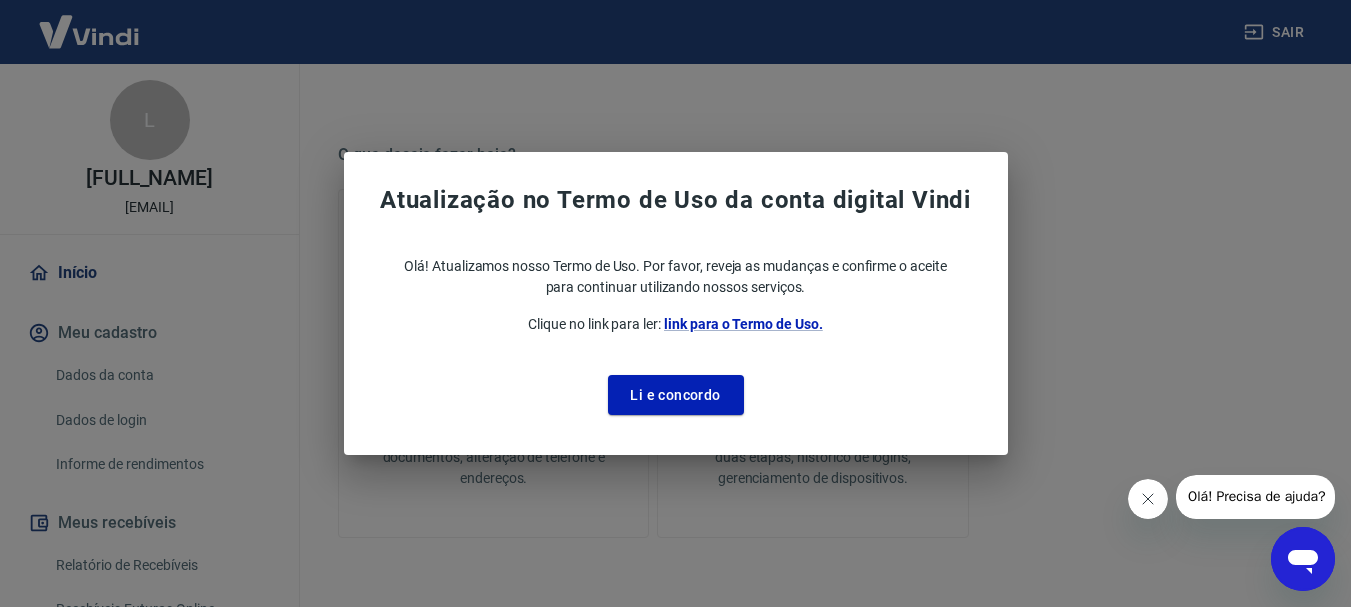 scroll, scrollTop: 92, scrollLeft: 0, axis: vertical 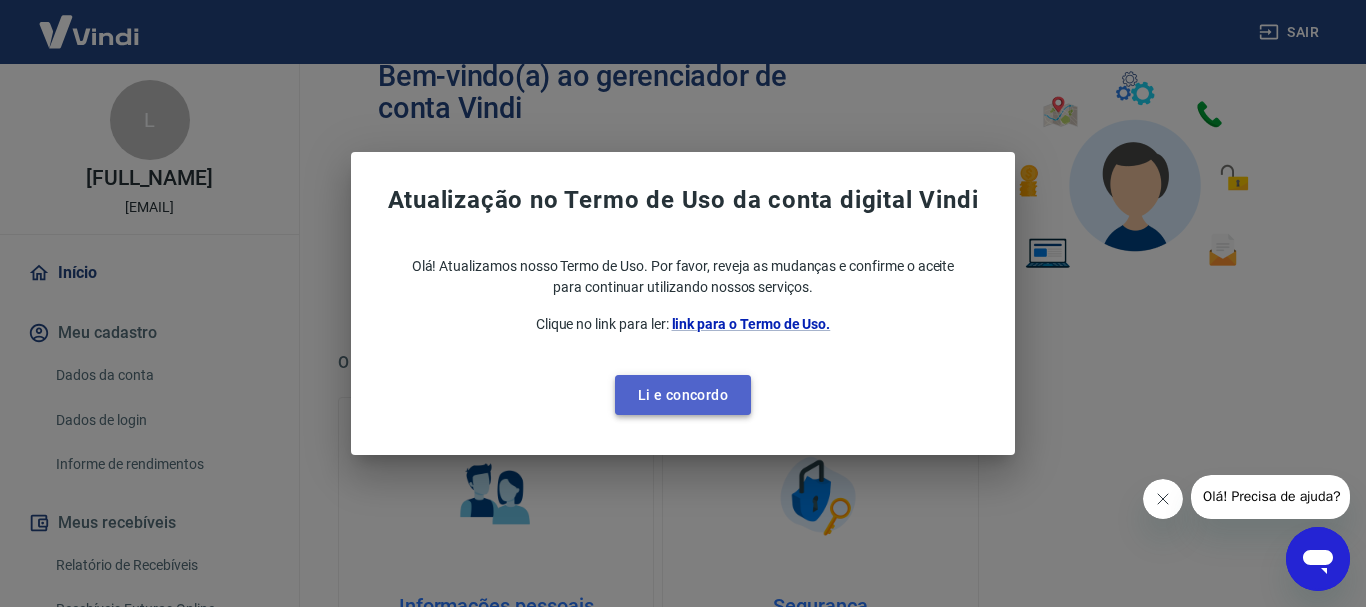 click on "Li e concordo" at bounding box center [683, 395] 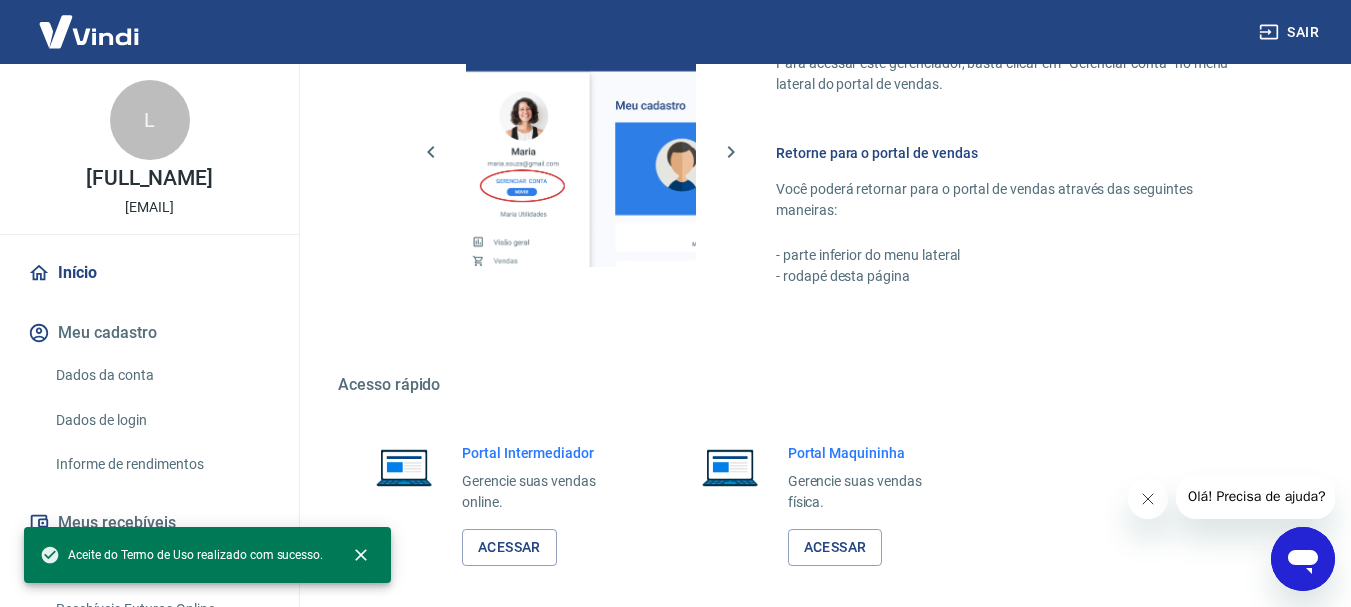 scroll, scrollTop: 992, scrollLeft: 0, axis: vertical 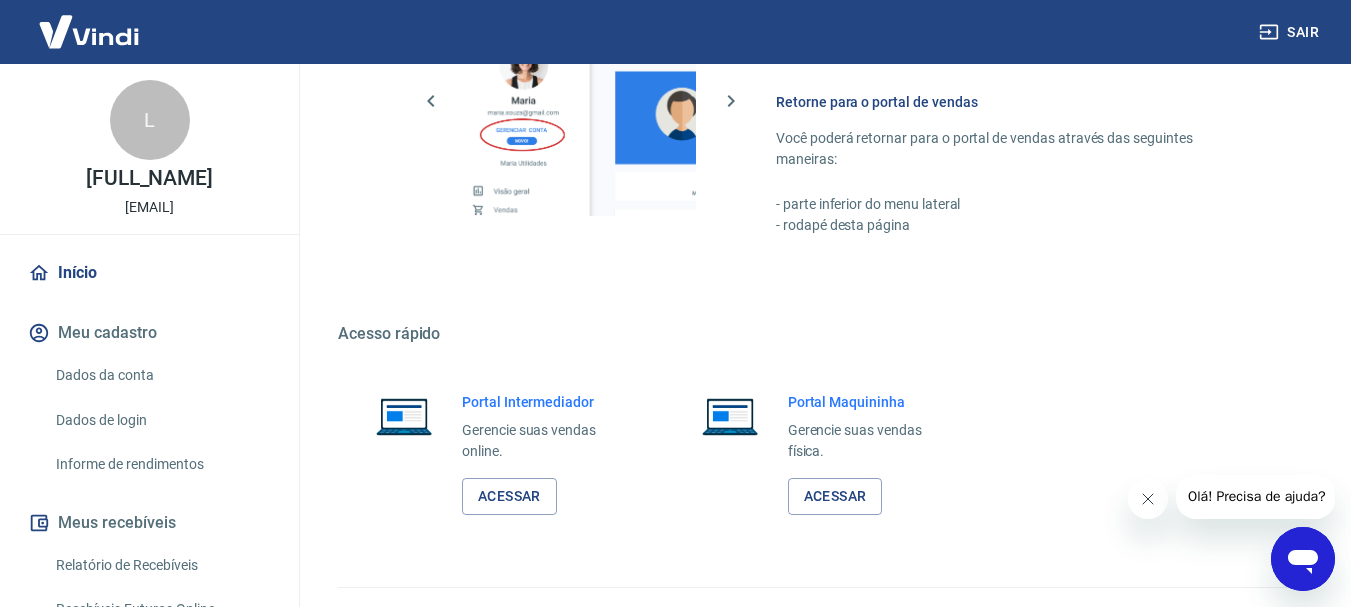 click 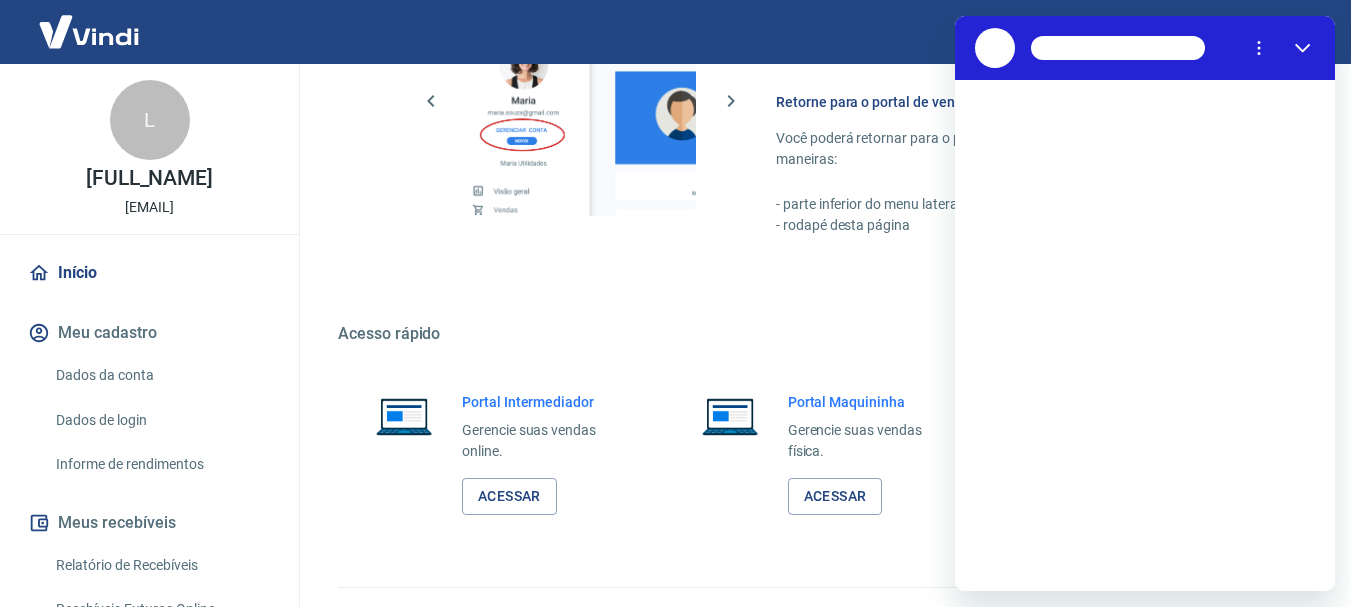 scroll, scrollTop: 0, scrollLeft: 0, axis: both 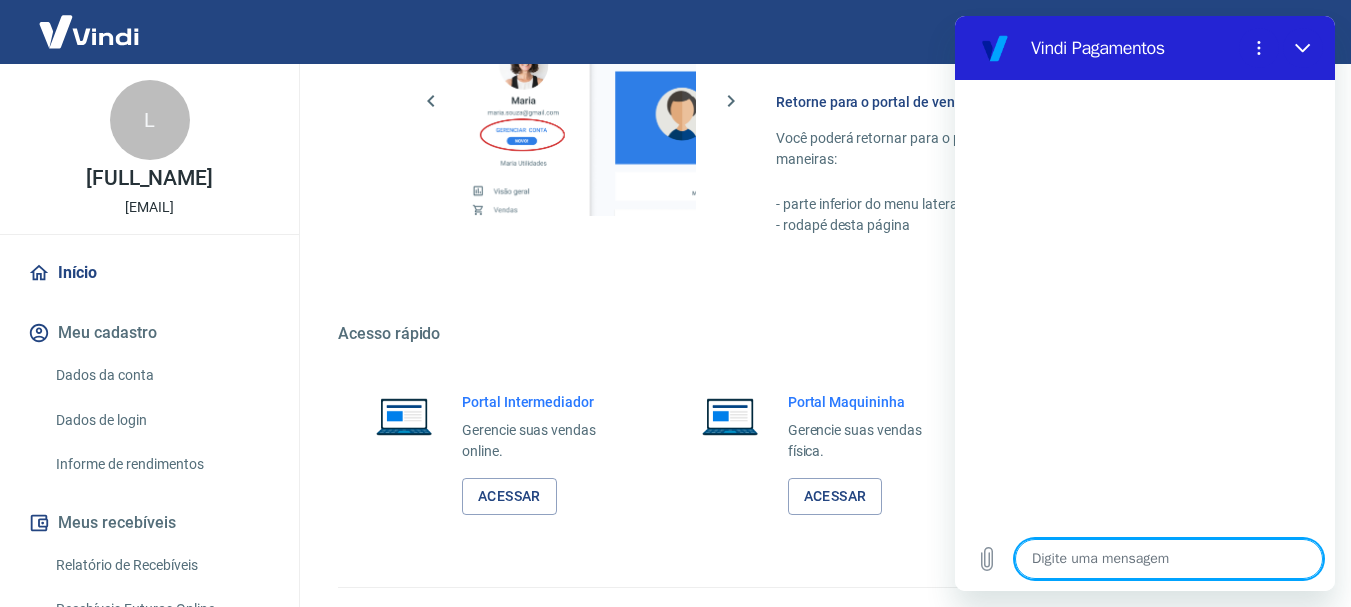 click at bounding box center [1169, 559] 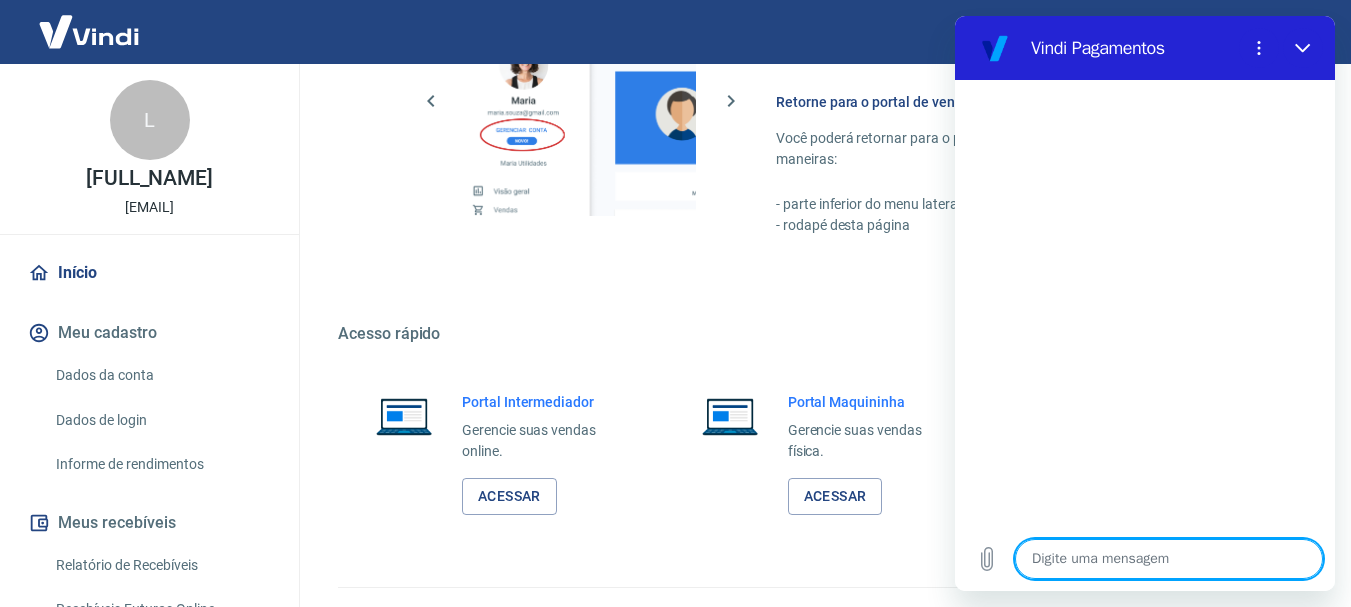 type on "b" 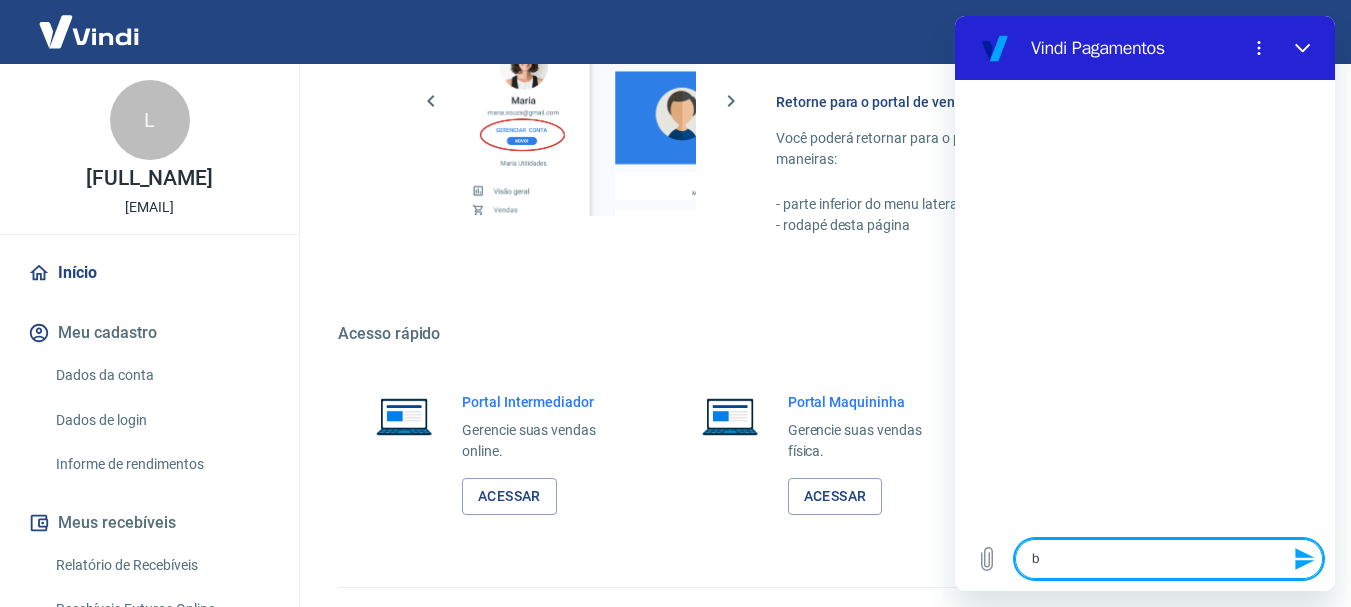 type on "bo" 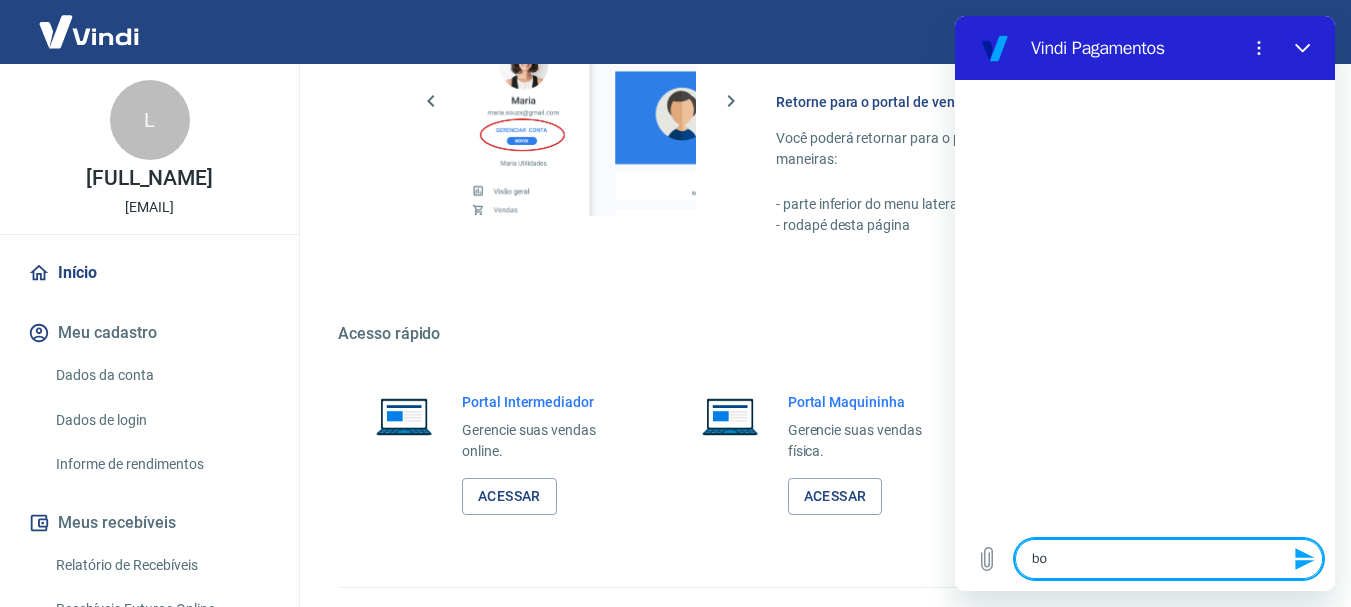 type on "bom" 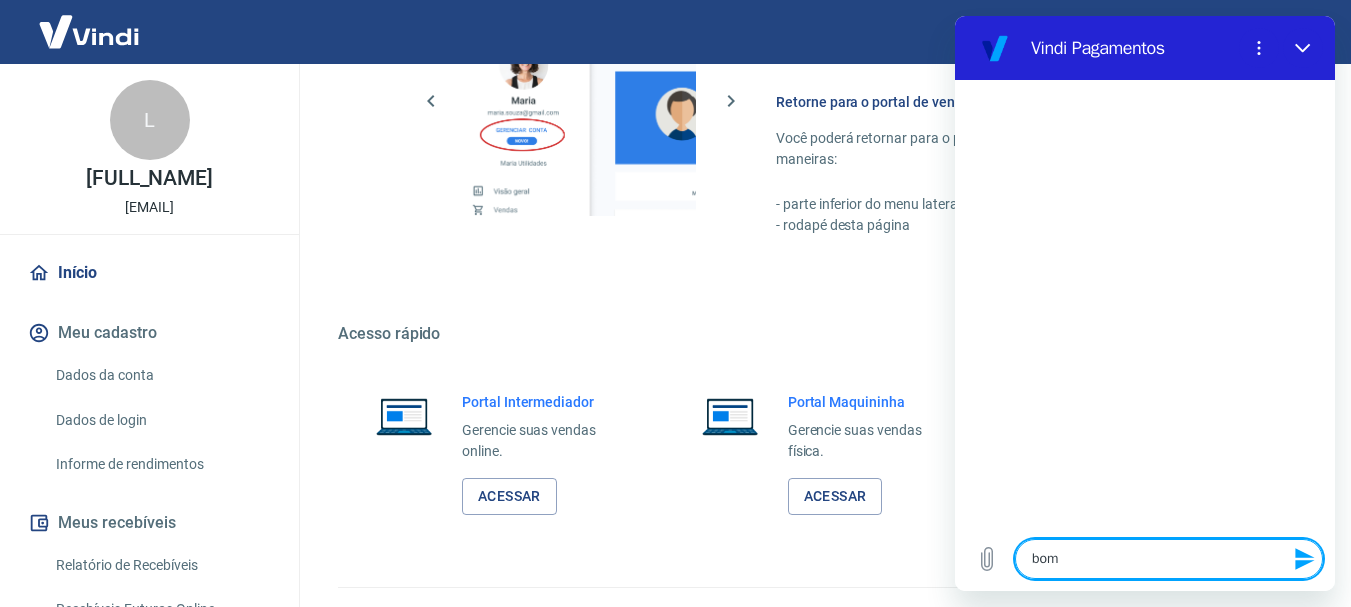 type on "bom" 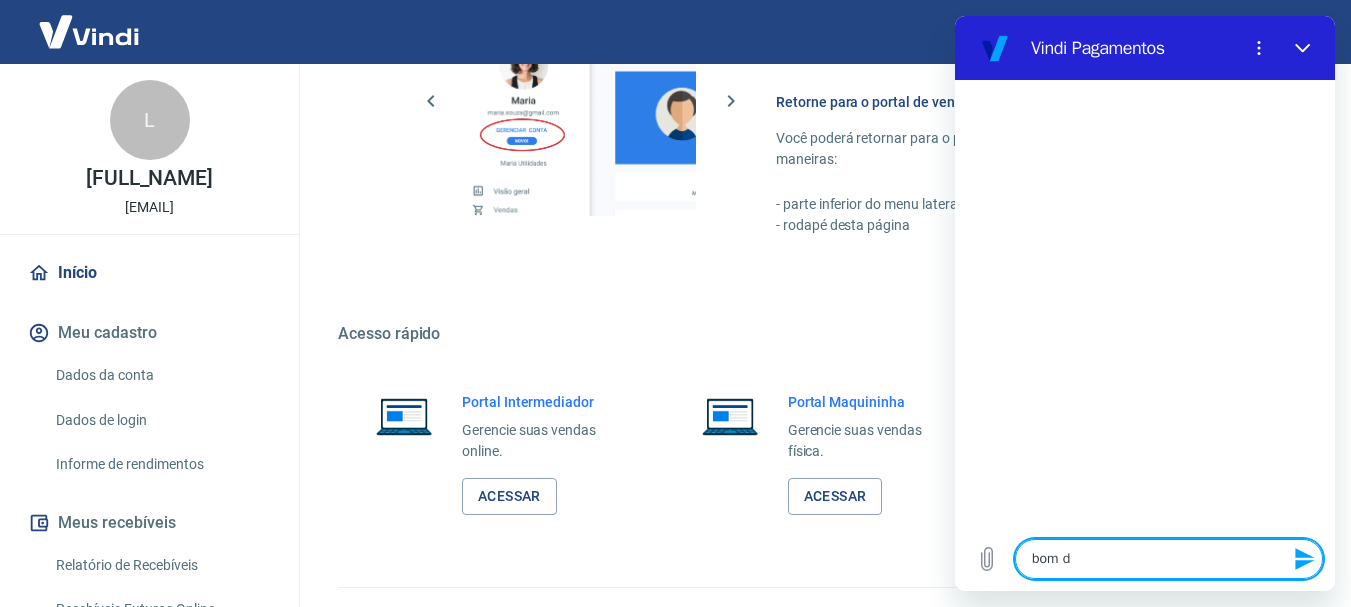 type on "bom di" 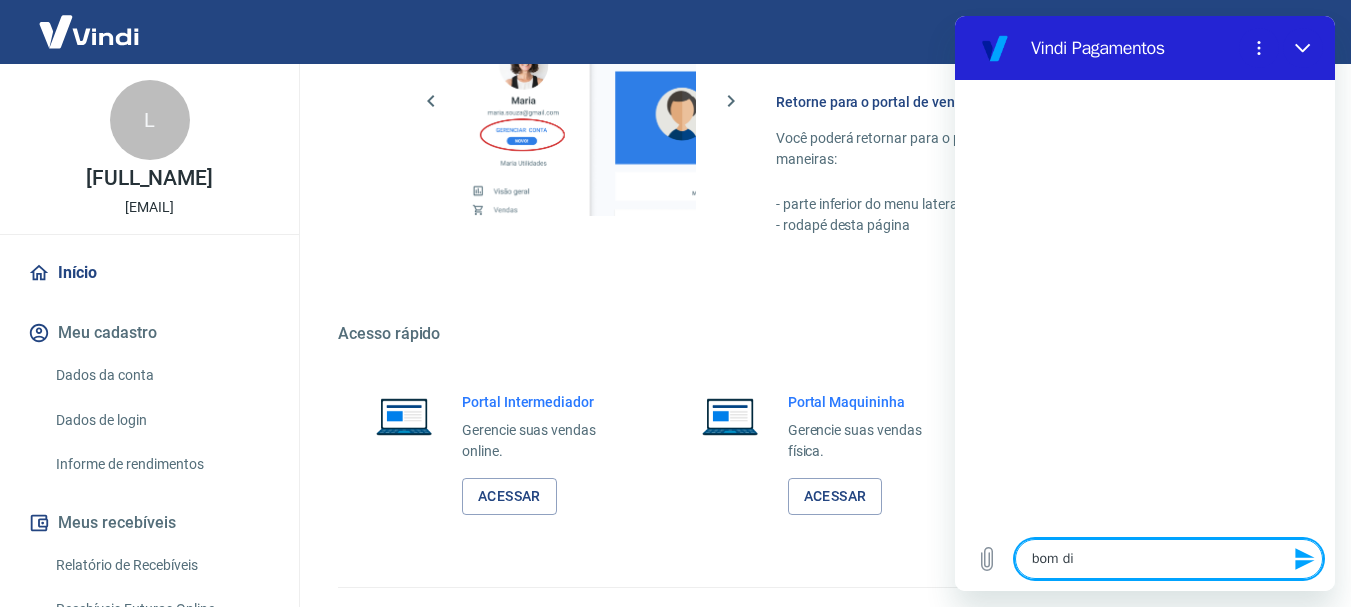 type on "bom dia" 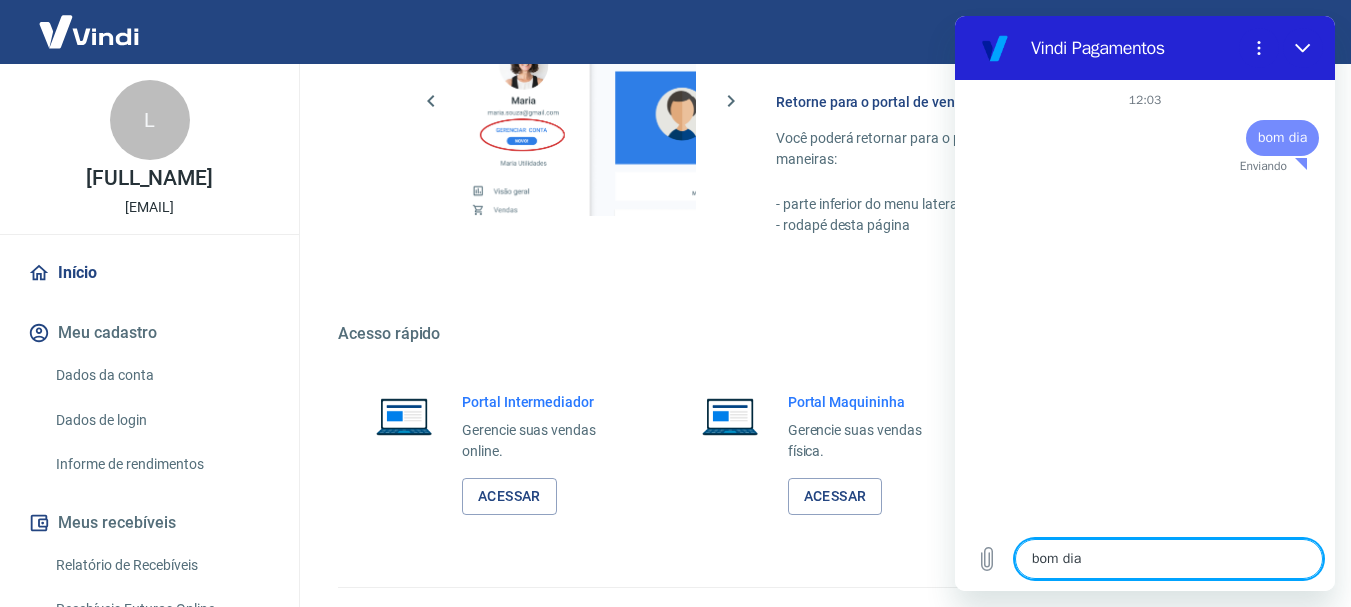type 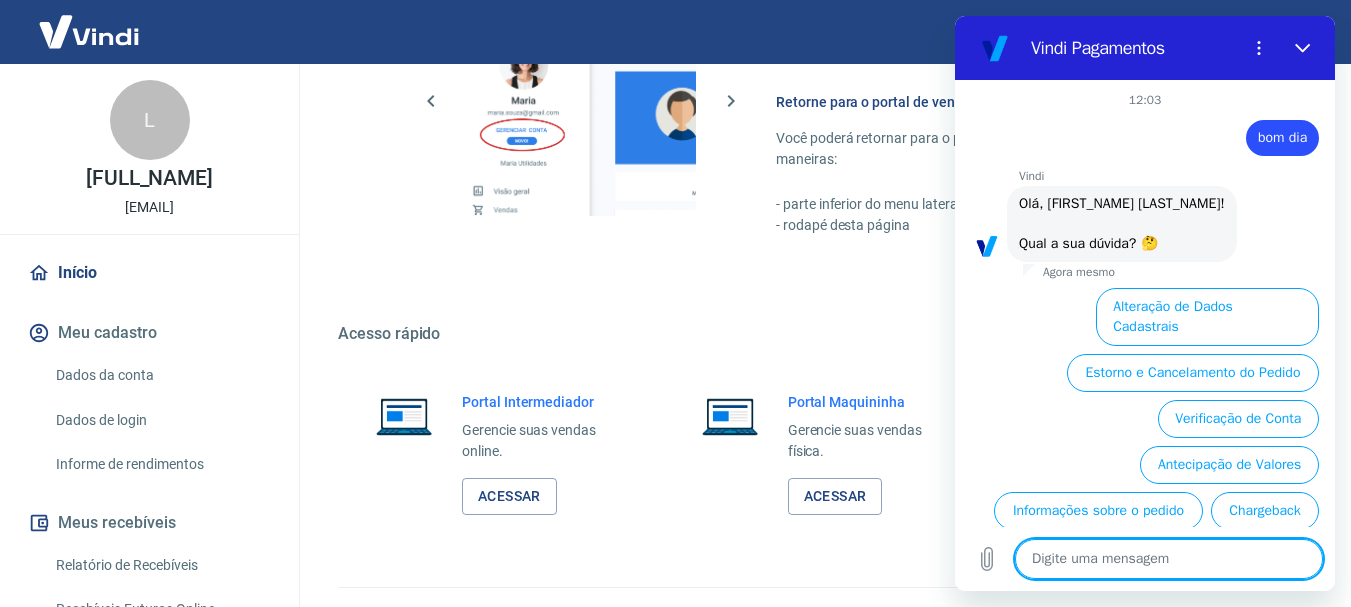 scroll, scrollTop: 126, scrollLeft: 0, axis: vertical 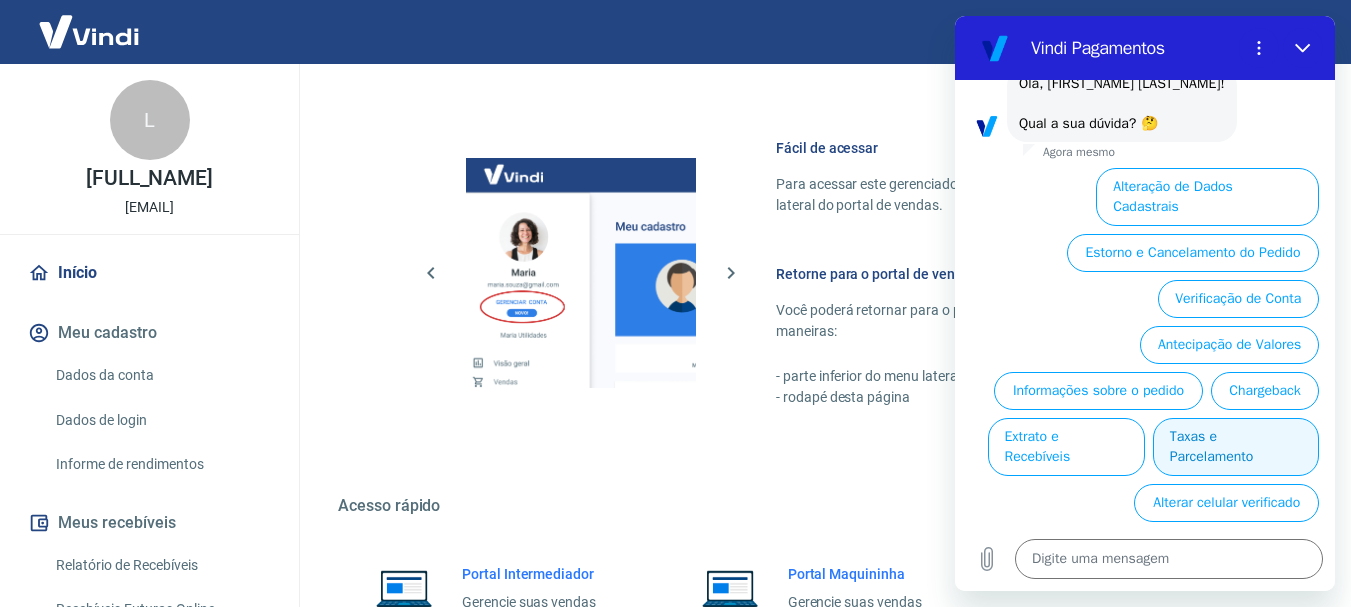 click on "Taxas e Parcelamento" at bounding box center [1236, 447] 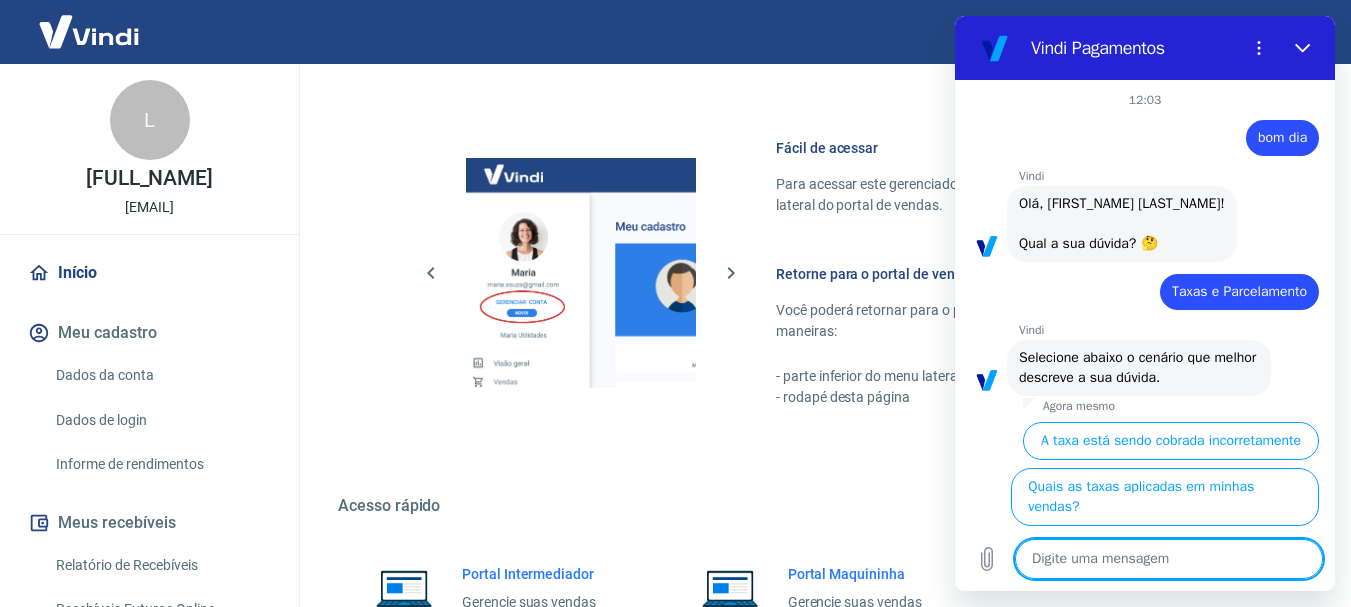 scroll, scrollTop: 162, scrollLeft: 0, axis: vertical 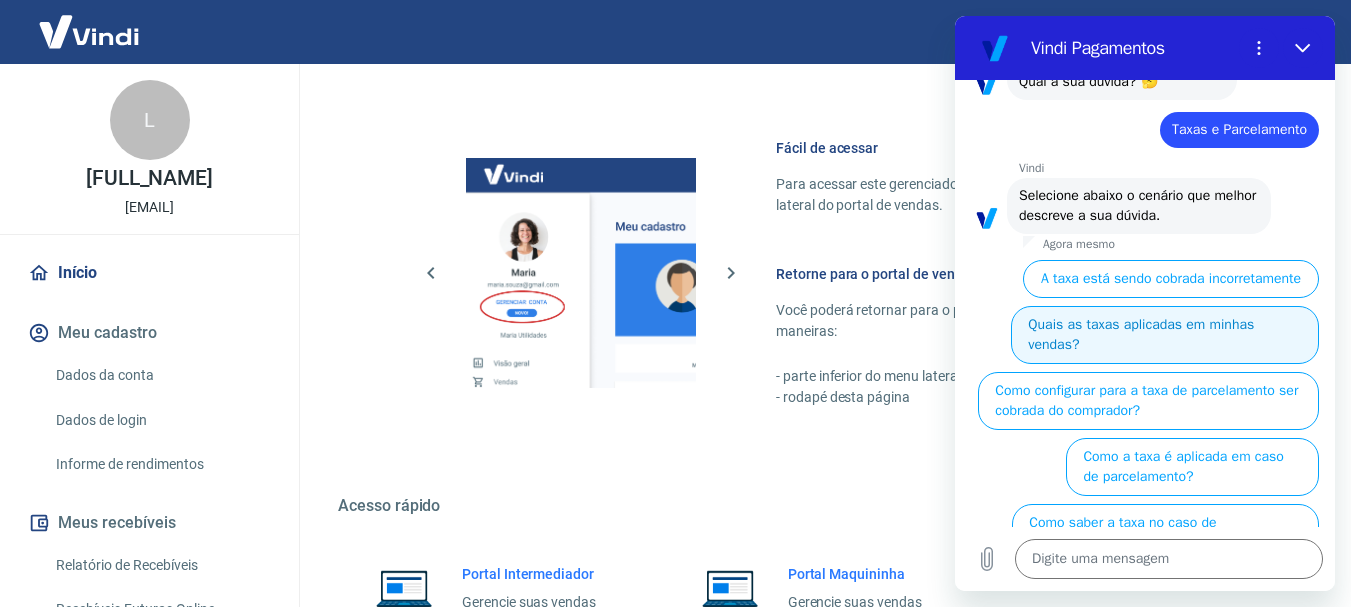 click on "Quais as taxas aplicadas em minhas vendas?" at bounding box center (1165, 335) 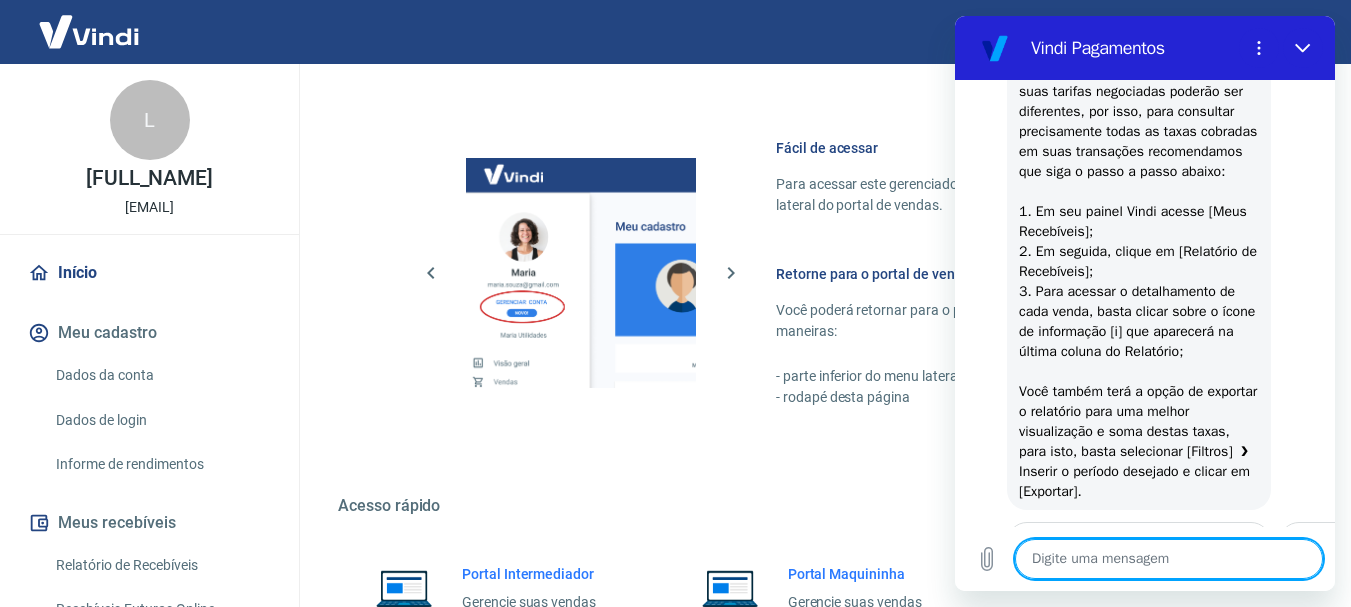 scroll, scrollTop: 700, scrollLeft: 0, axis: vertical 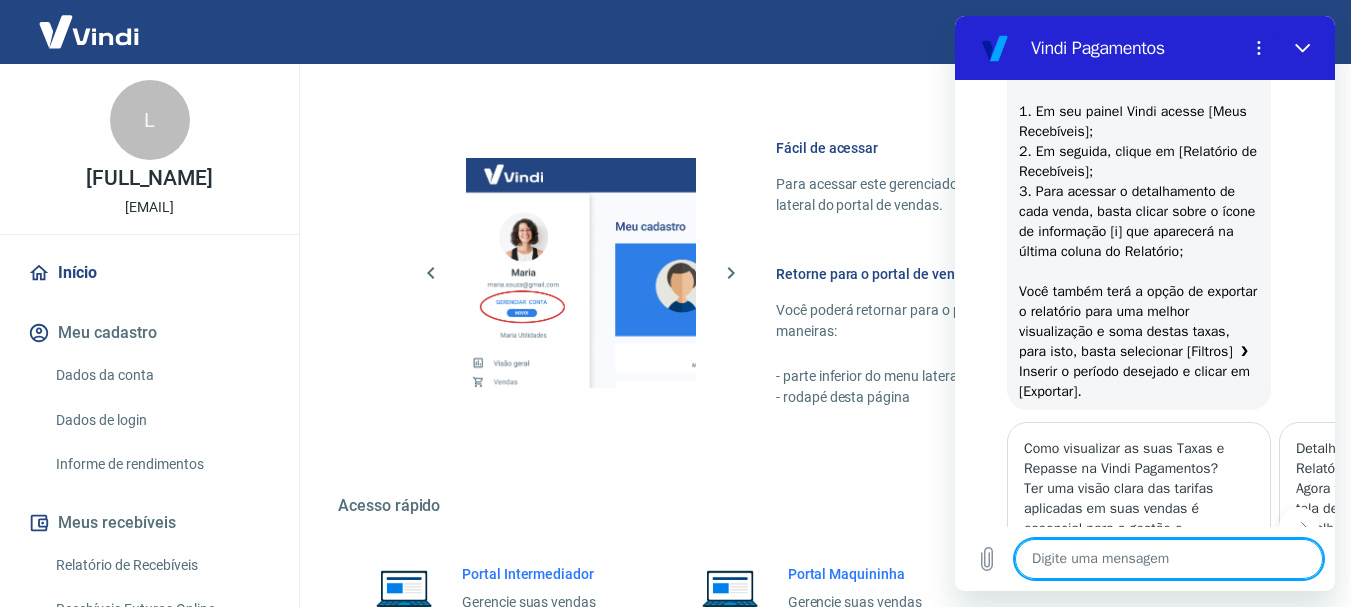 type on "x" 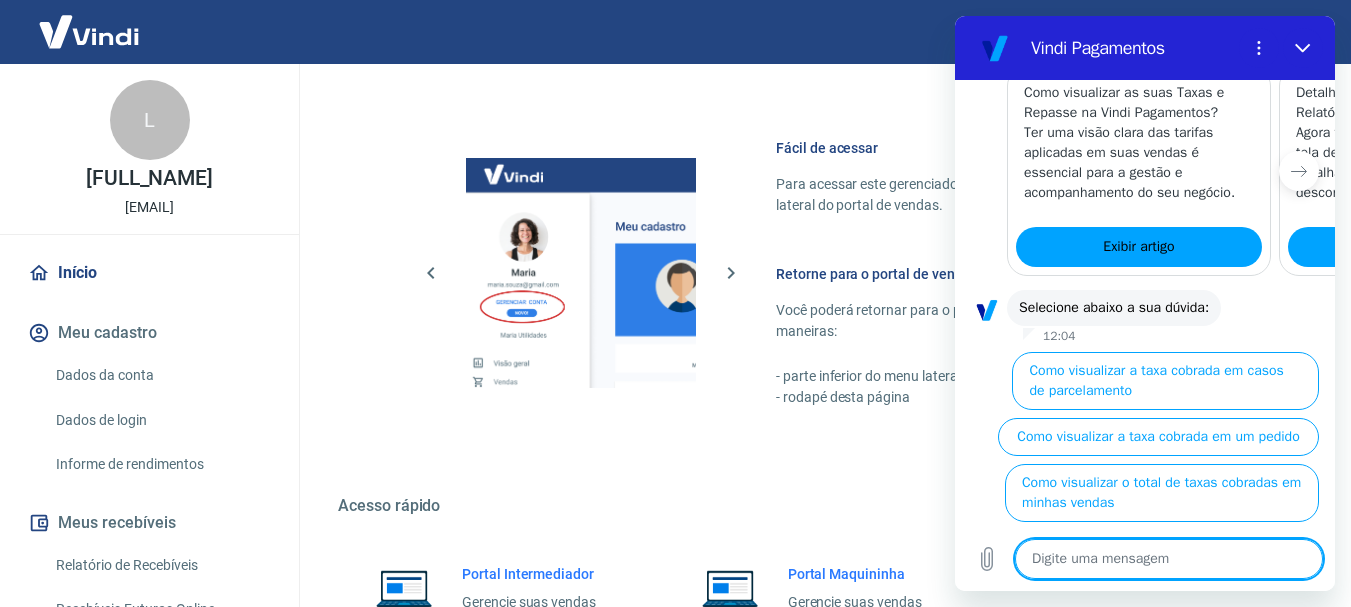 scroll, scrollTop: 1116, scrollLeft: 0, axis: vertical 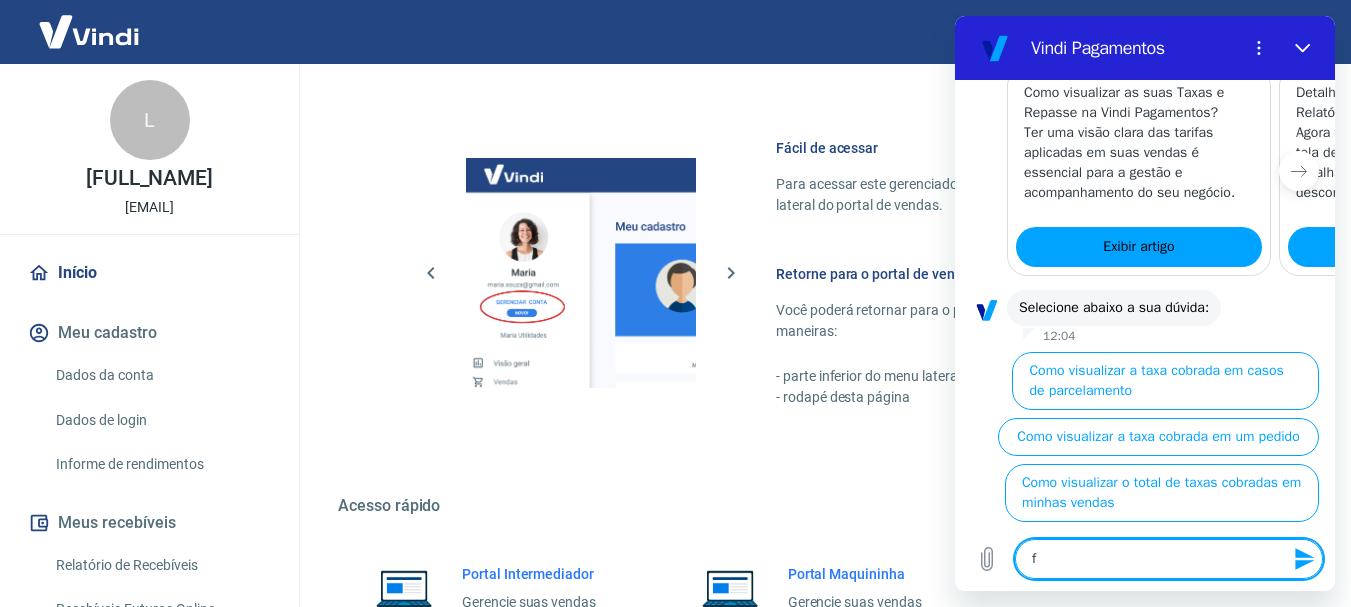 type on "fa" 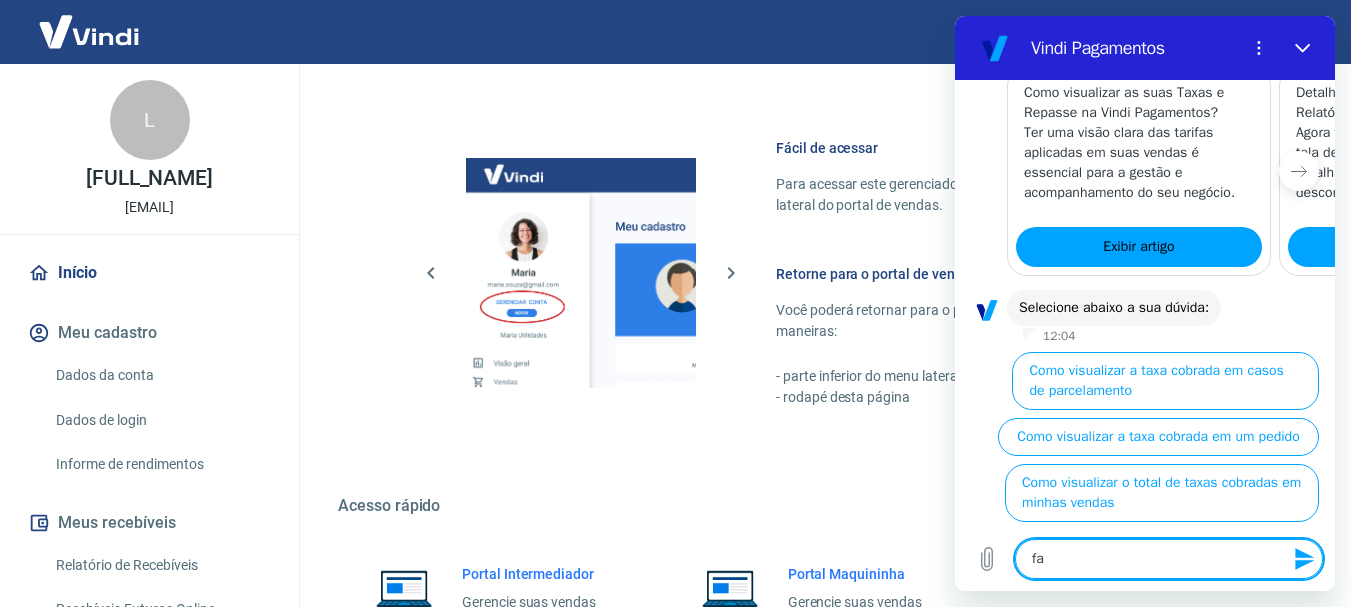 type on "fal" 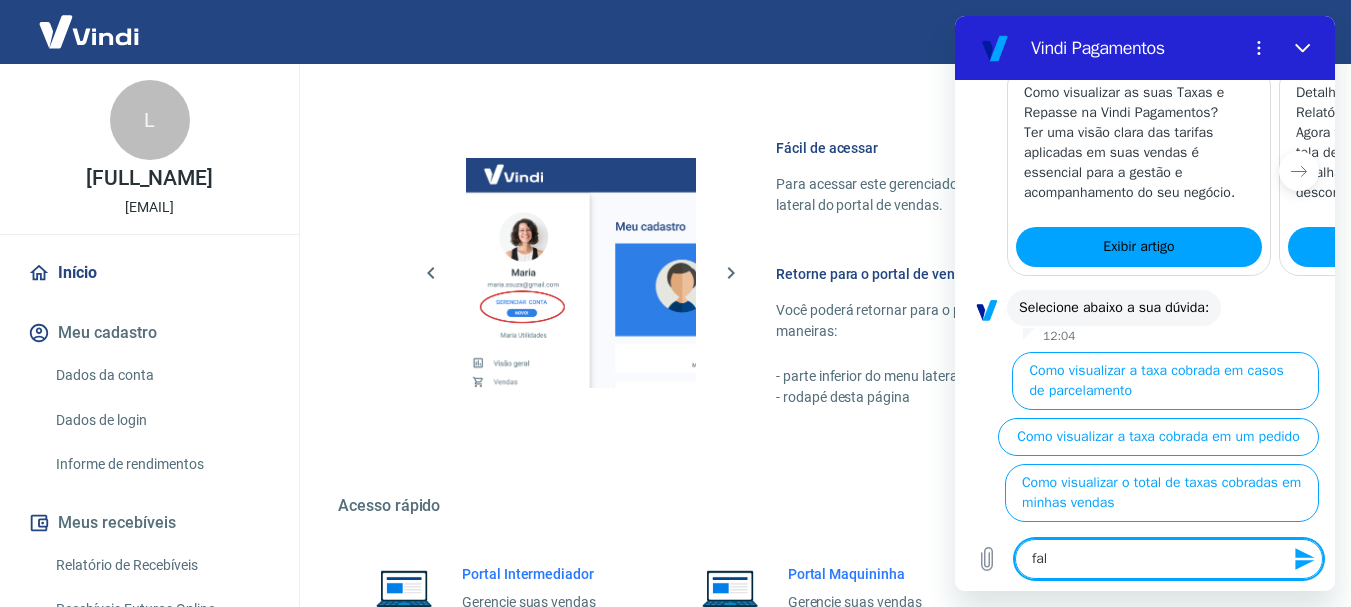 type on "fala" 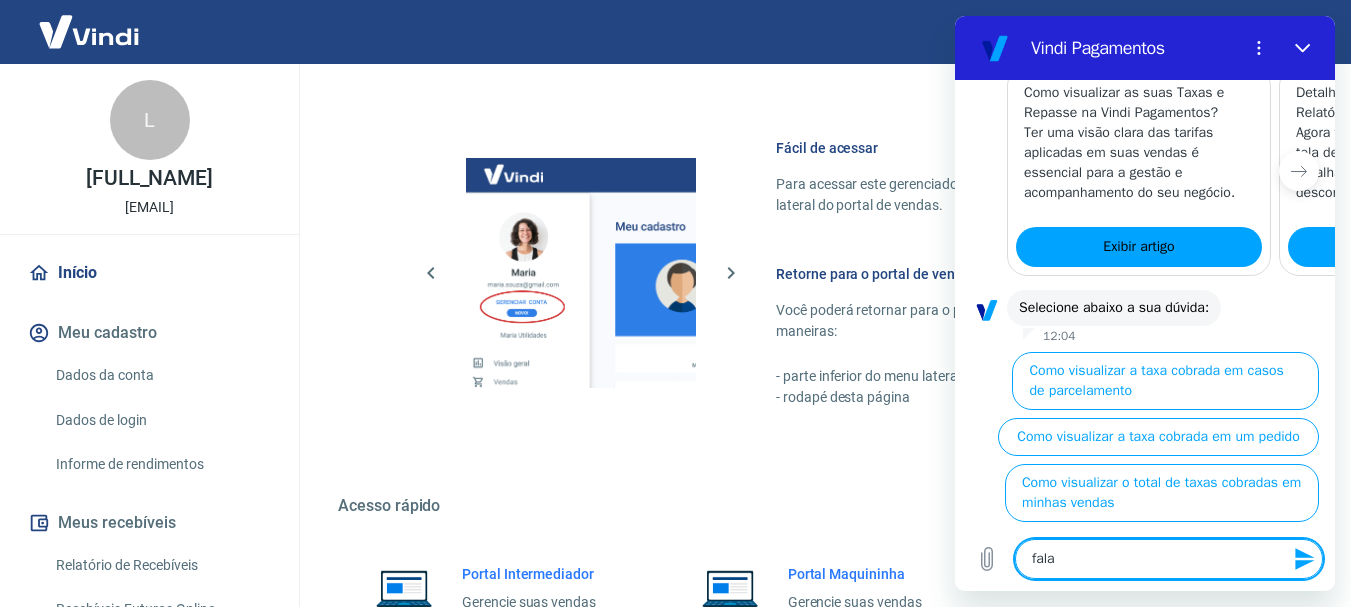 type on "falar" 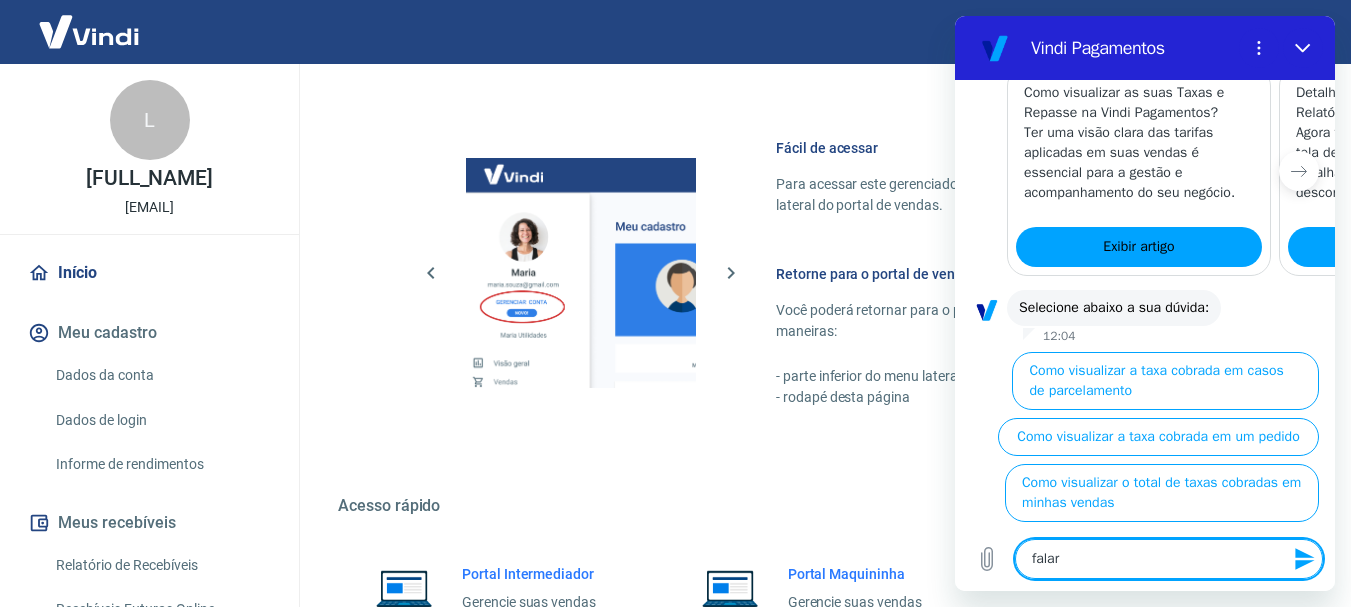 type on "falar" 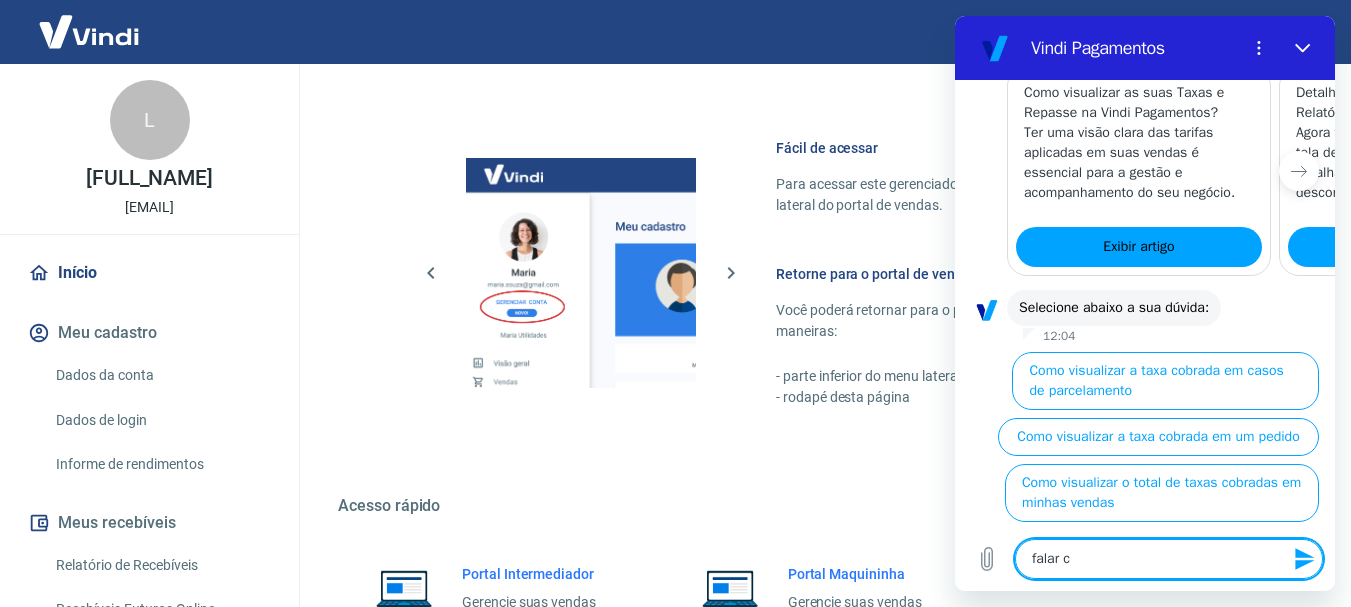 type on "falar co" 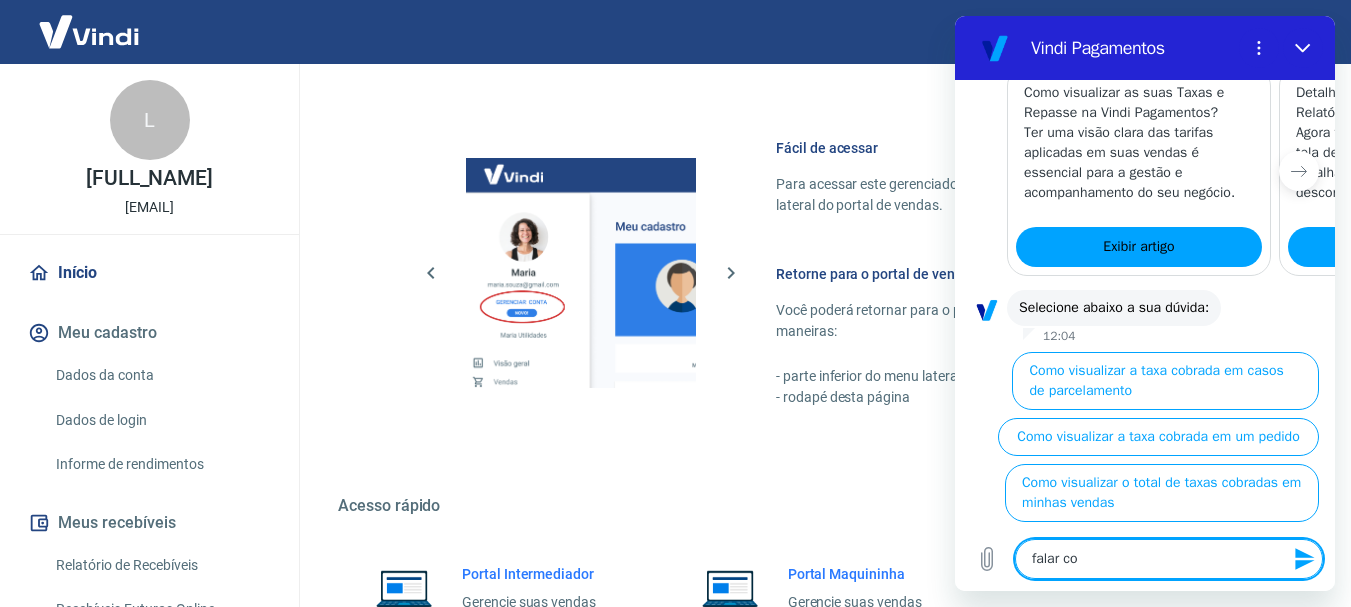 type on "falar com" 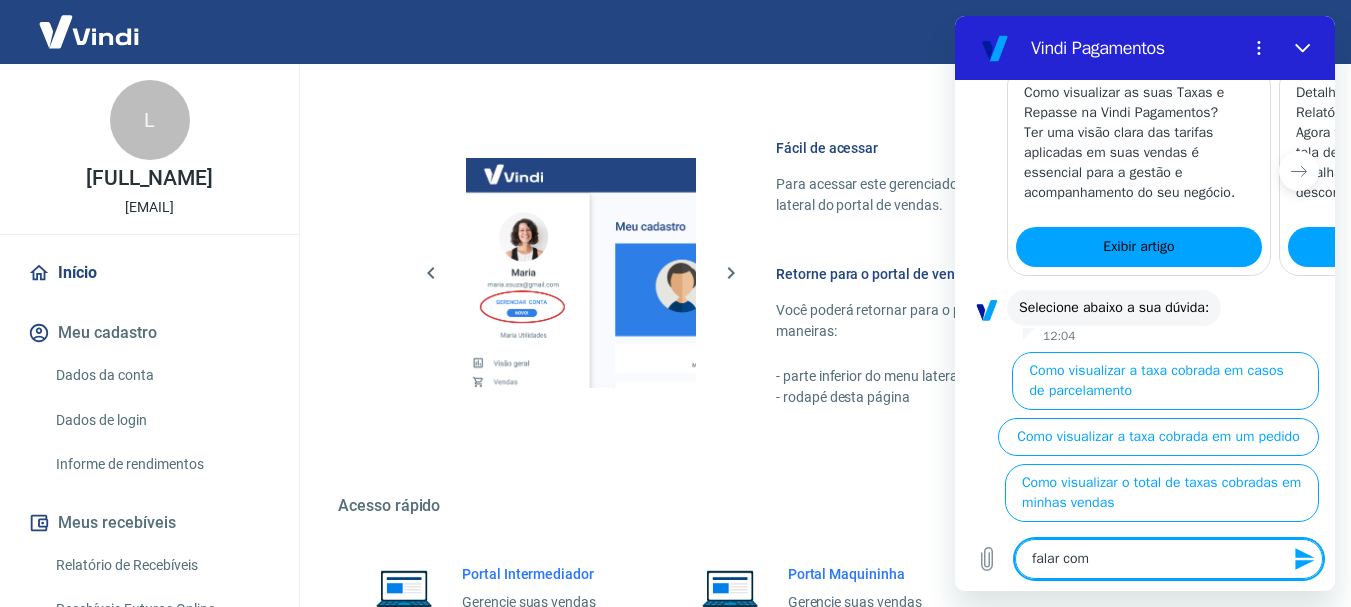 type on "falar com" 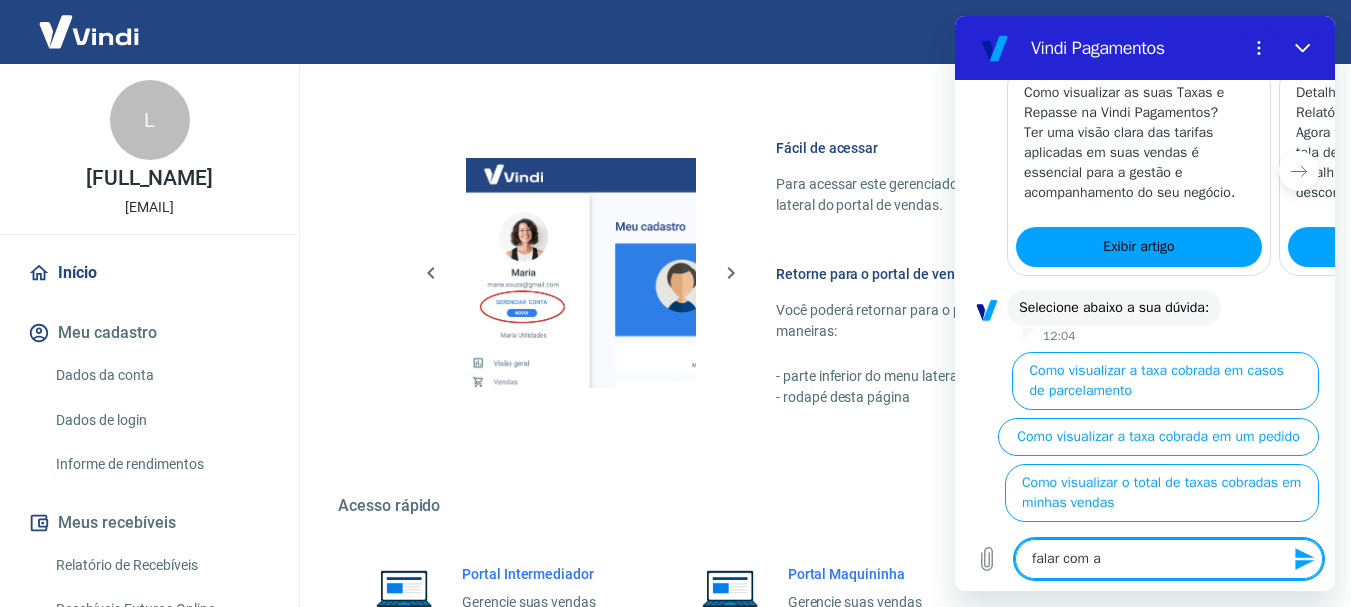 type on "falar com at" 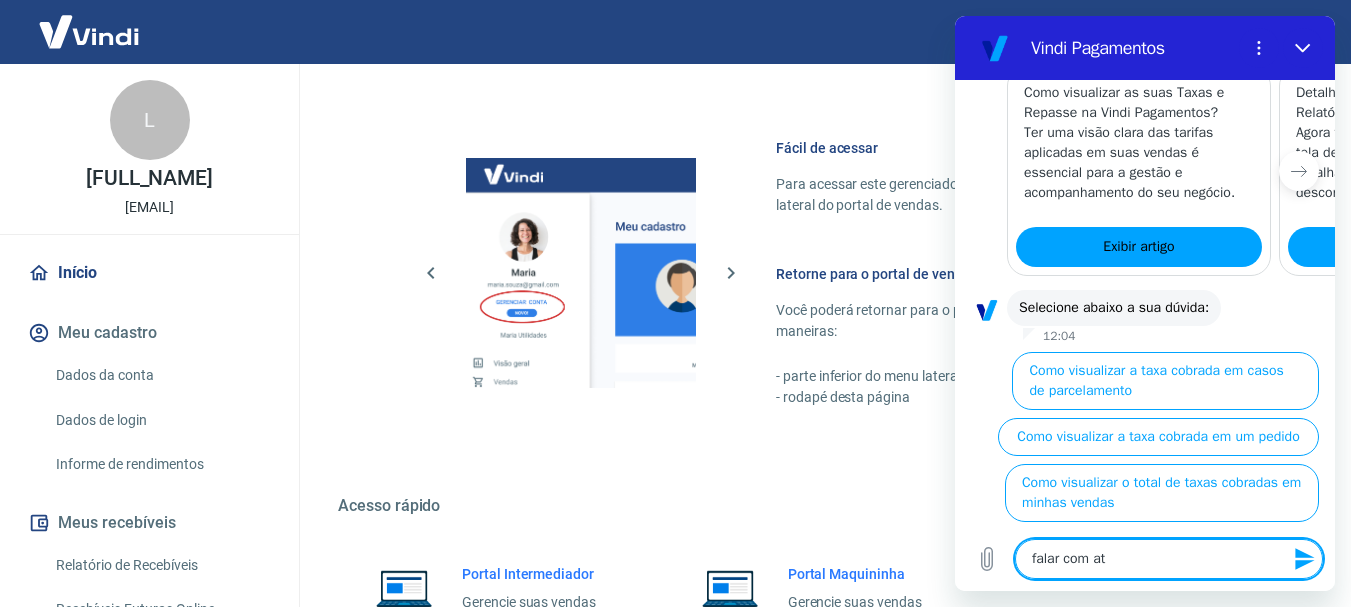type on "falar com ate" 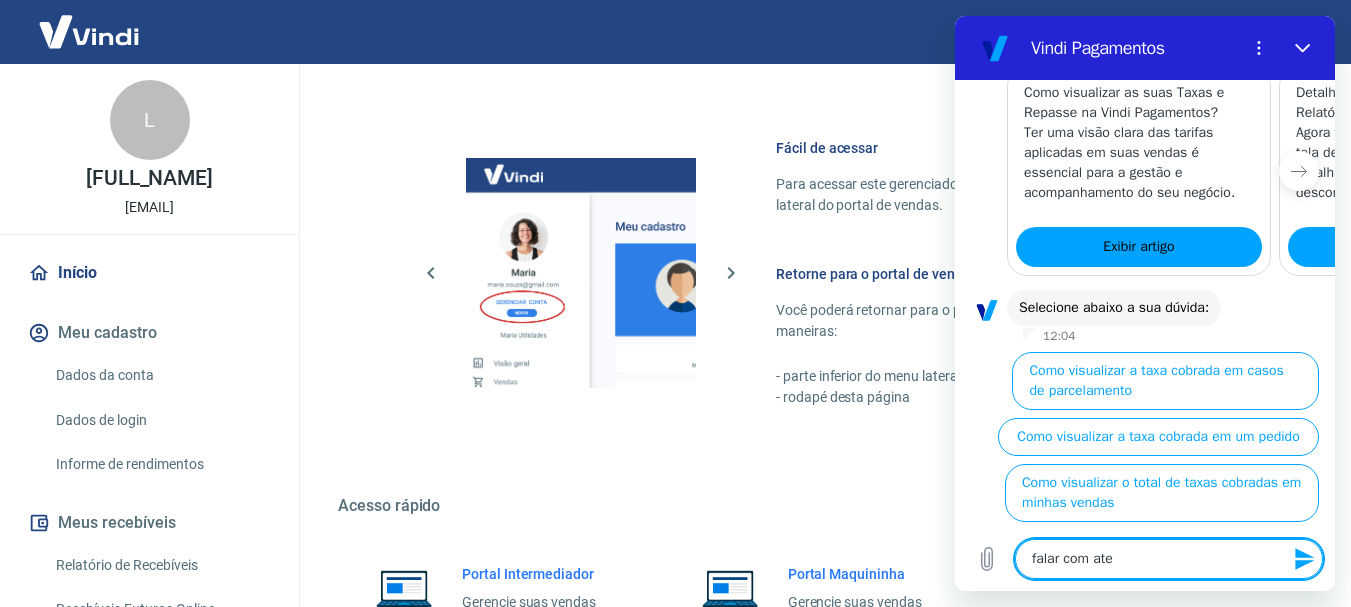 type on "falar com aten" 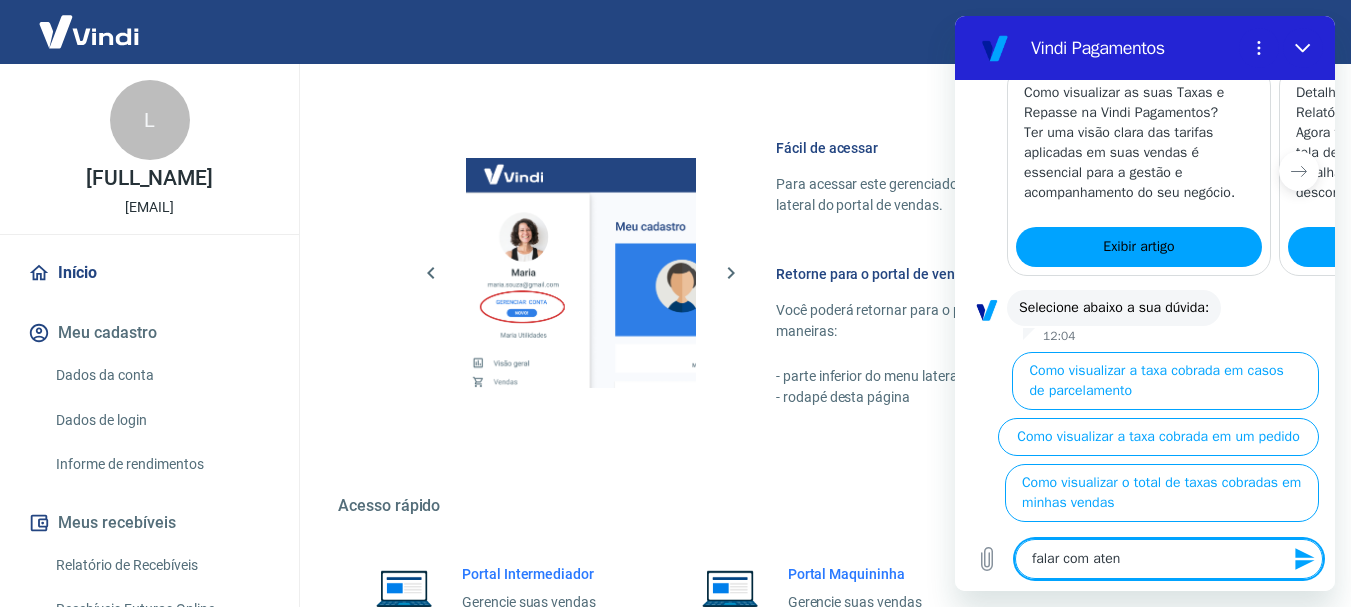 type on "falar com atend" 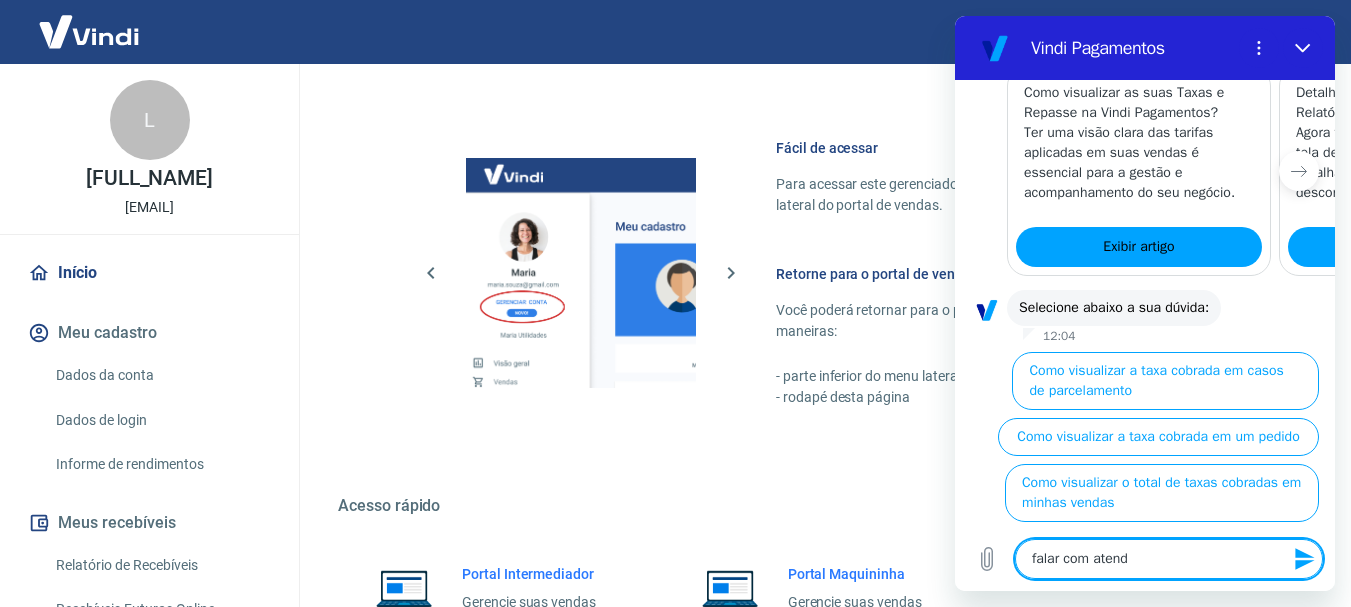 type on "falar com atende" 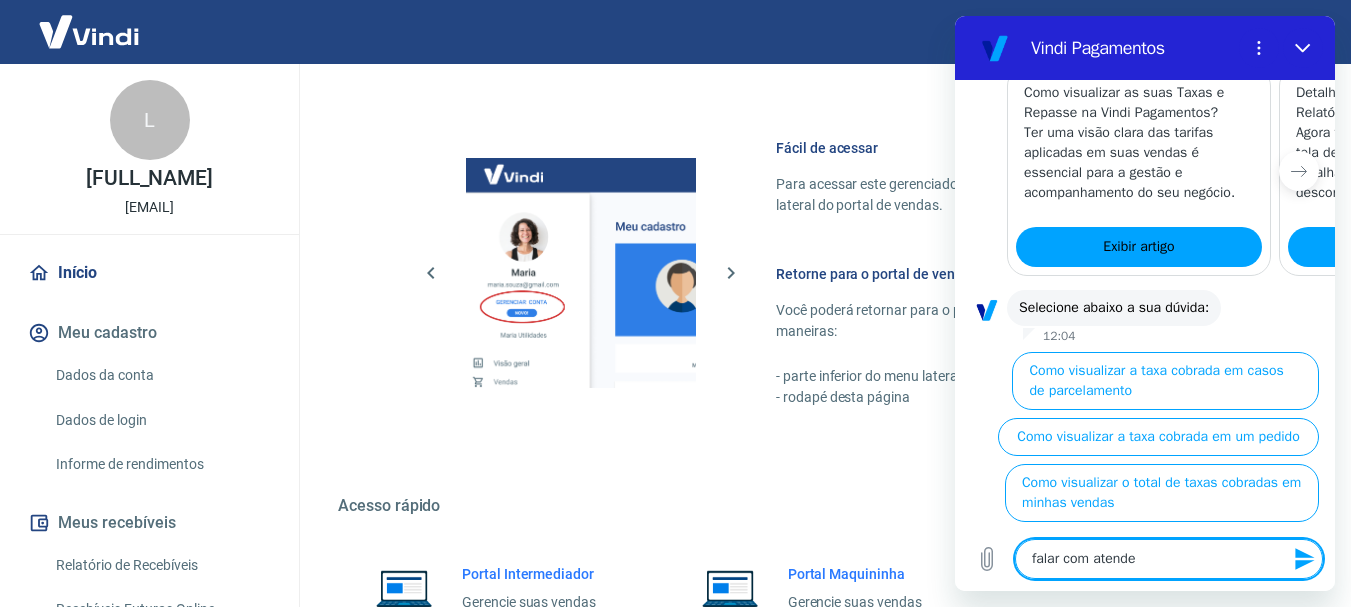 type on "x" 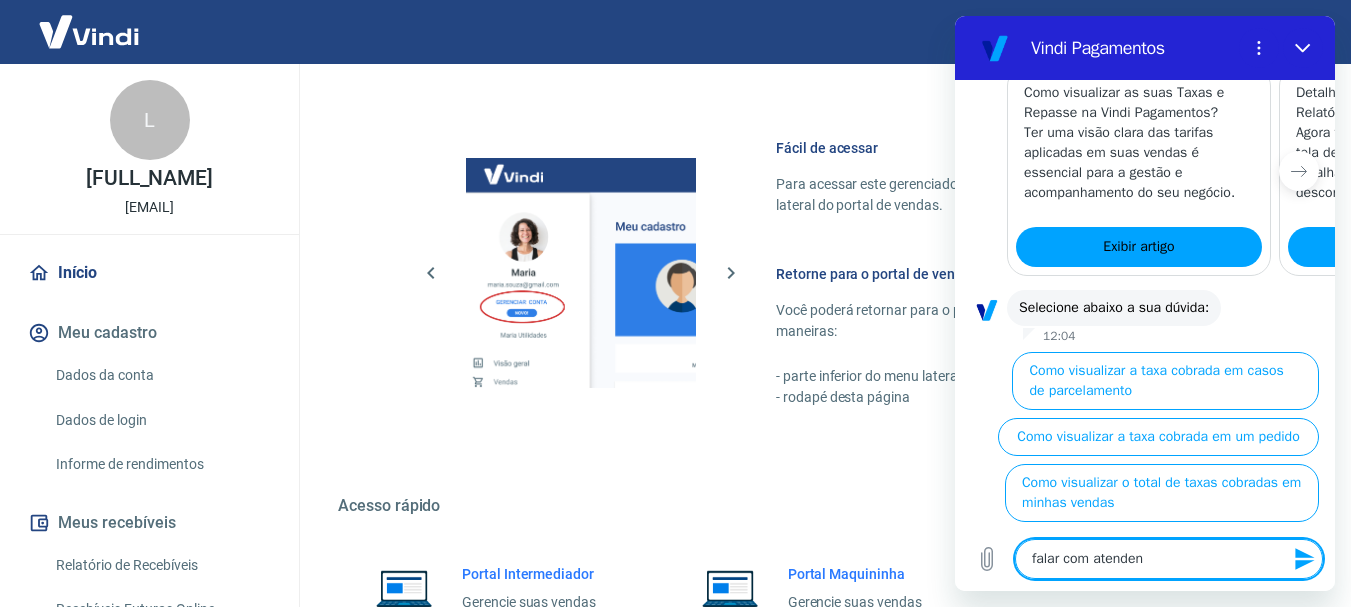 type on "falar com atendent" 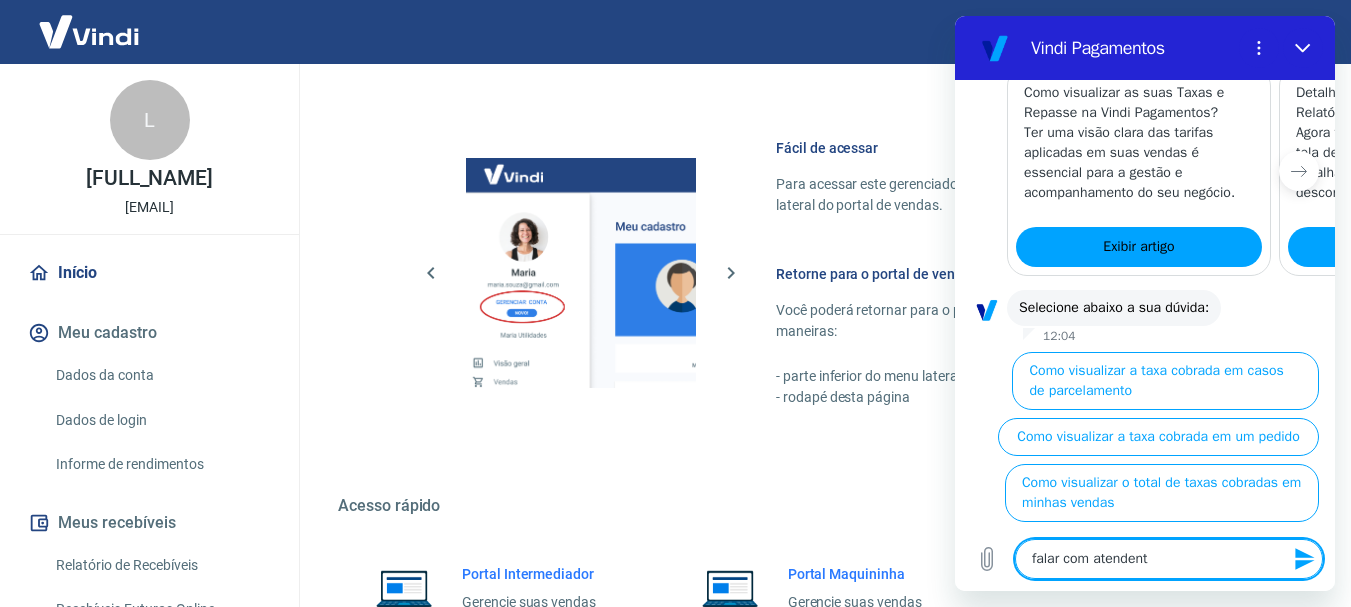 type on "falar com atendente" 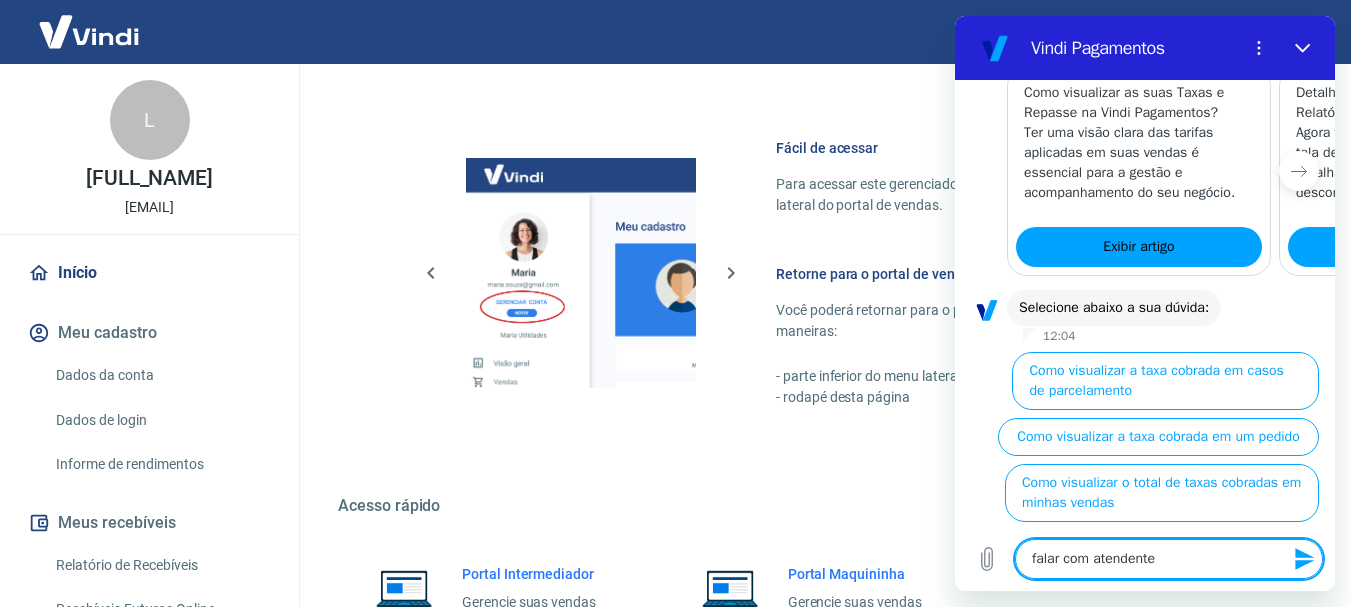 type 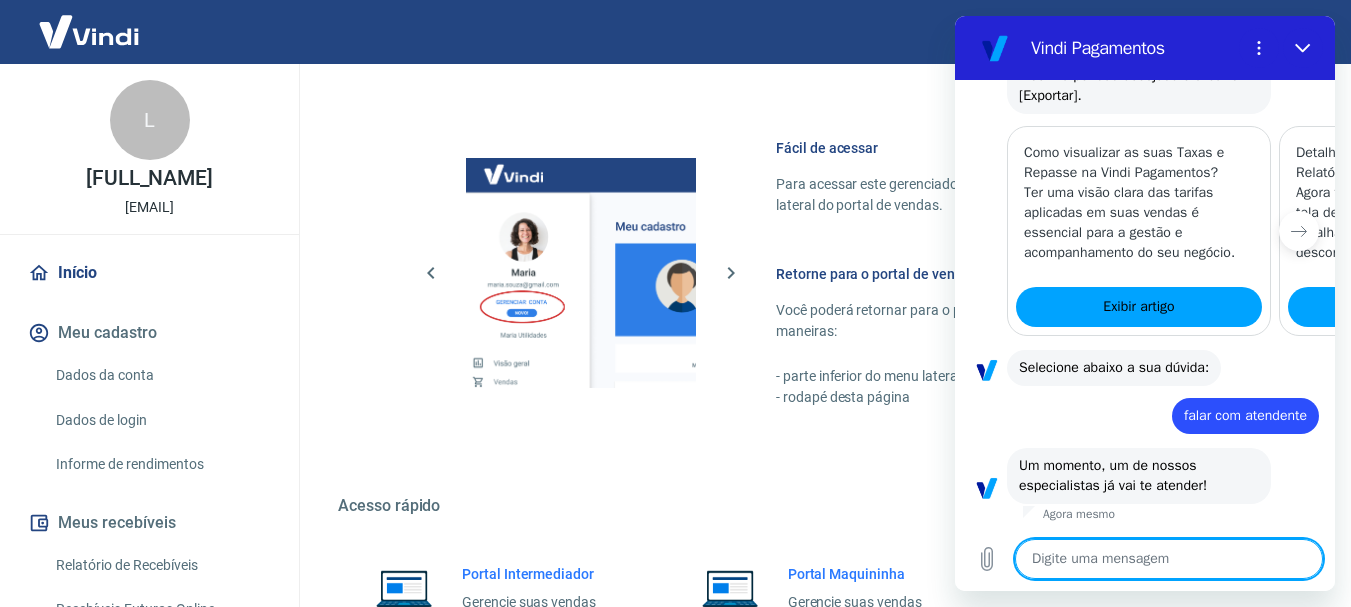 type on "x" 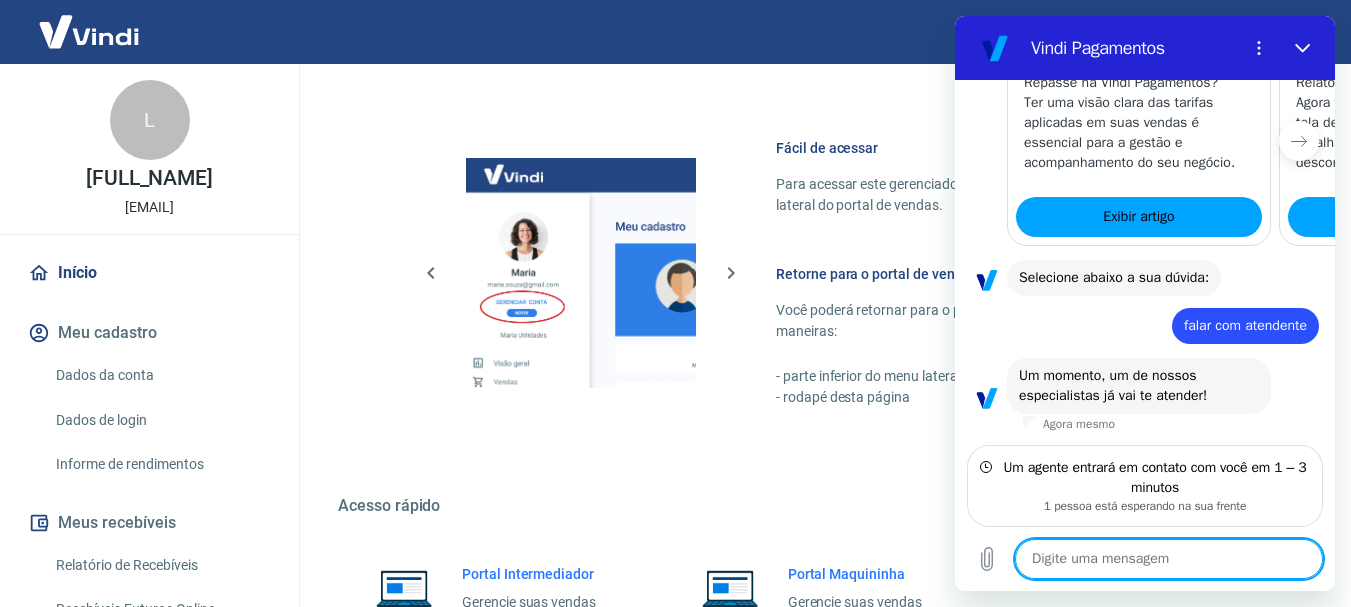 scroll, scrollTop: 1146, scrollLeft: 0, axis: vertical 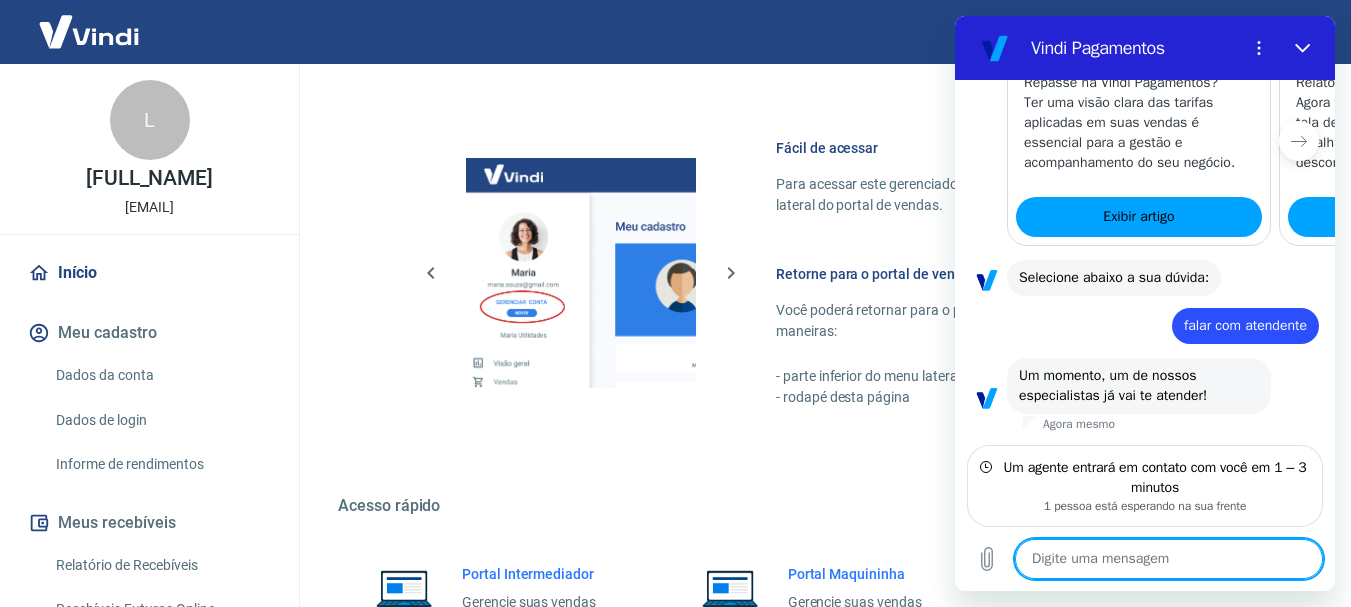 type on "o" 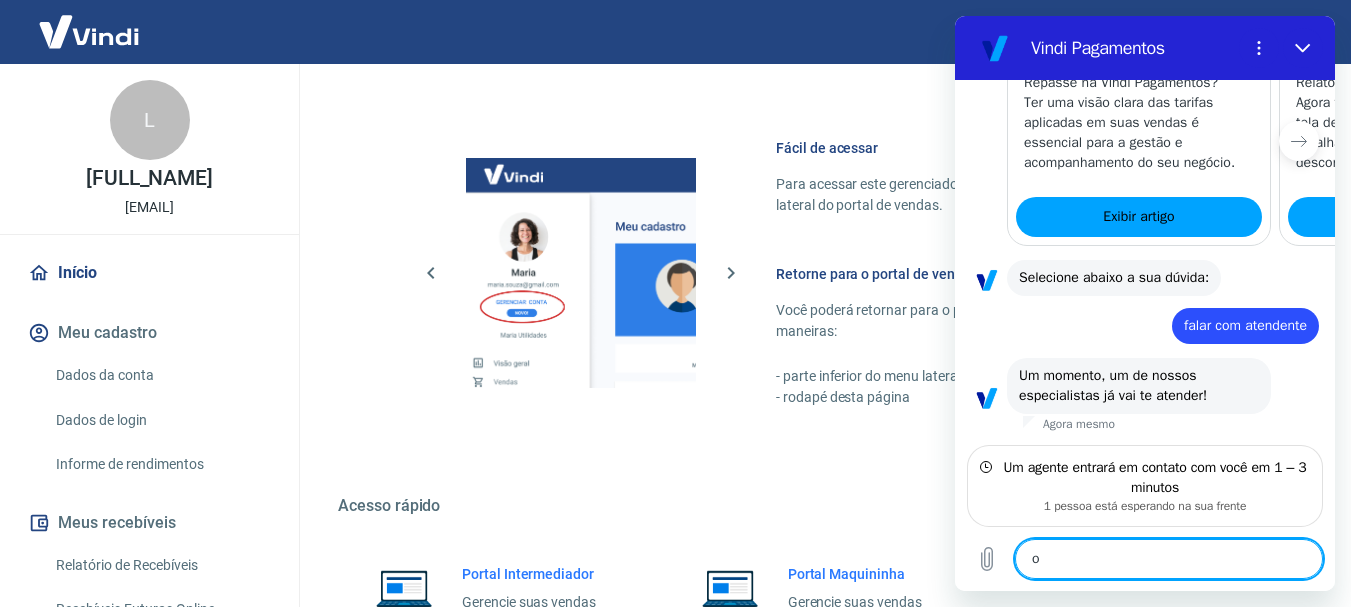 type on "x" 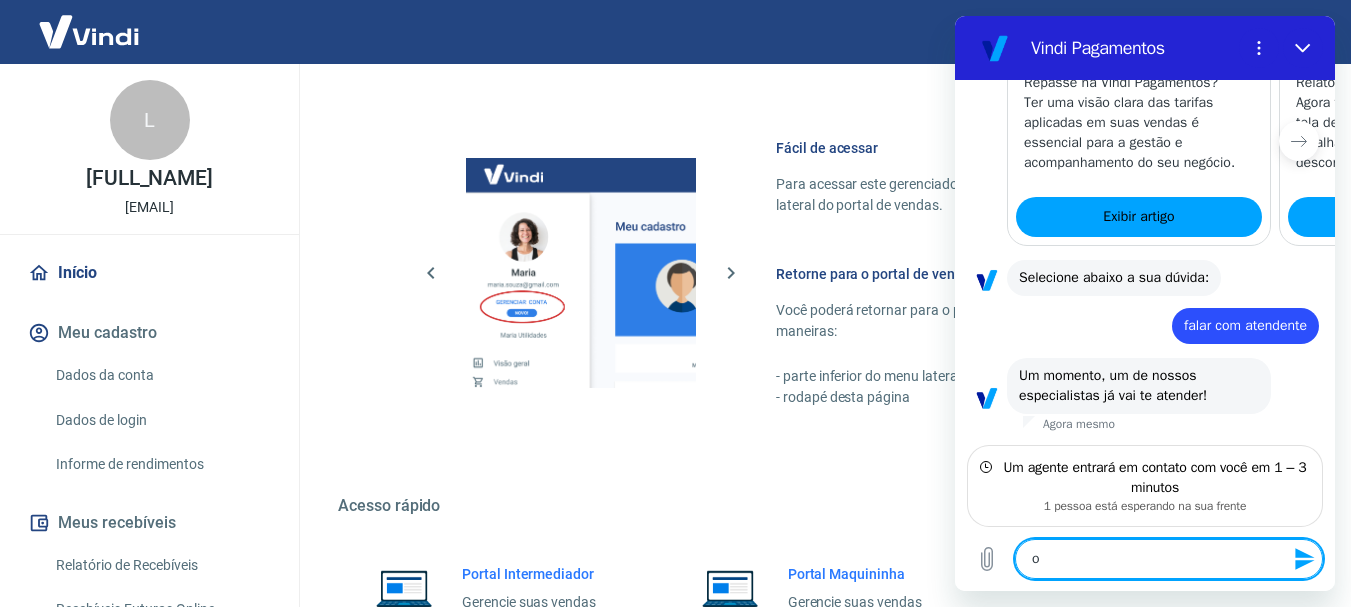 type on "ok" 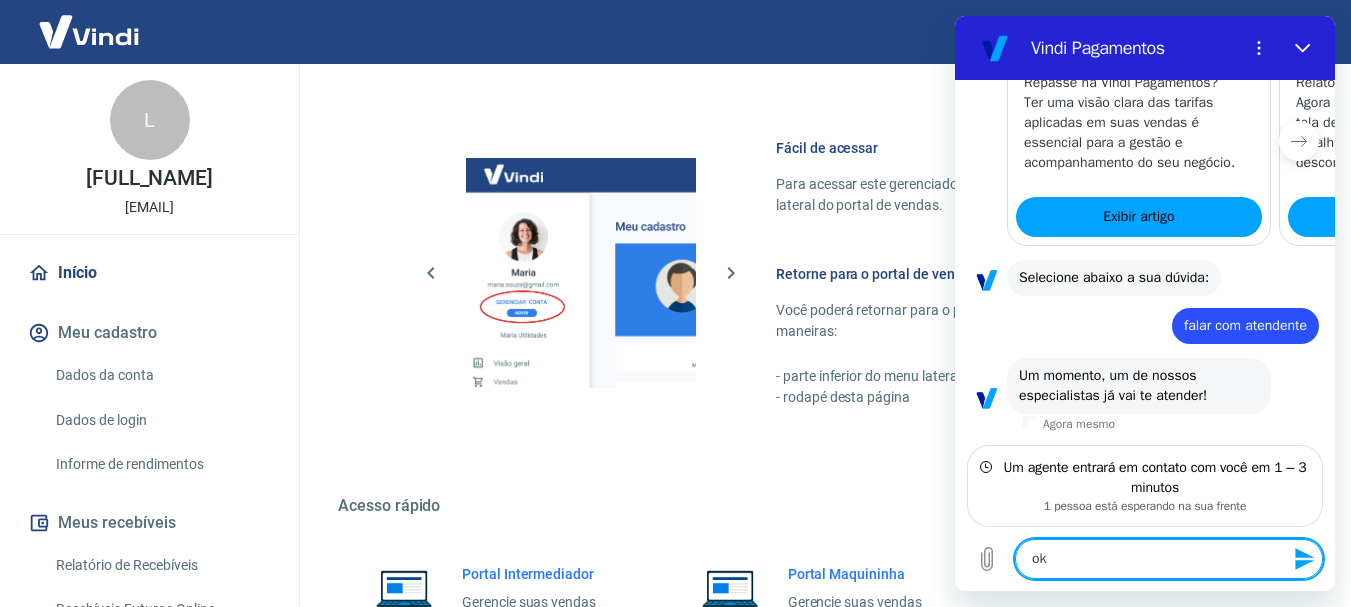 type 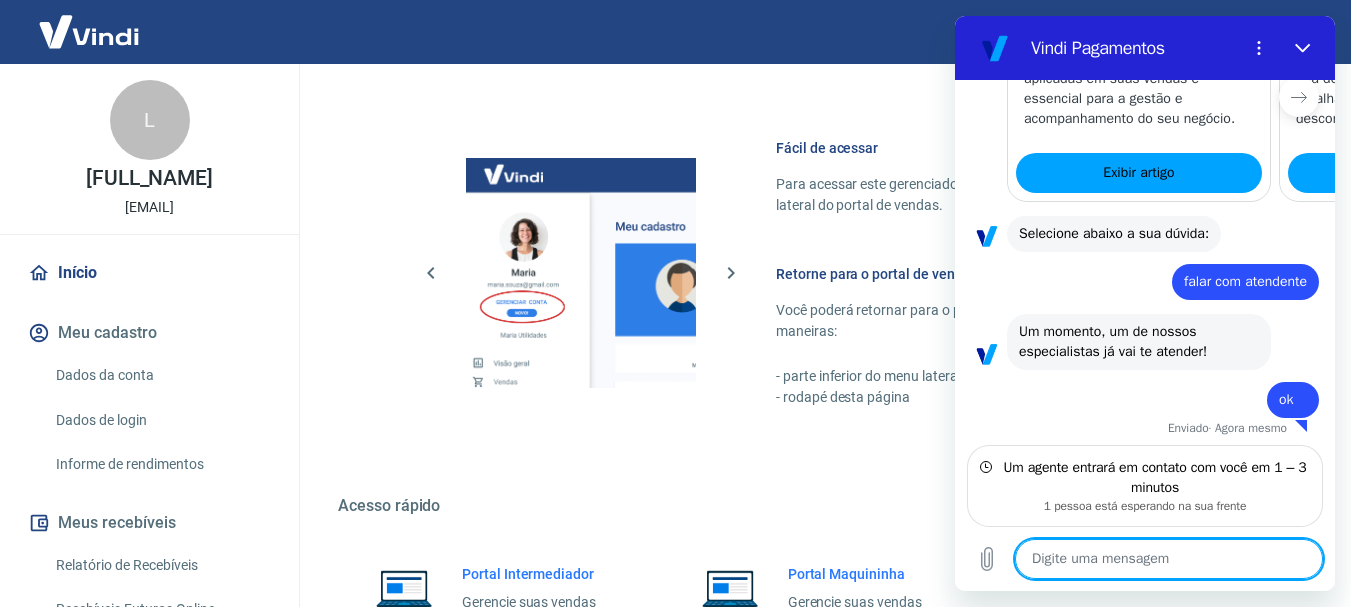 scroll, scrollTop: 1194, scrollLeft: 0, axis: vertical 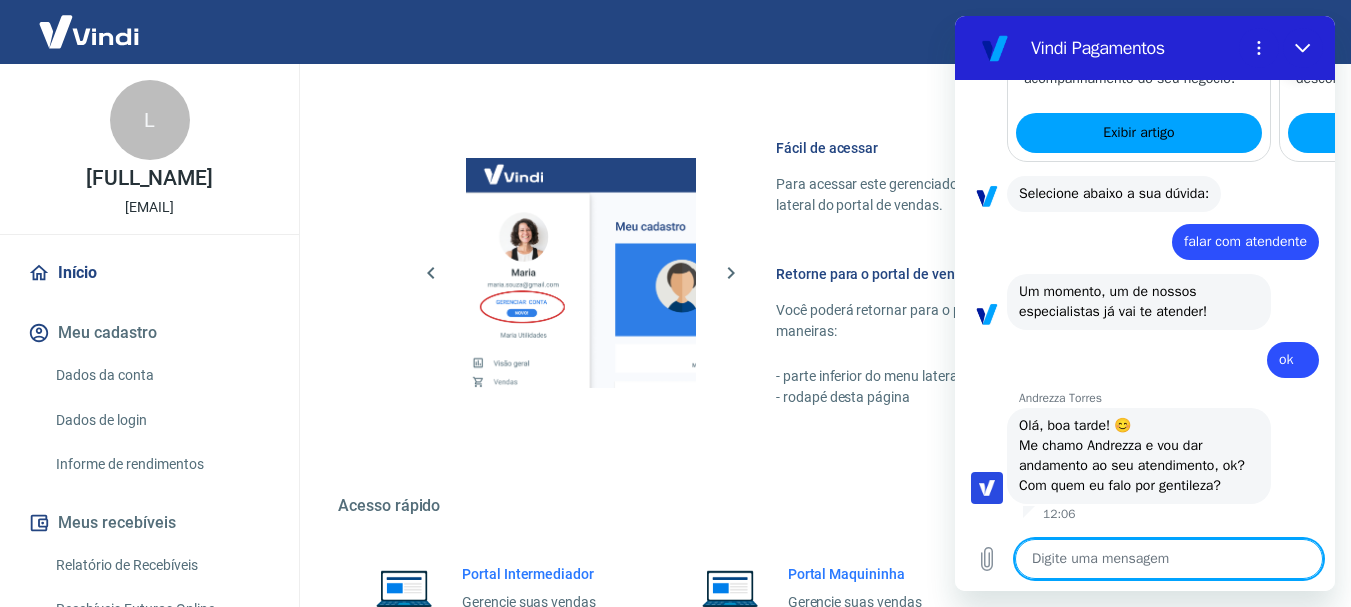 type on "x" 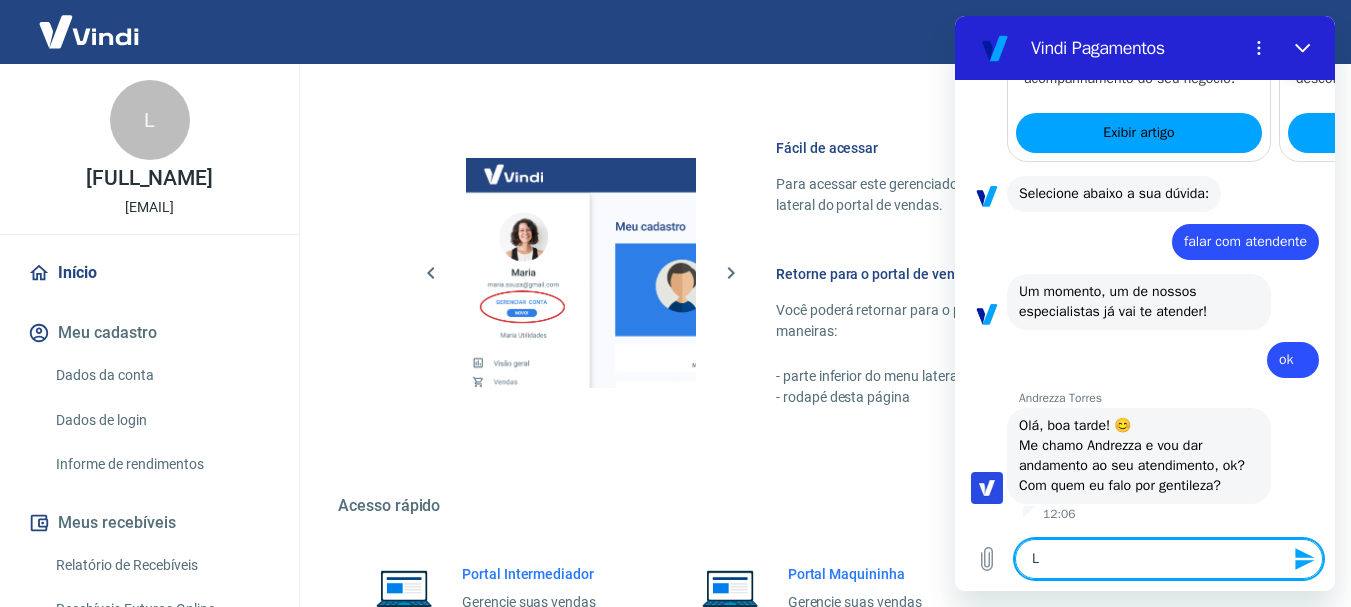 type on "Lu" 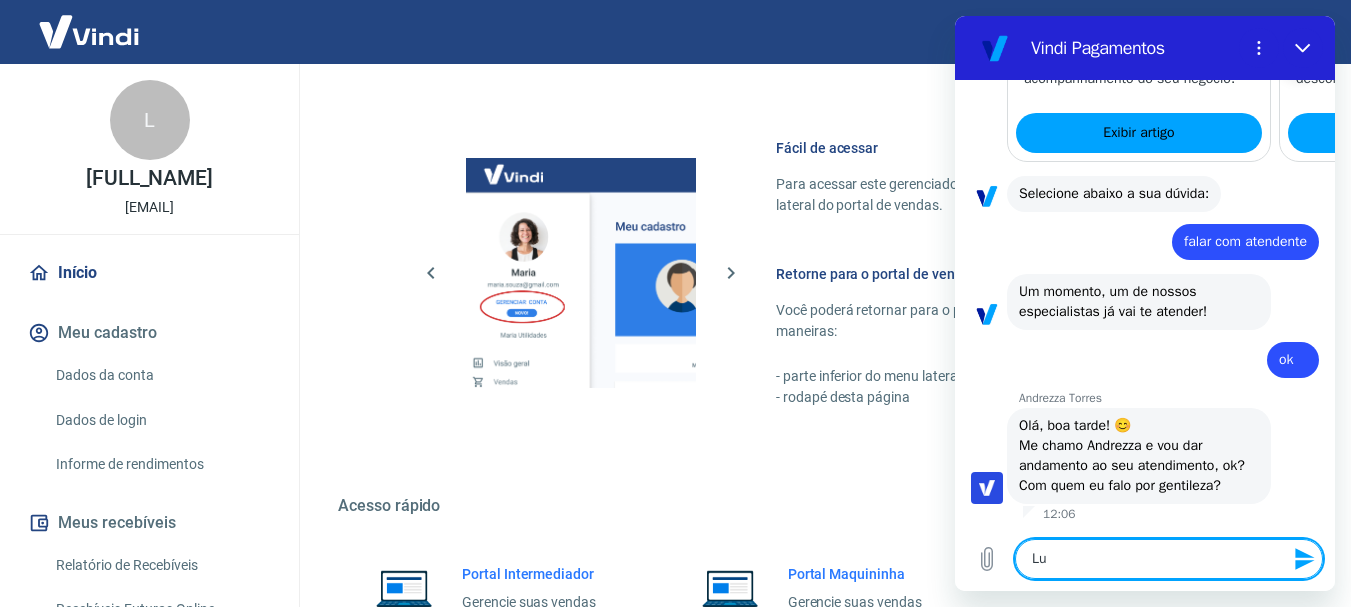 type on "[FIRST_NAME]" 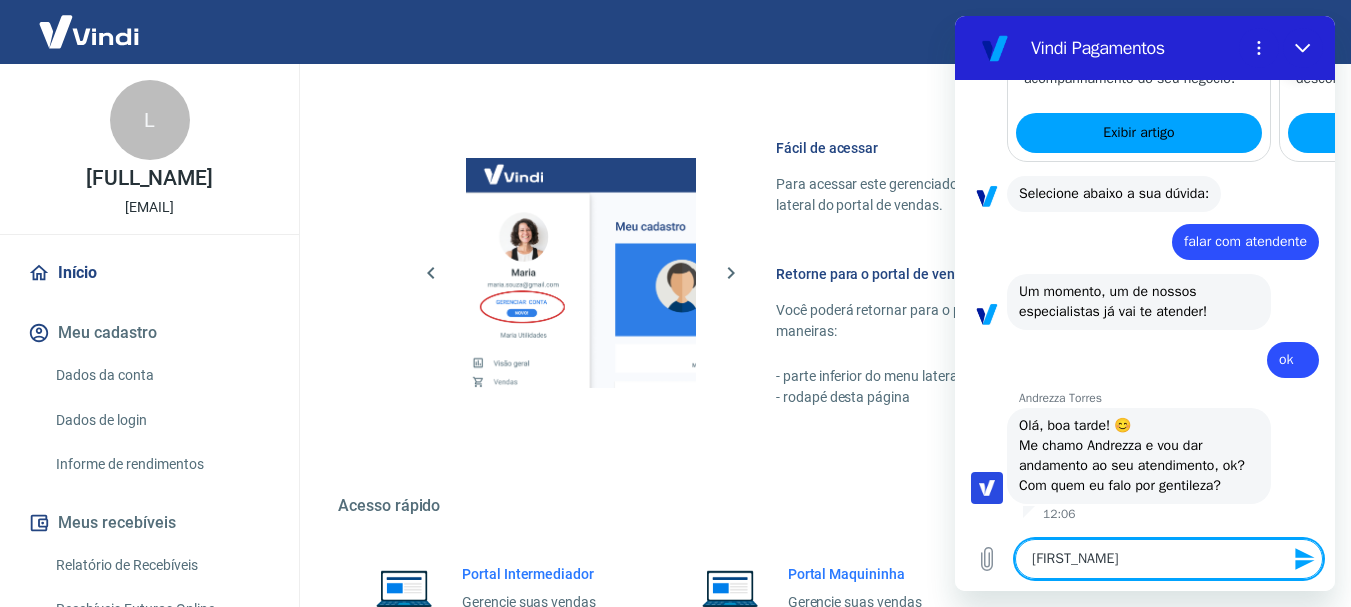 type on "[FIRST_NAME]" 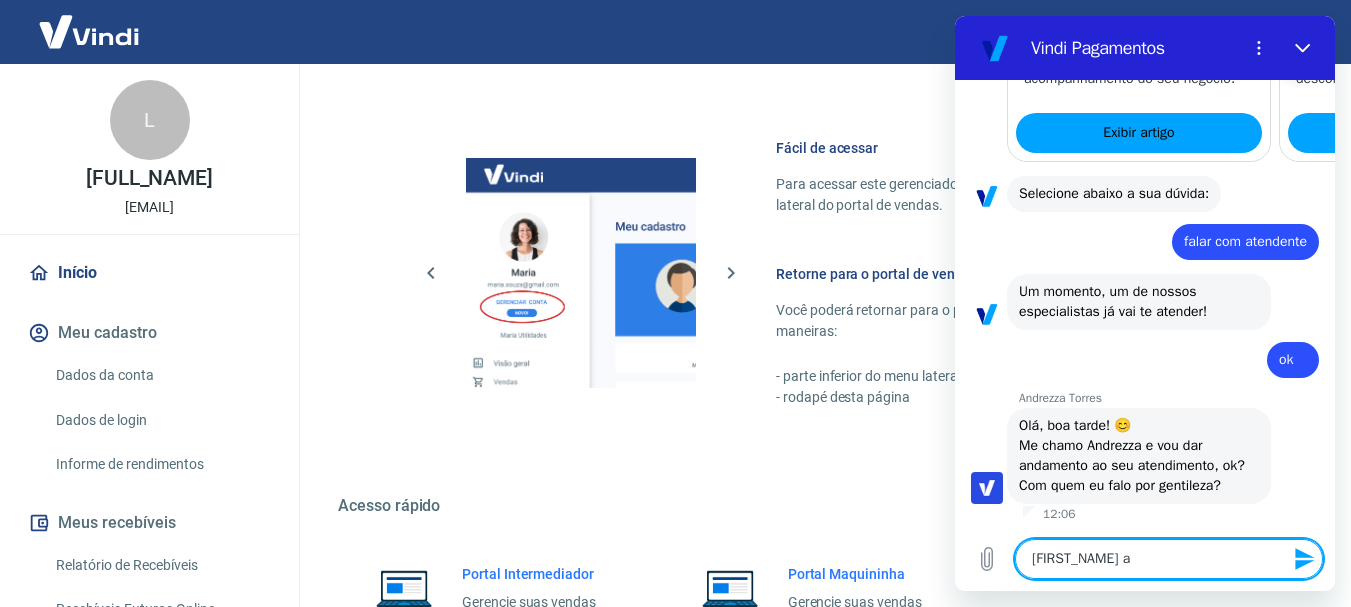 type on "[FIRST_NAME]" 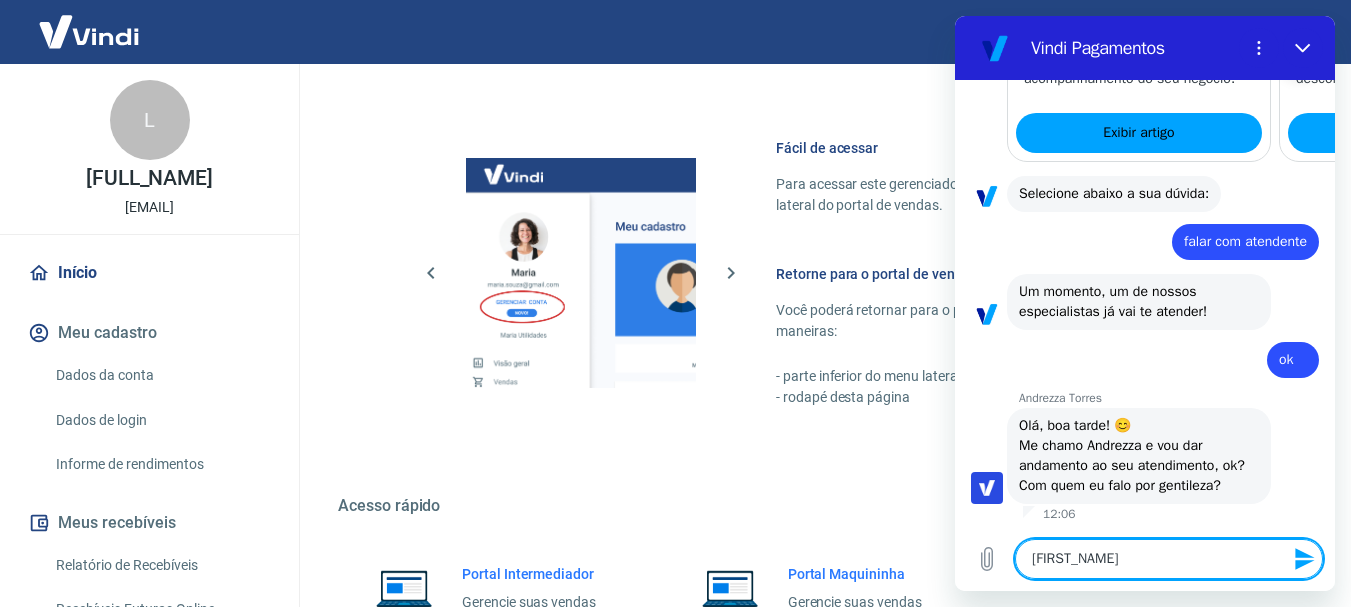 type on "[FIRST_NAME]" 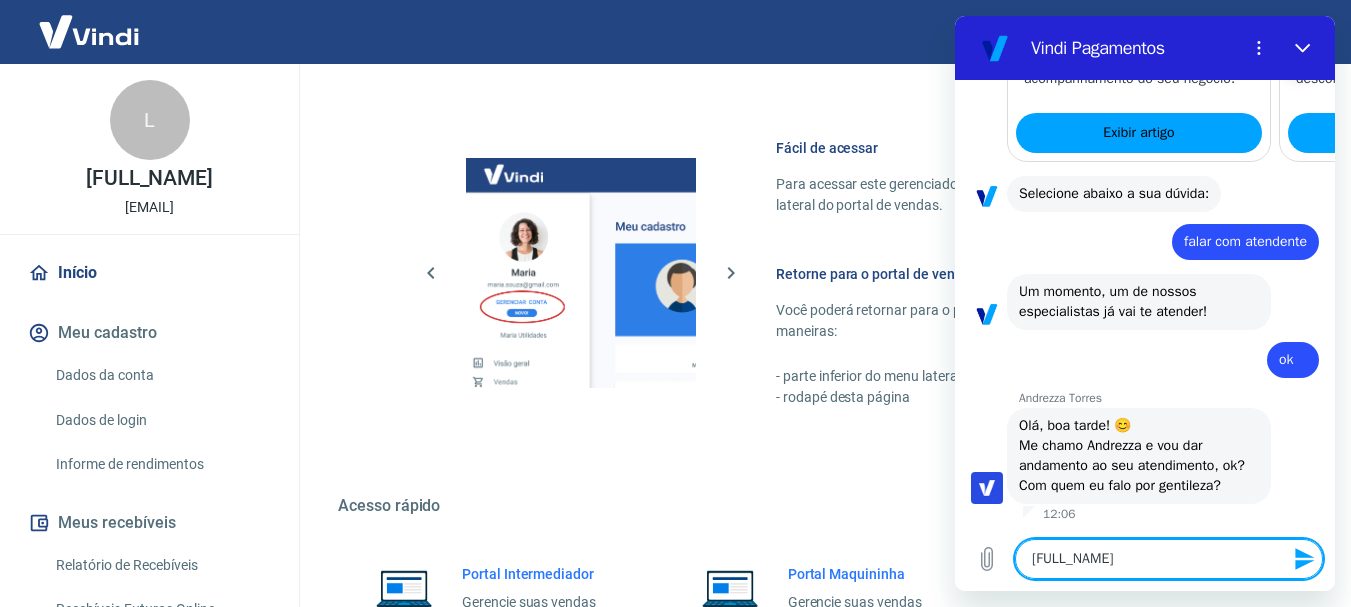 type 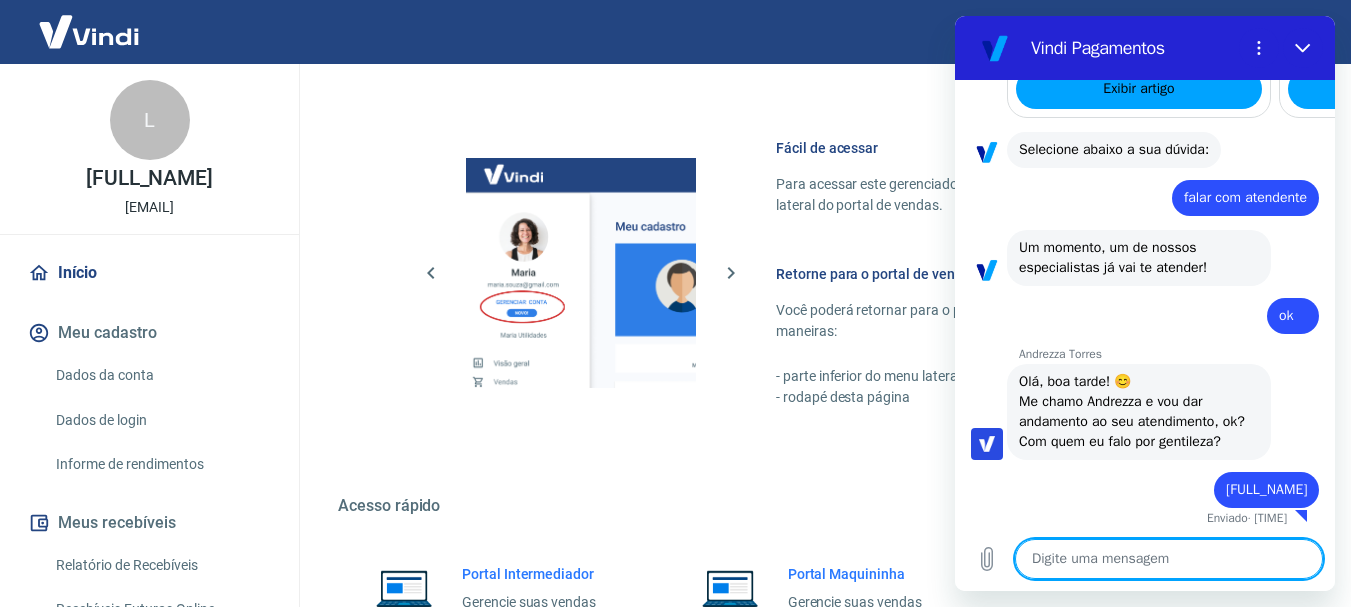 scroll, scrollTop: 1298, scrollLeft: 0, axis: vertical 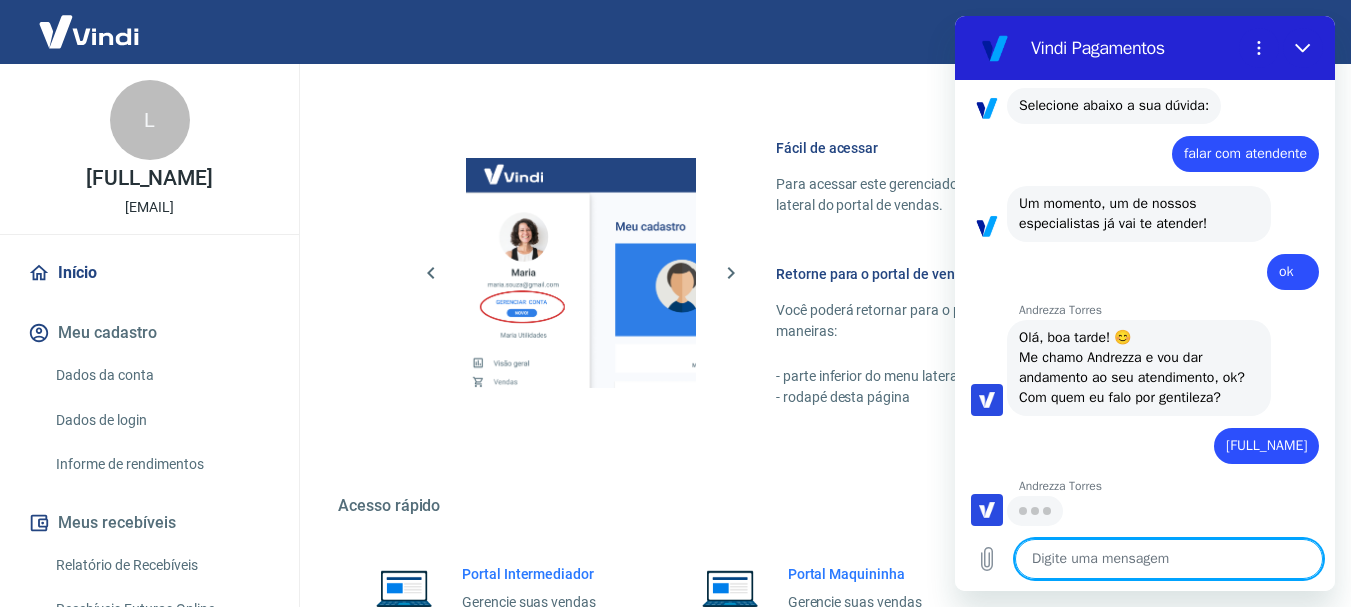 type on "x" 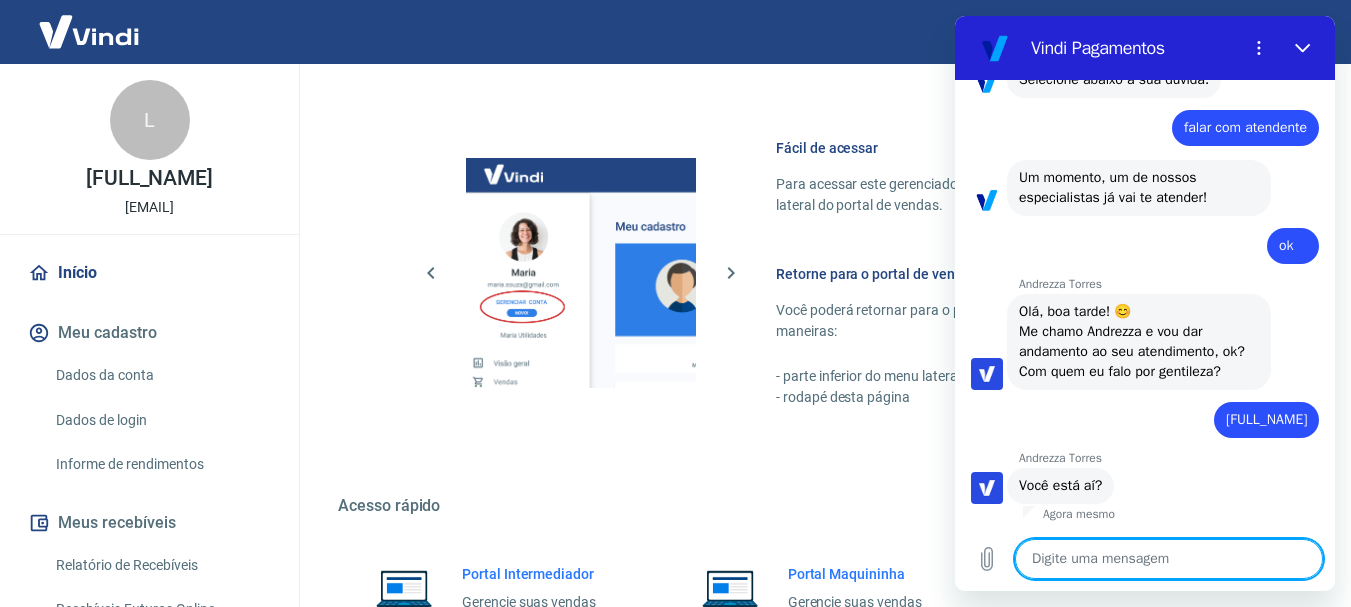 scroll, scrollTop: 1364, scrollLeft: 0, axis: vertical 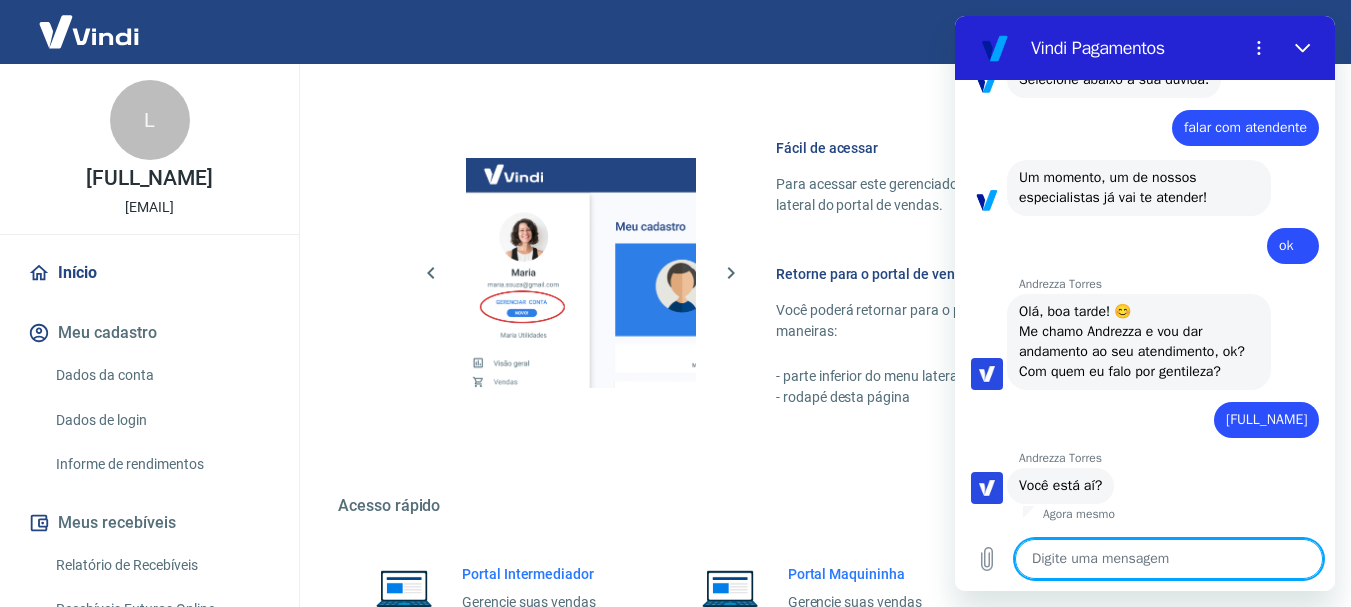 type on "s" 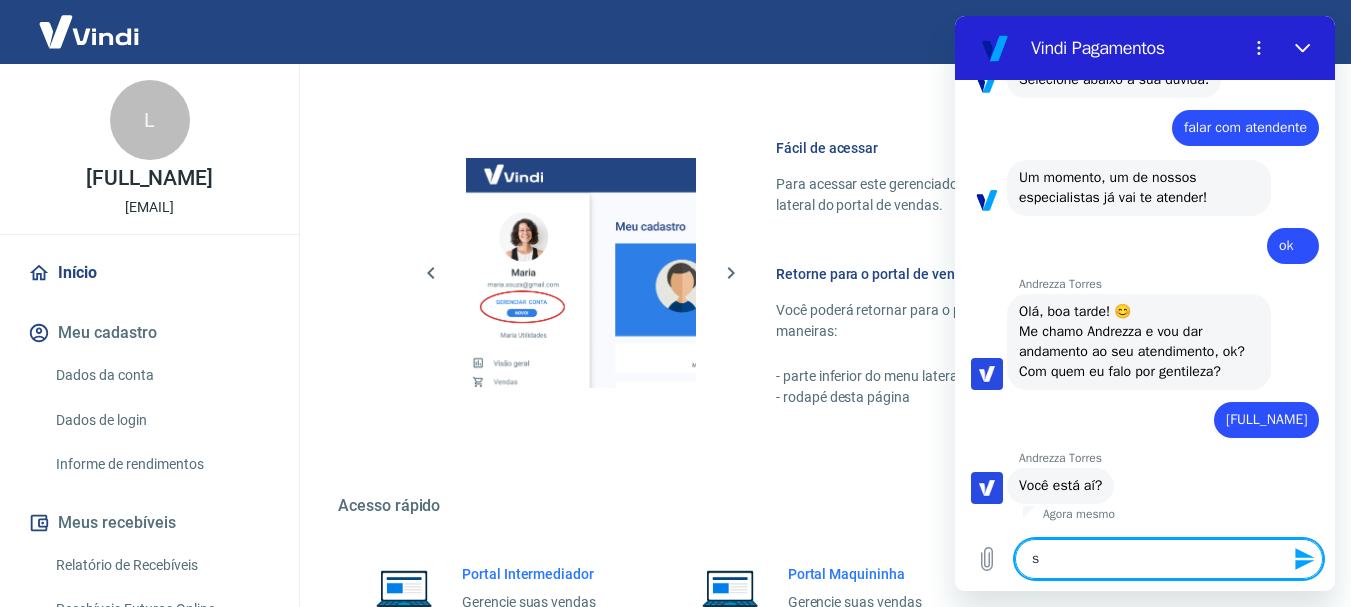 type on "si" 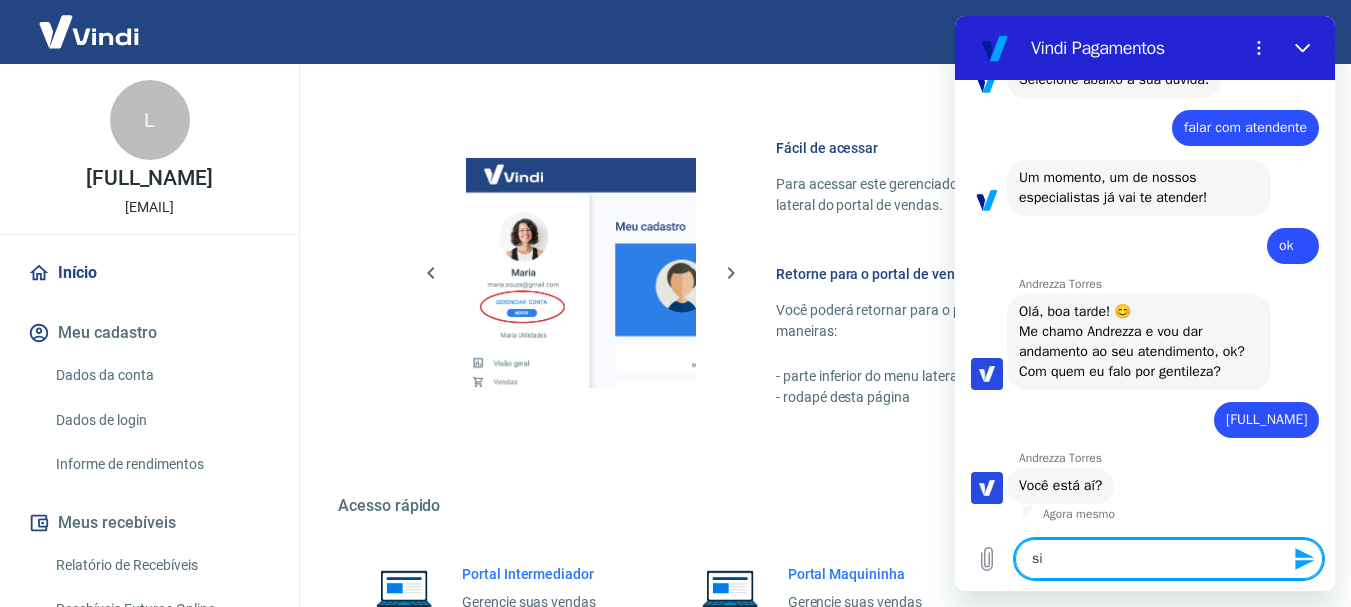 type on "sim" 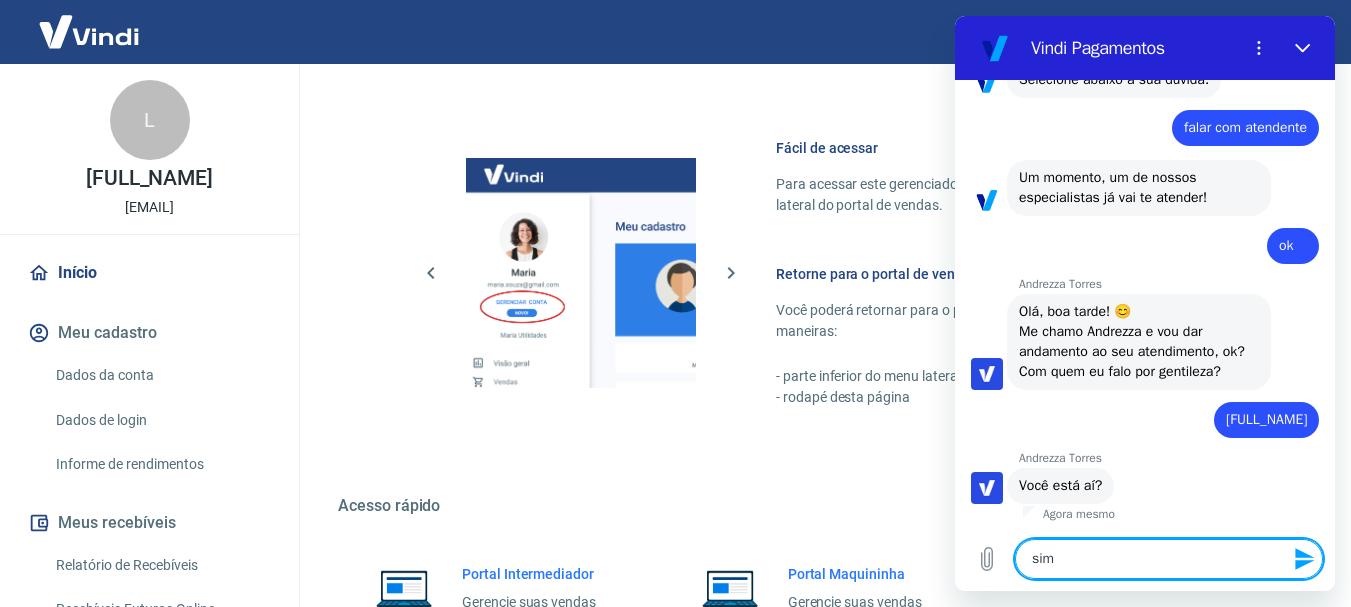 type 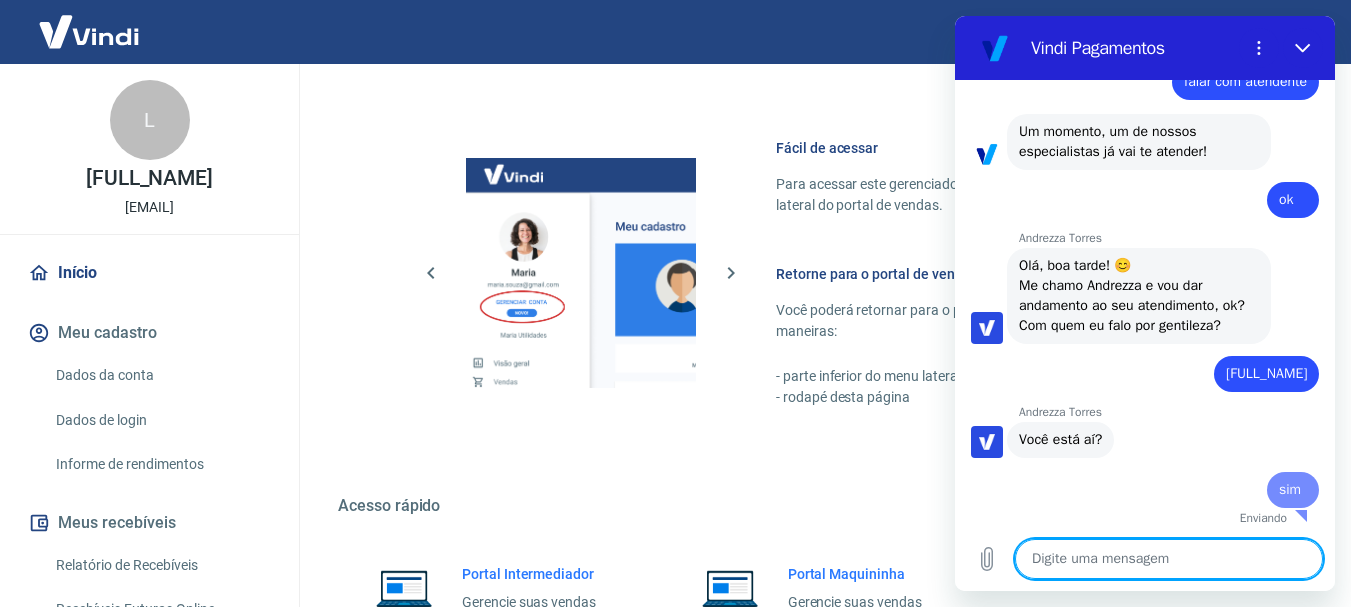 type on "x" 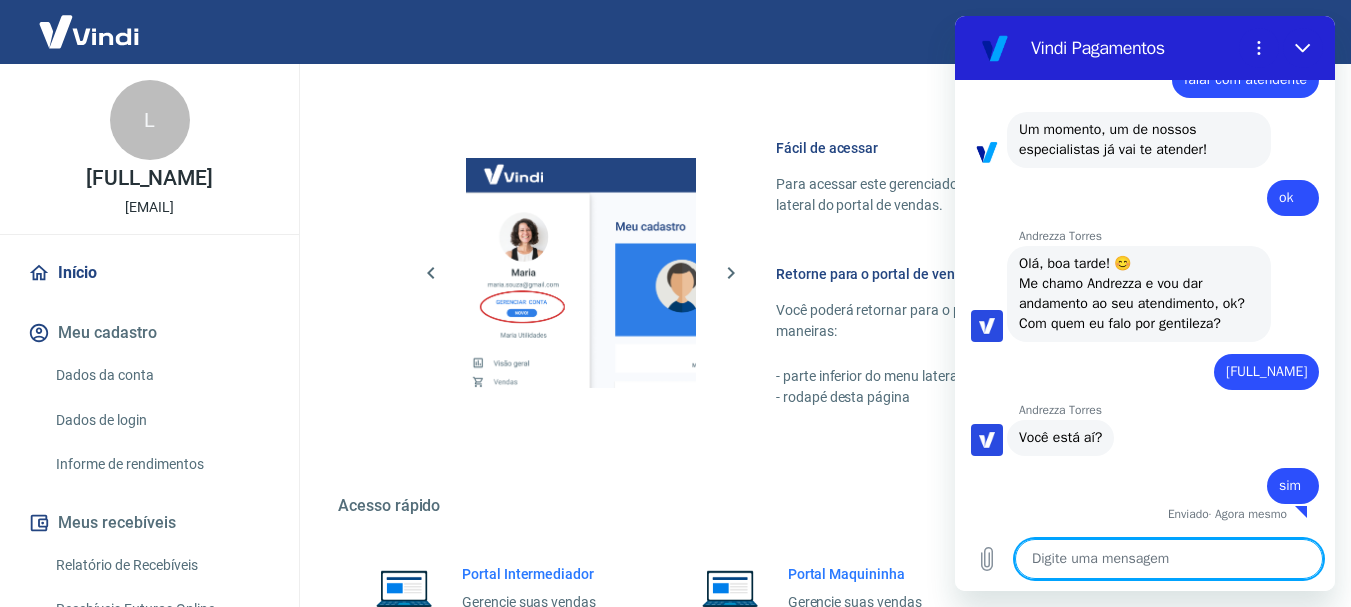 scroll, scrollTop: 1412, scrollLeft: 0, axis: vertical 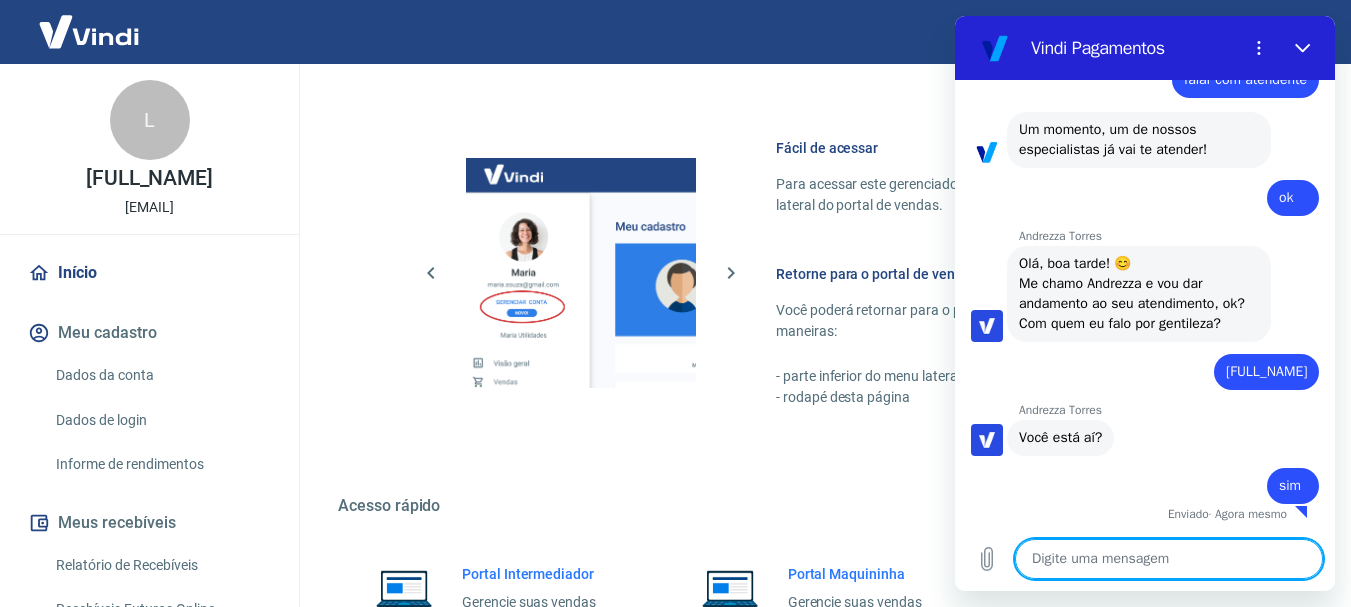 click at bounding box center (1169, 559) 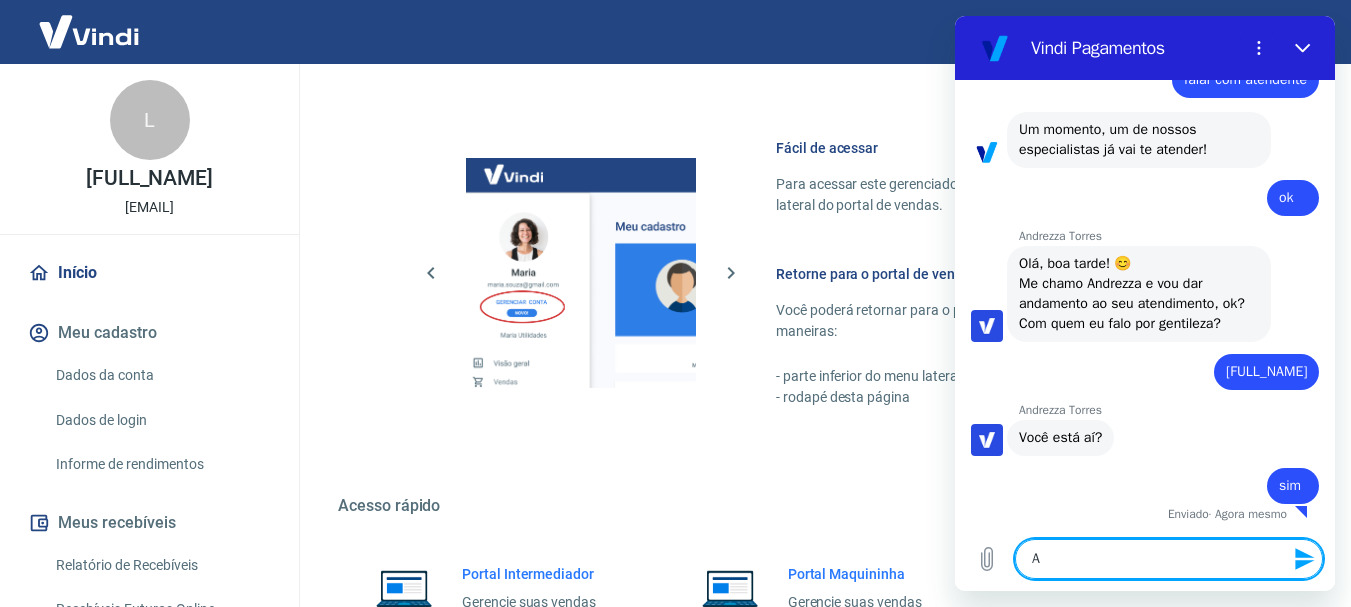 type on "[NAME]" 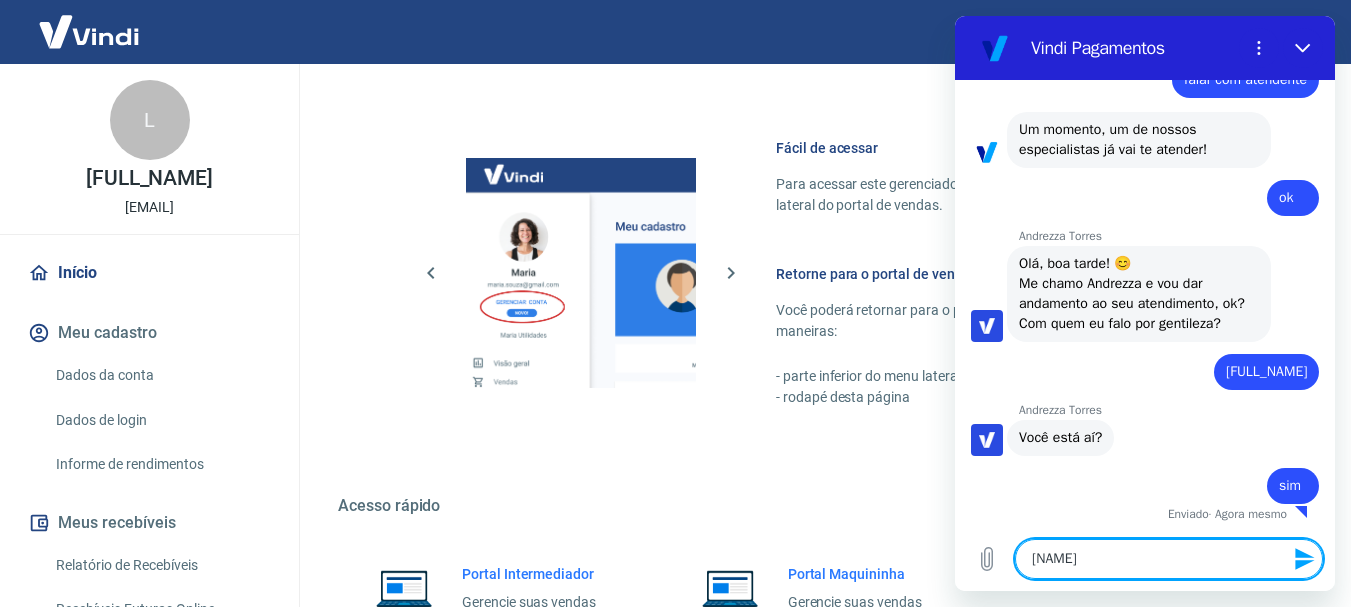 type on "[FIRST]" 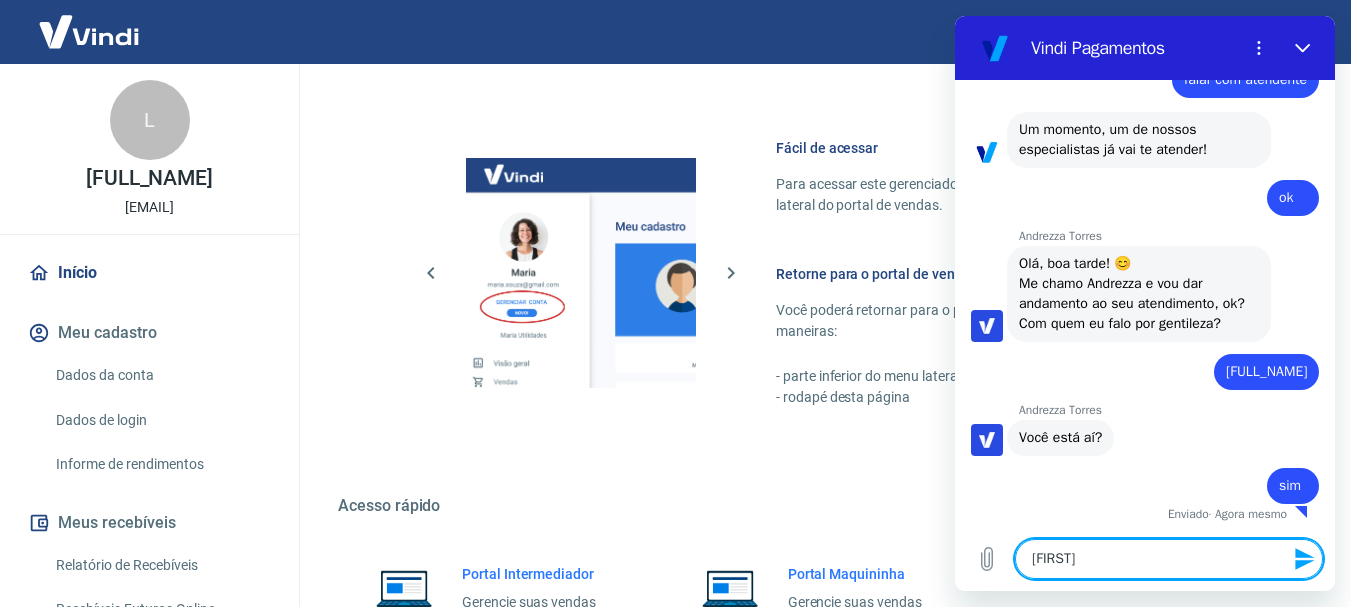 type on "x" 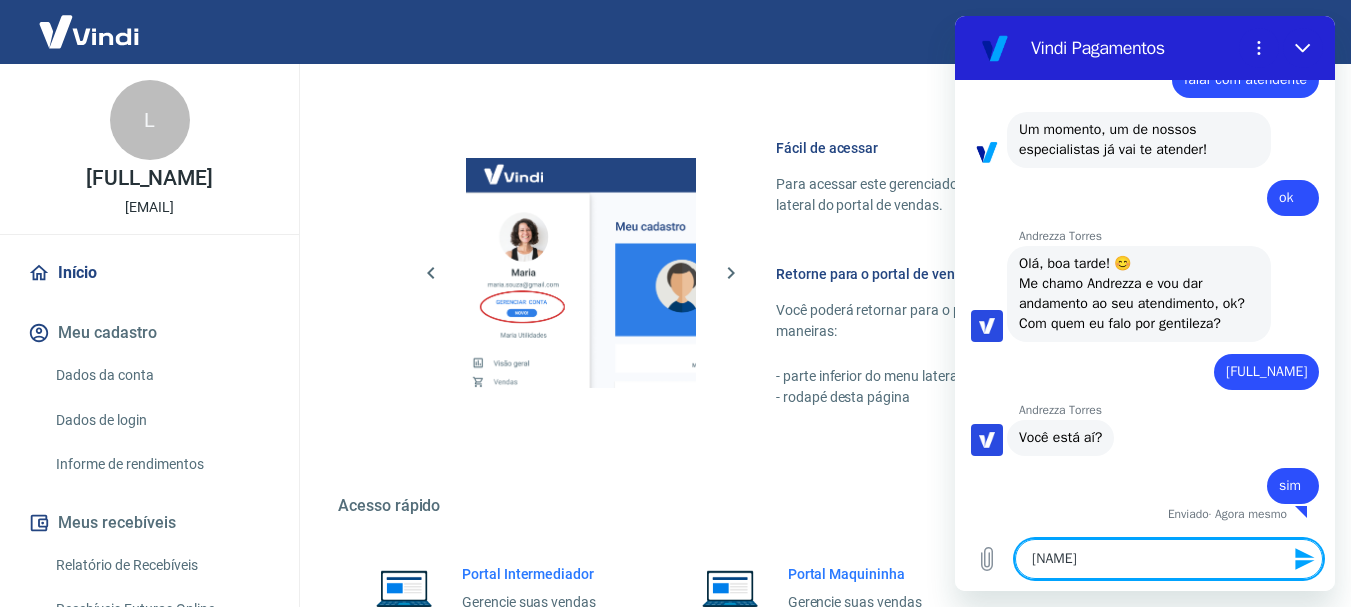 type on "[FIRST]" 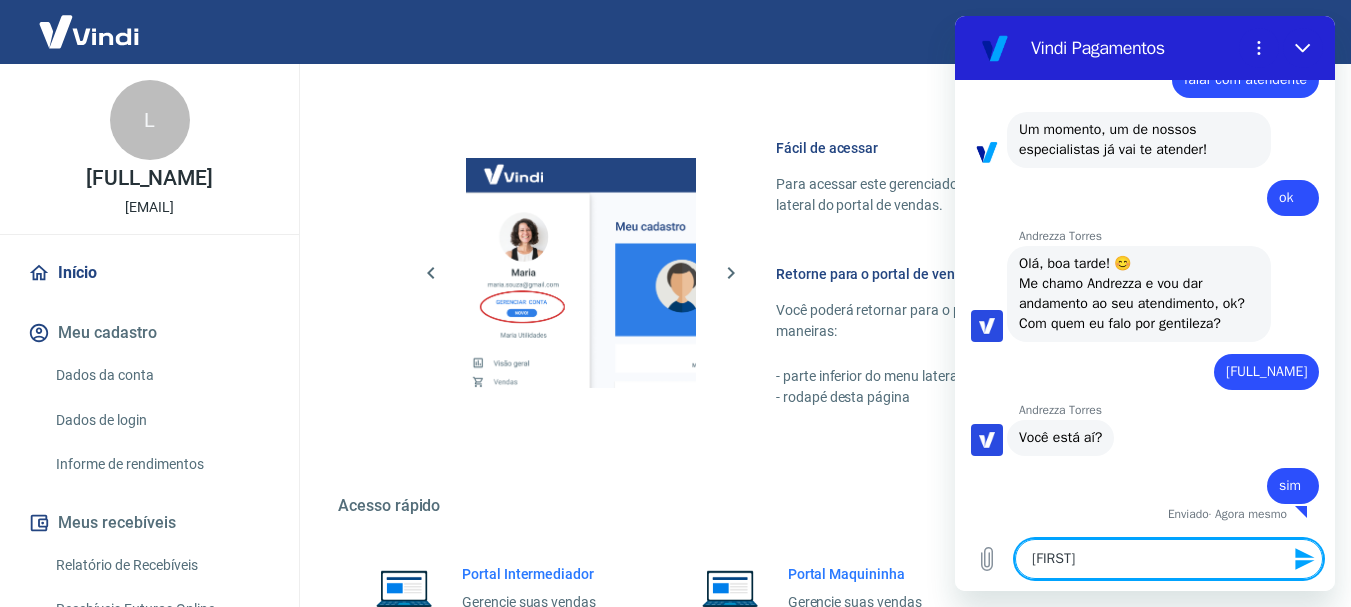 type on "x" 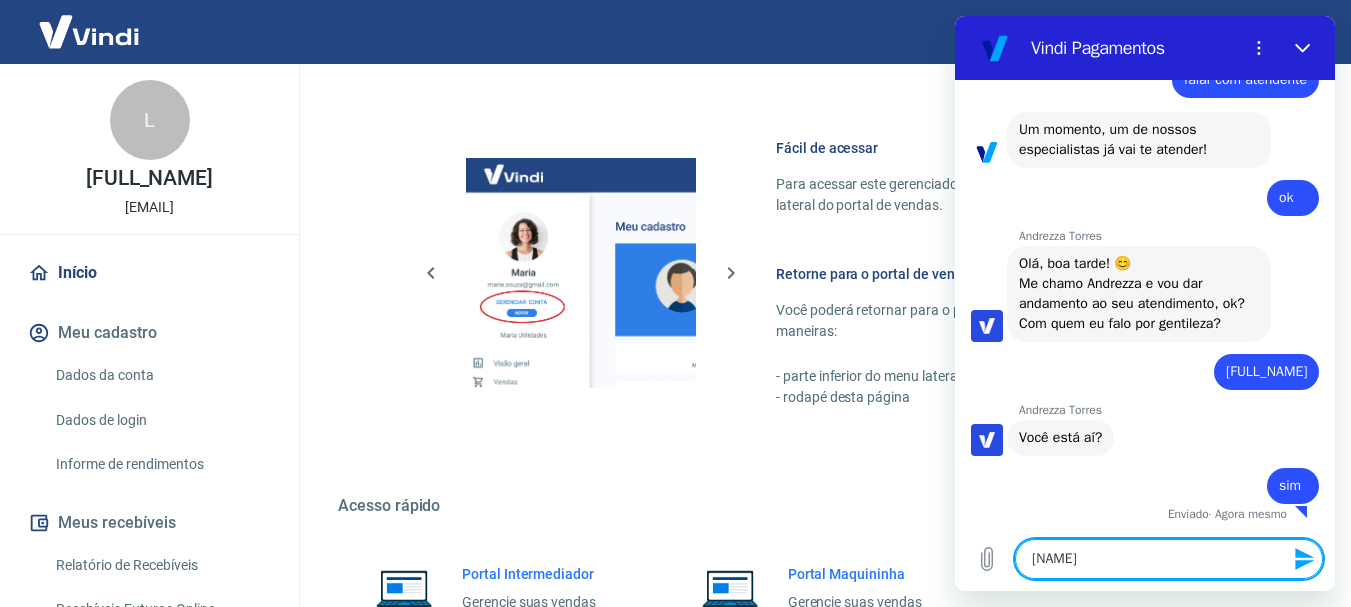 type on "[NAME]," 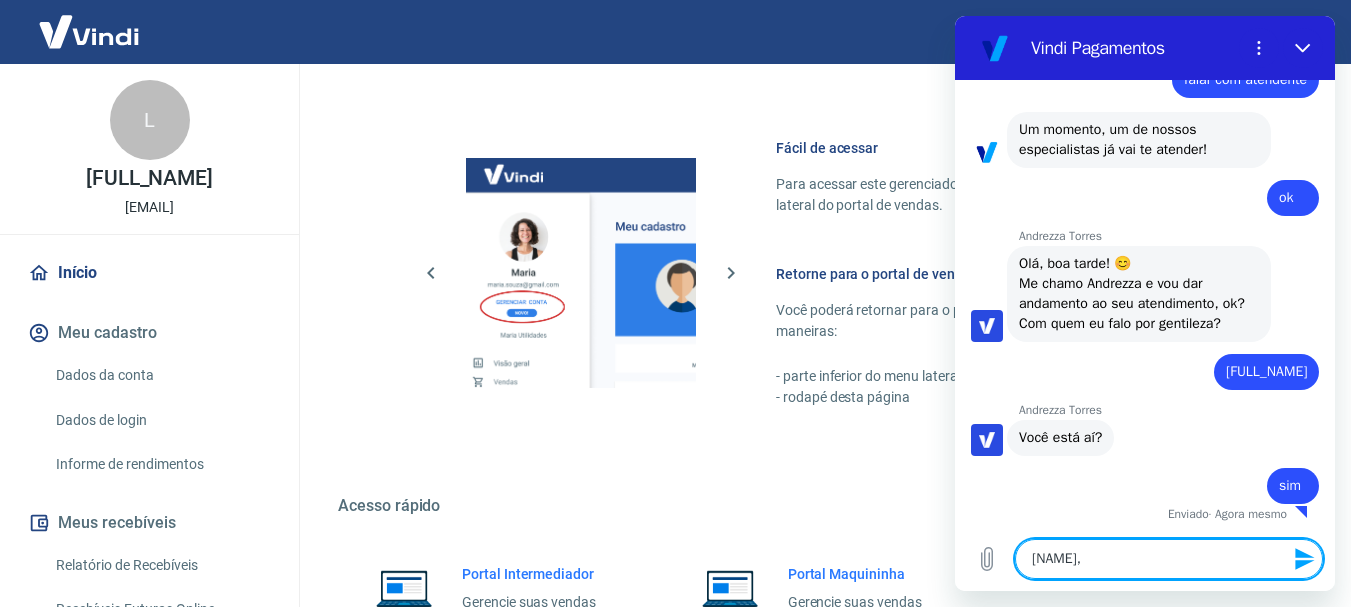 type on "[NAME]," 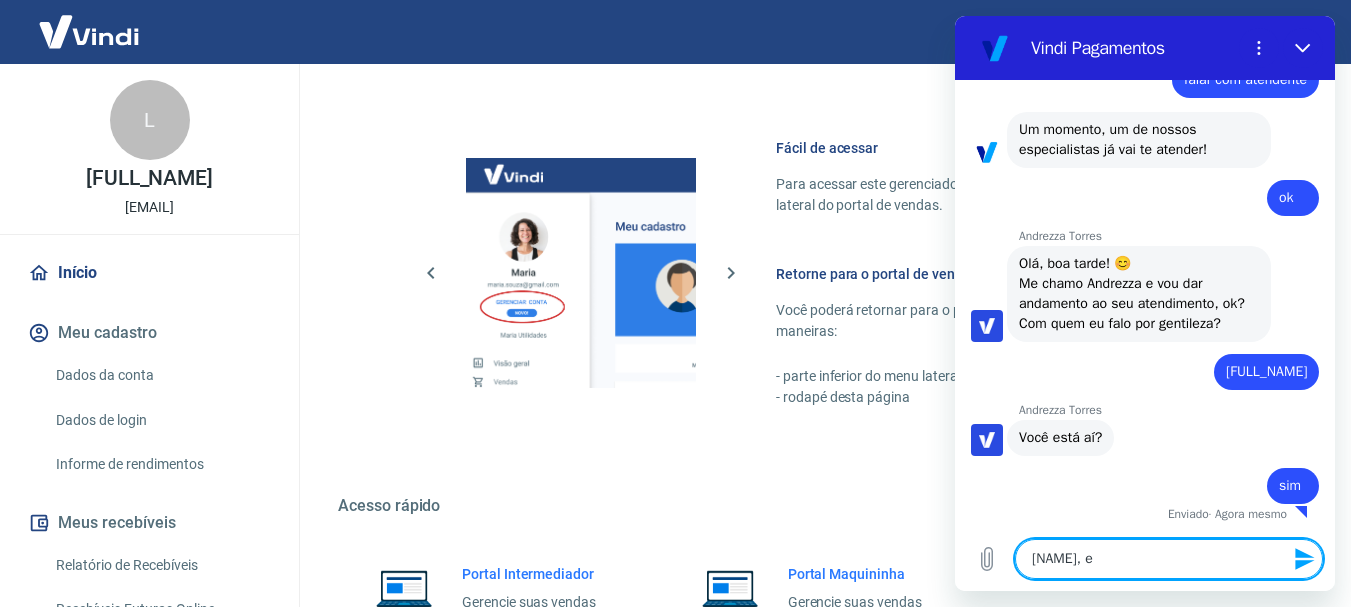 type on "[FIRST], eu" 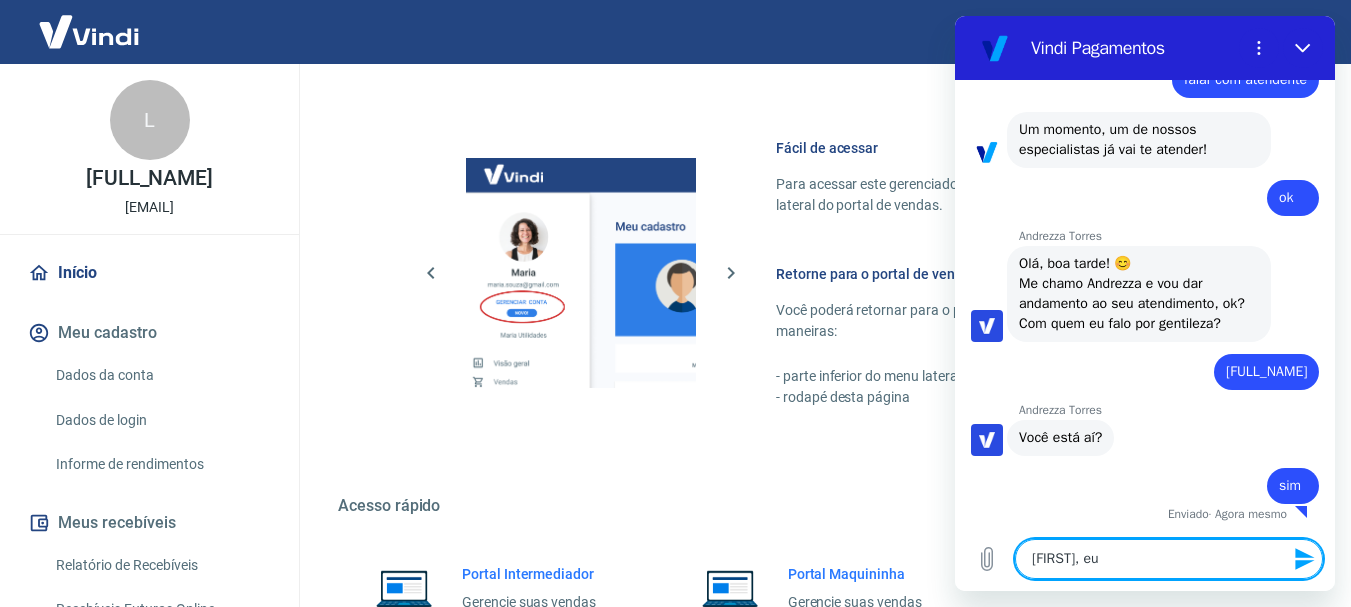 type on "[FIRST], eu" 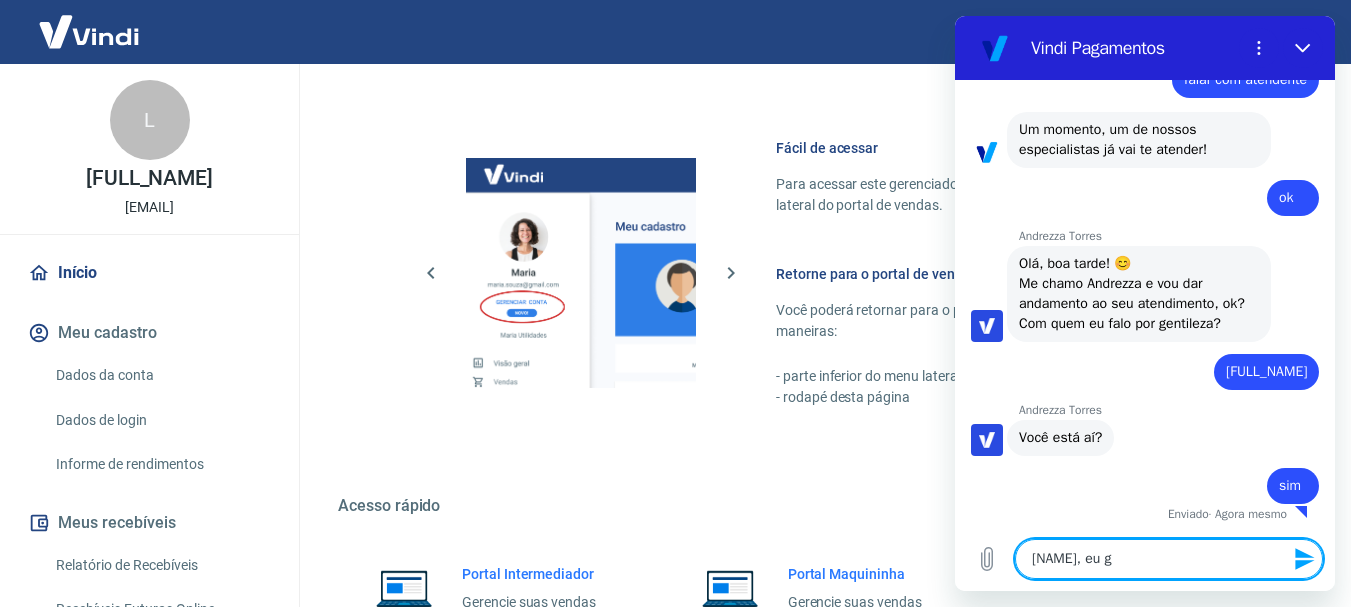 type on "[NAME], eu go" 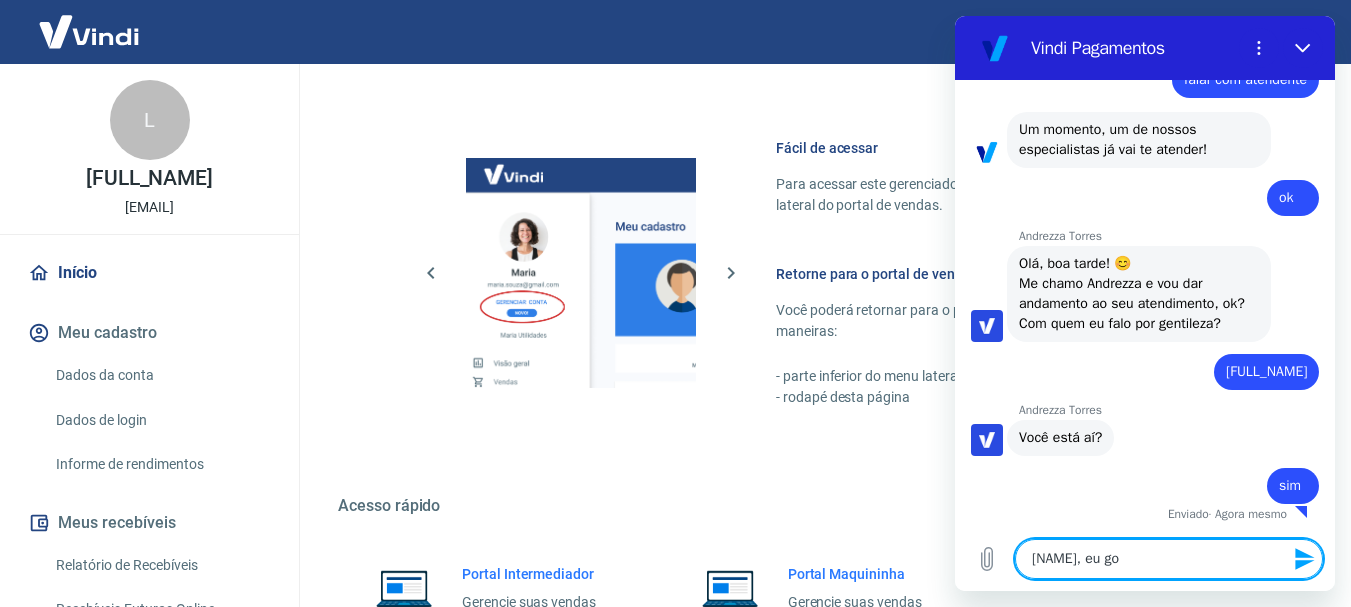 type on "[NAME], eu gos" 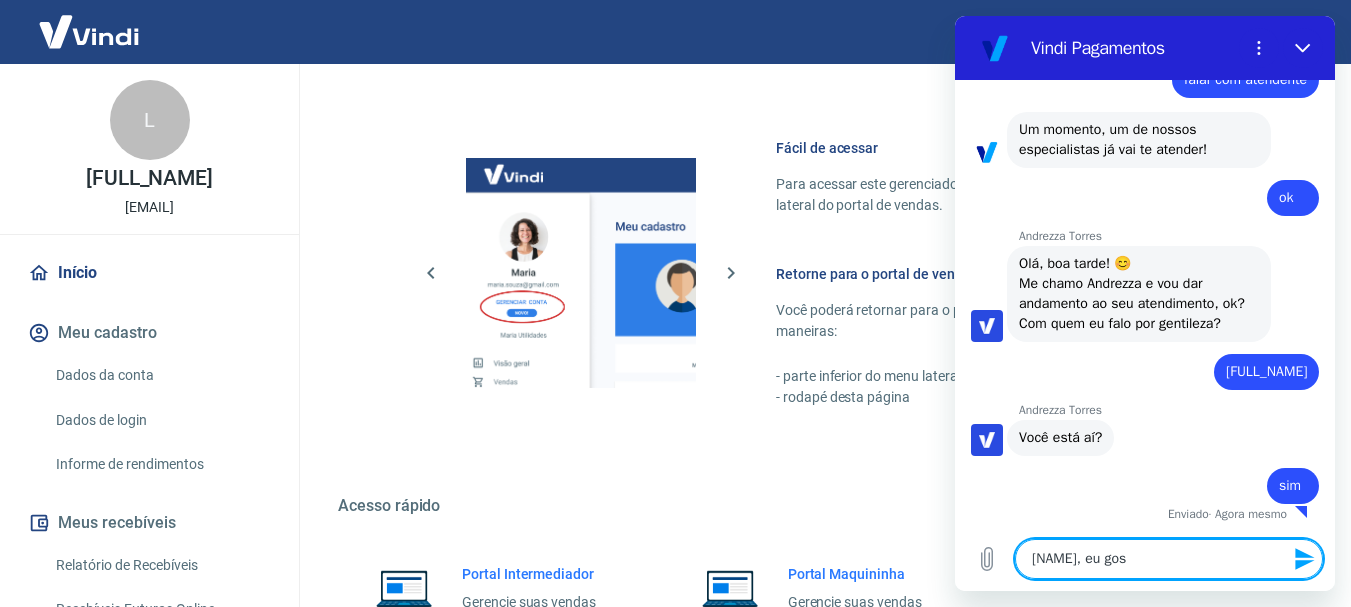 type on "[NAME], eu gost" 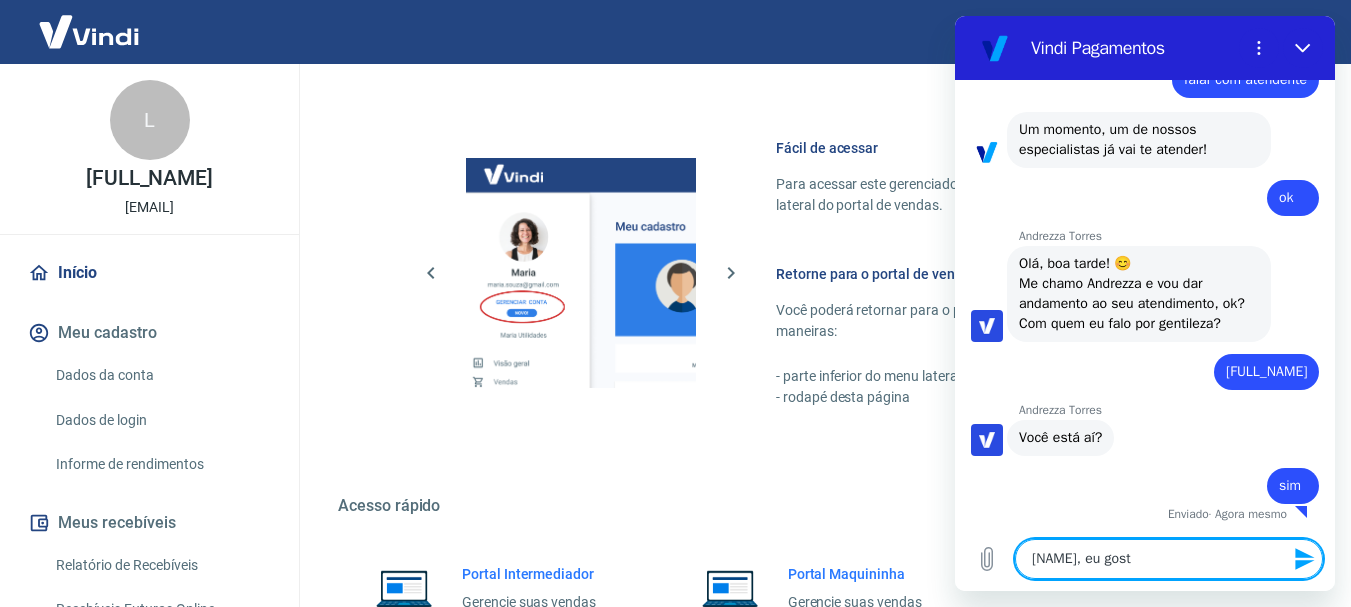 type on "[NAME], eu gosta" 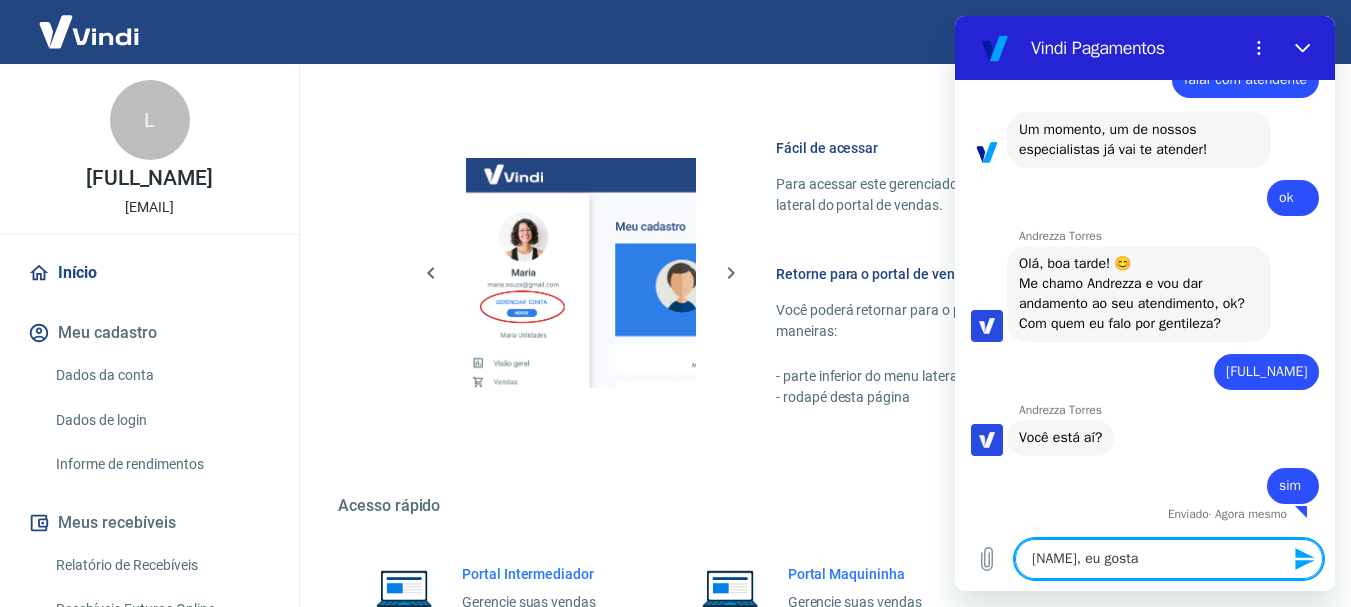 type on "[NAME], eu gostar" 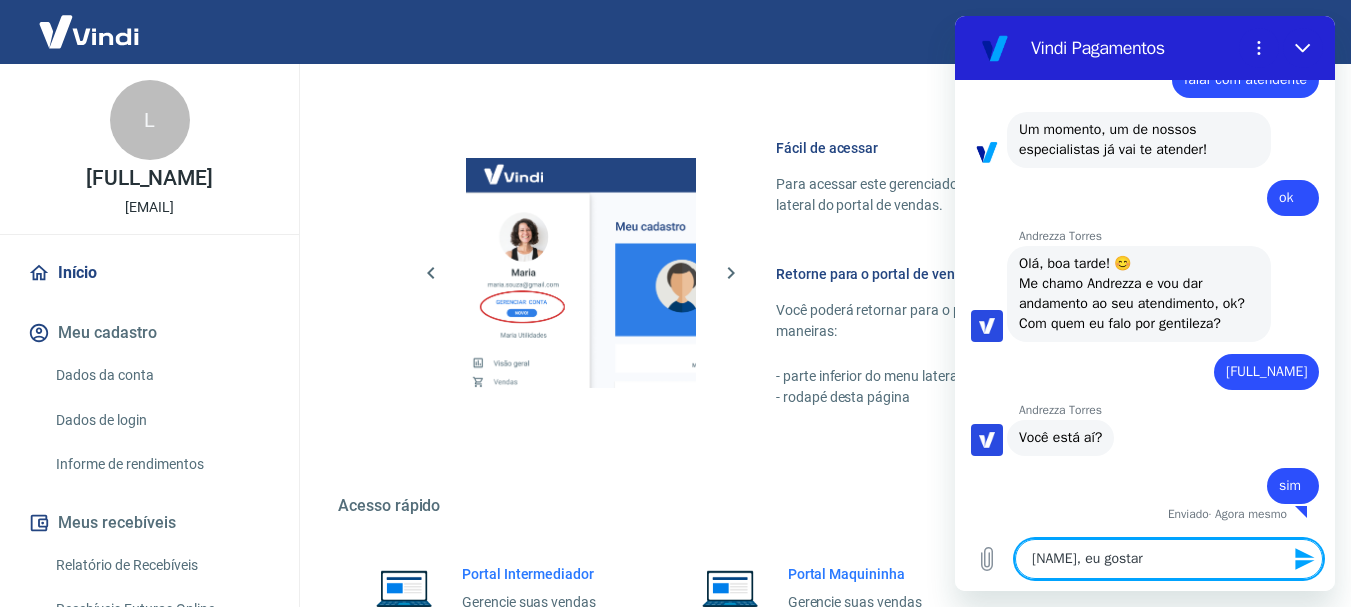 type on "[NAME], eu gostari" 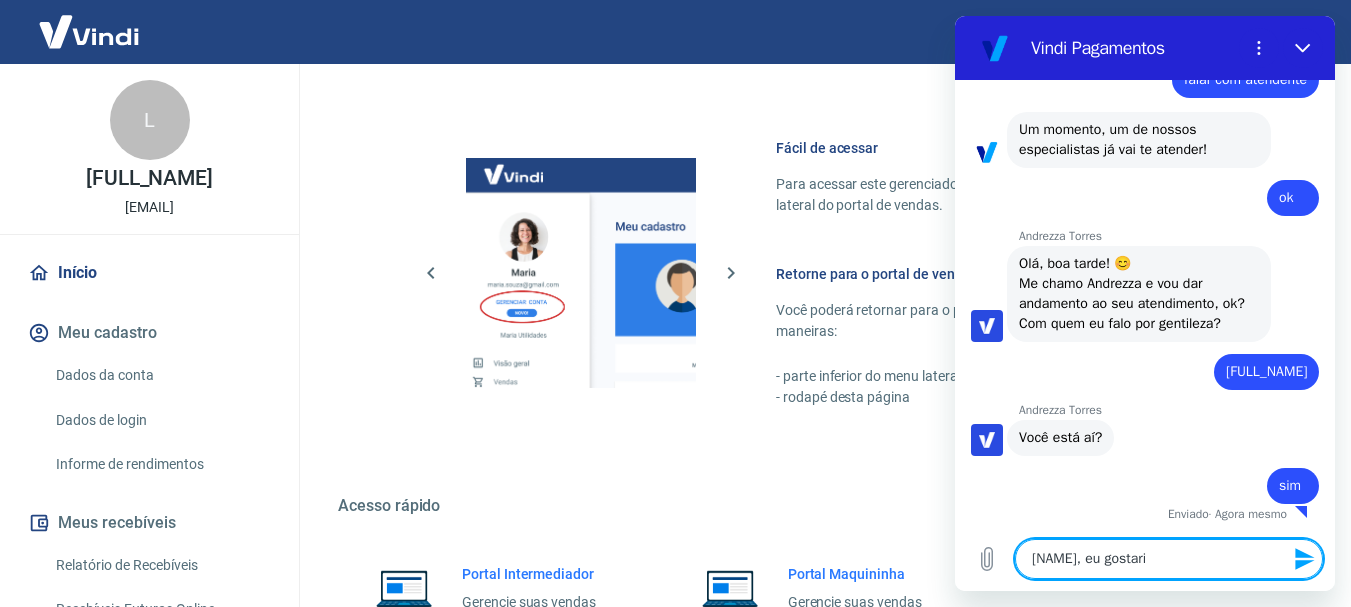 type on "[NAME], eu gostaria" 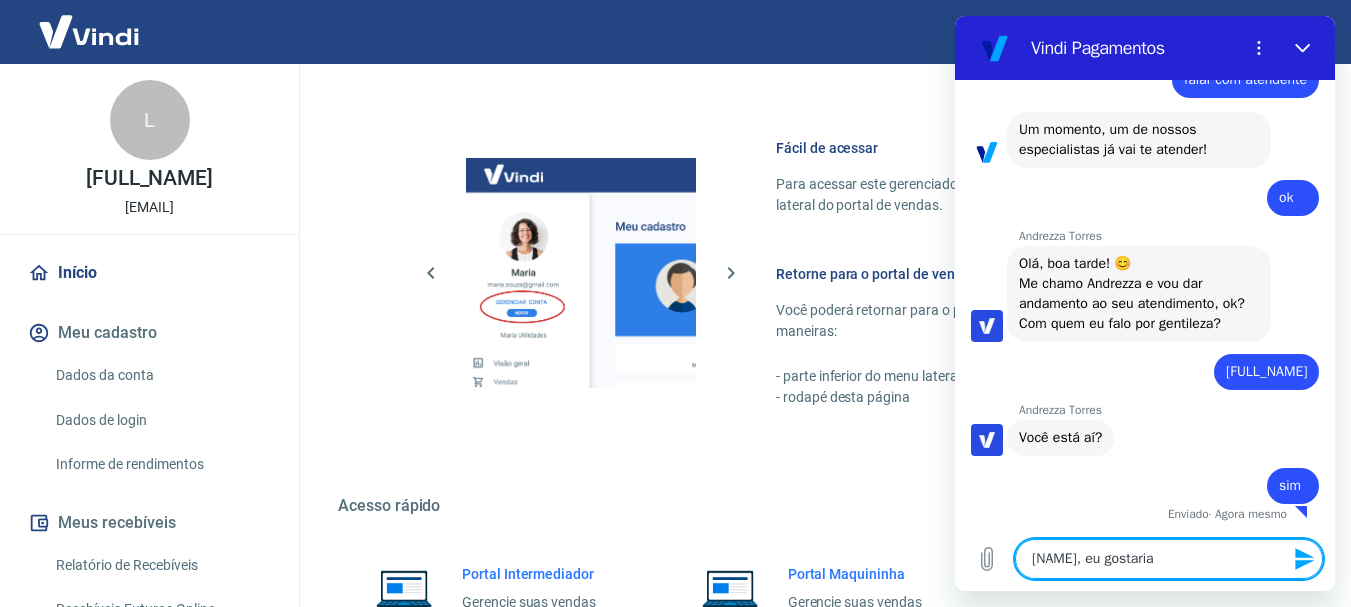 type on "[NAME], eu gostaria" 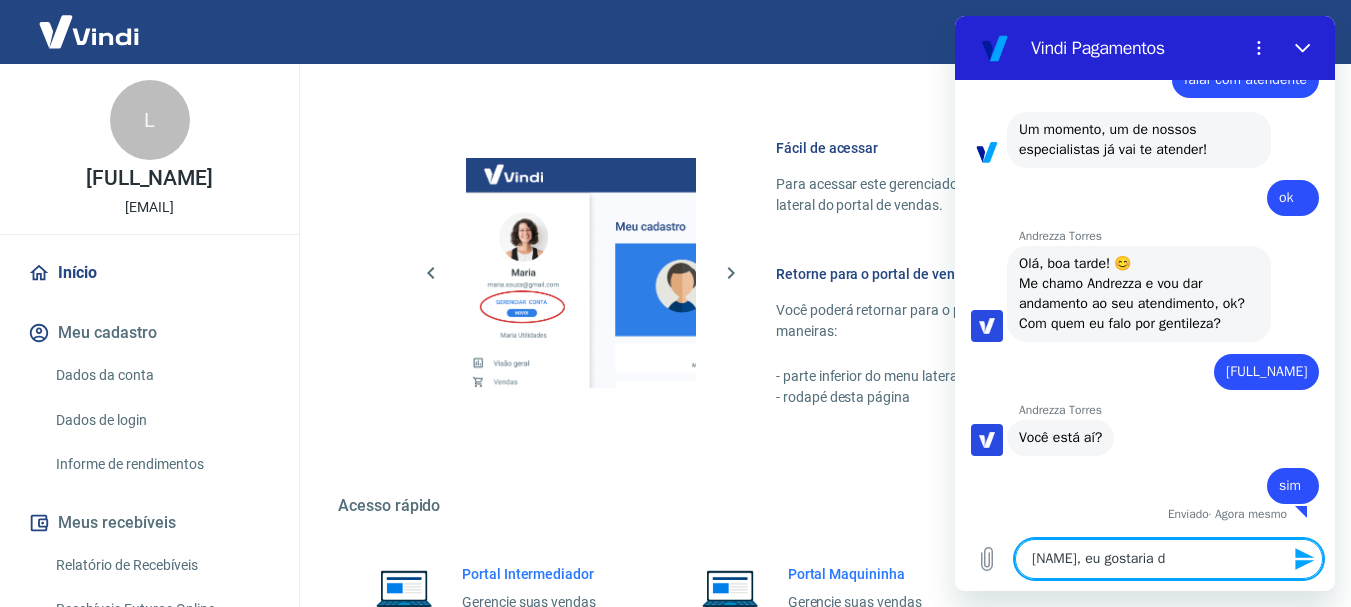 type on "[NAME], eu gostaria de" 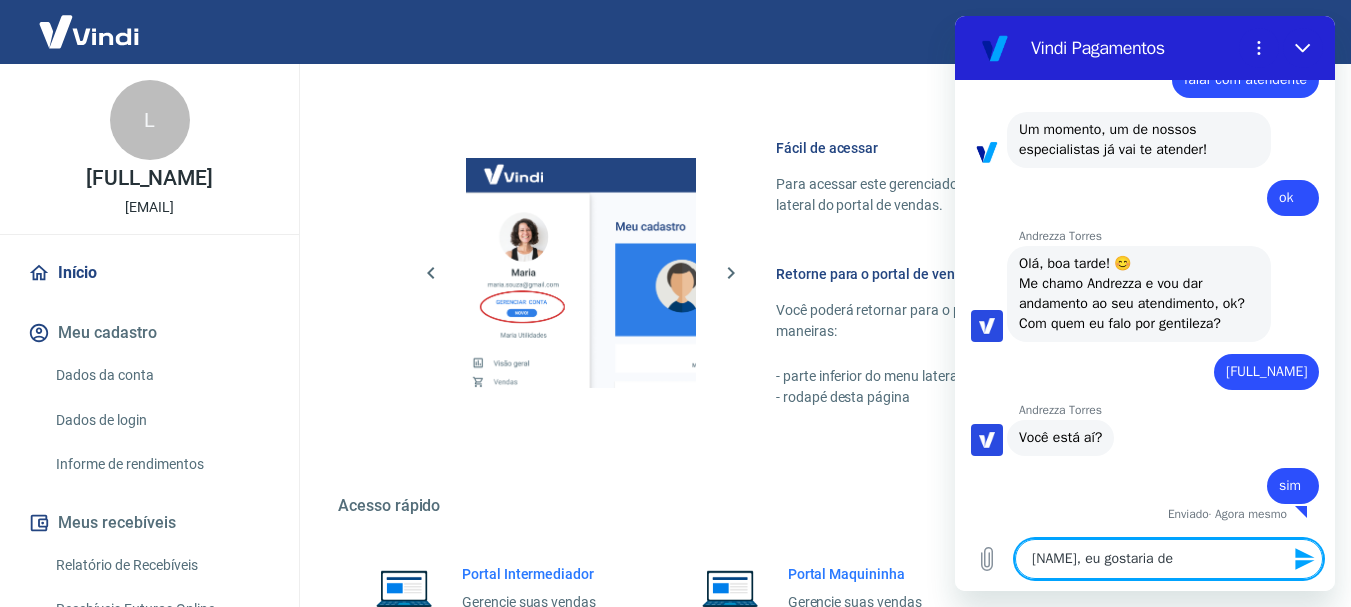 type on "[NAME], eu gostaria de" 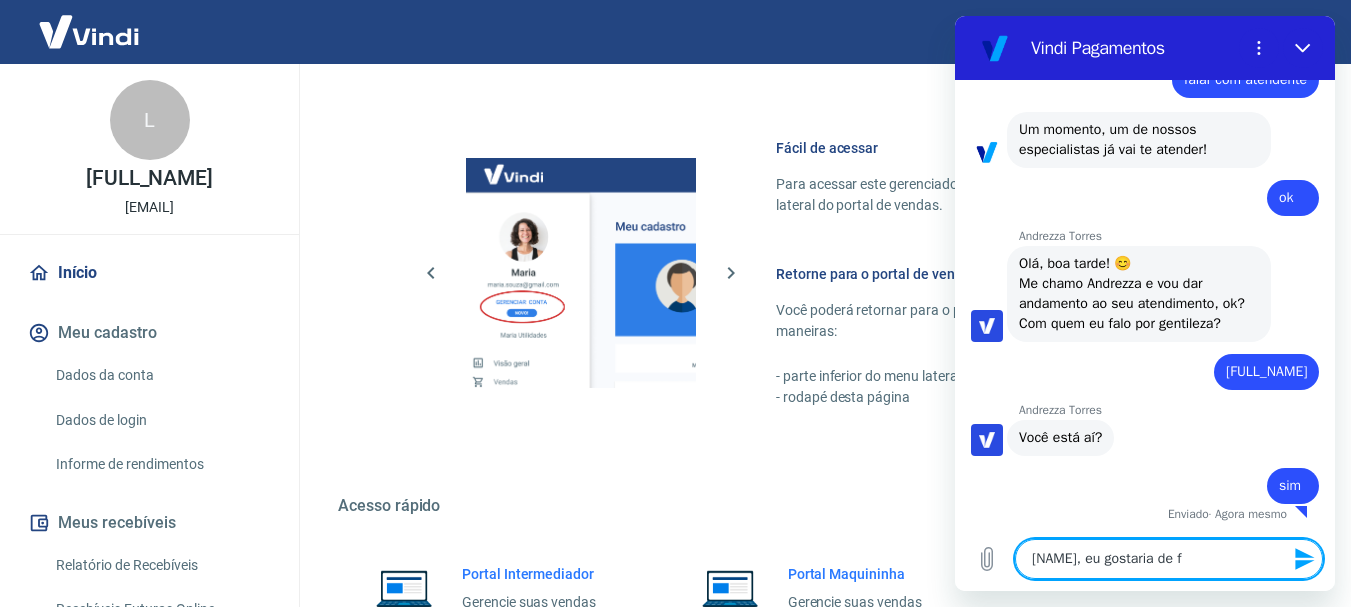 type on "x" 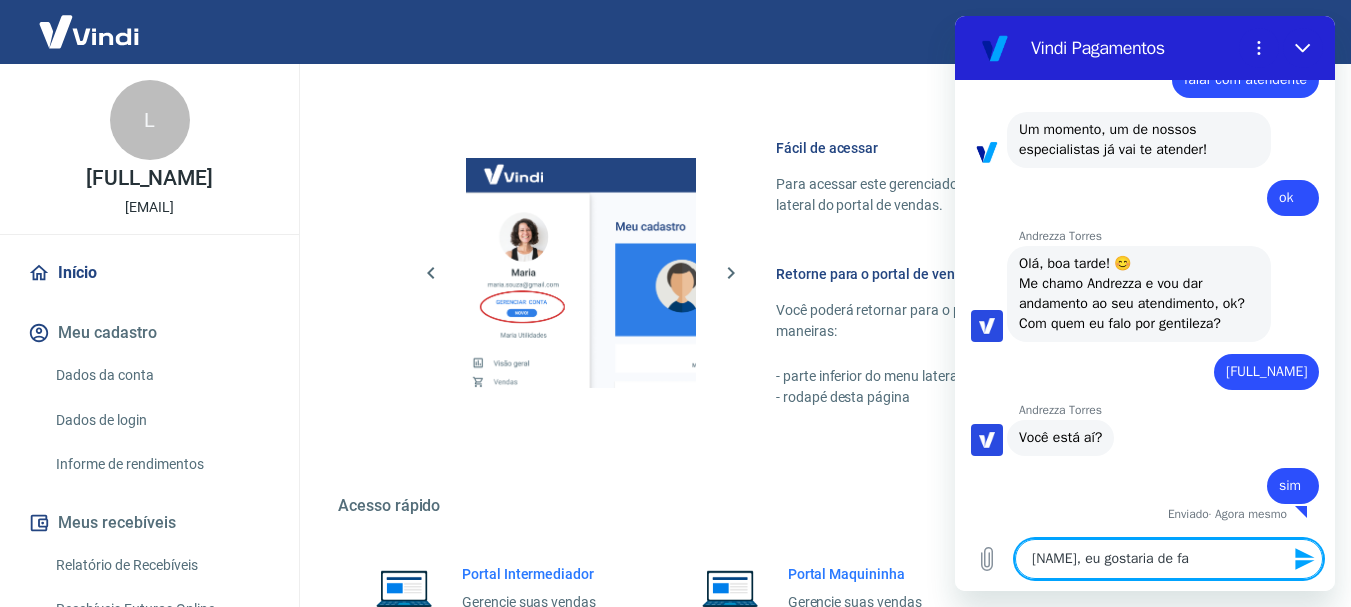 type on "[NAME], eu gostaria de fal" 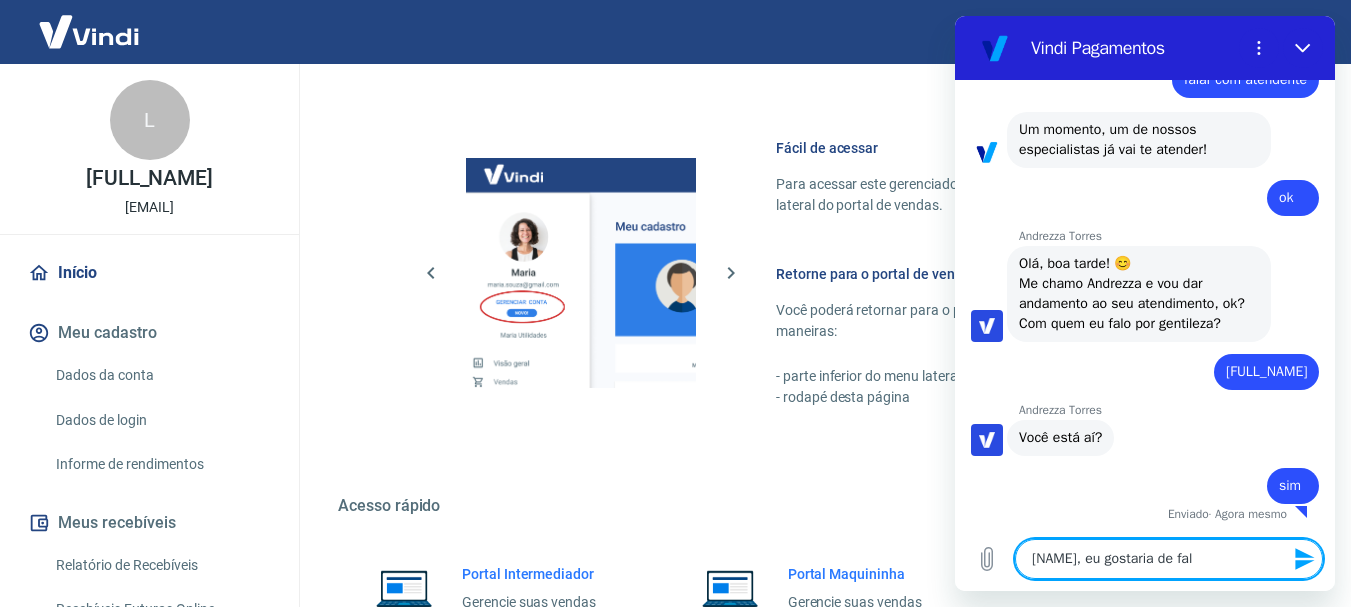 type on "[NAME], eu gostaria de fala" 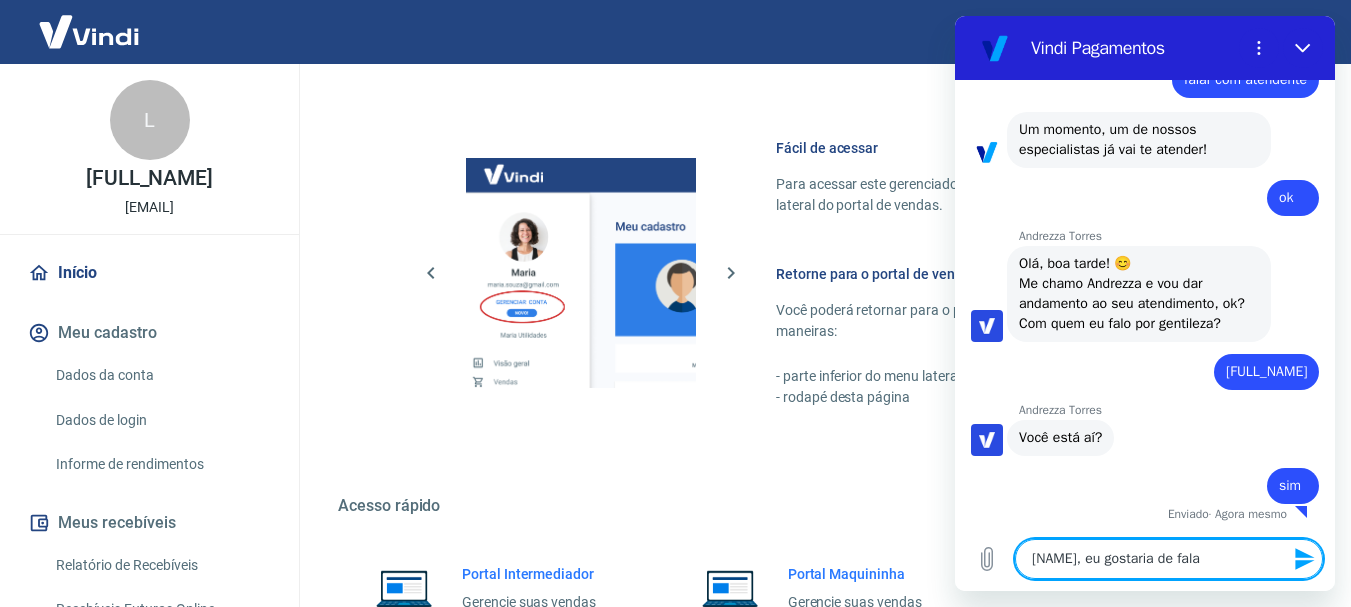 type on "[NAME], eu gostaria de falar" 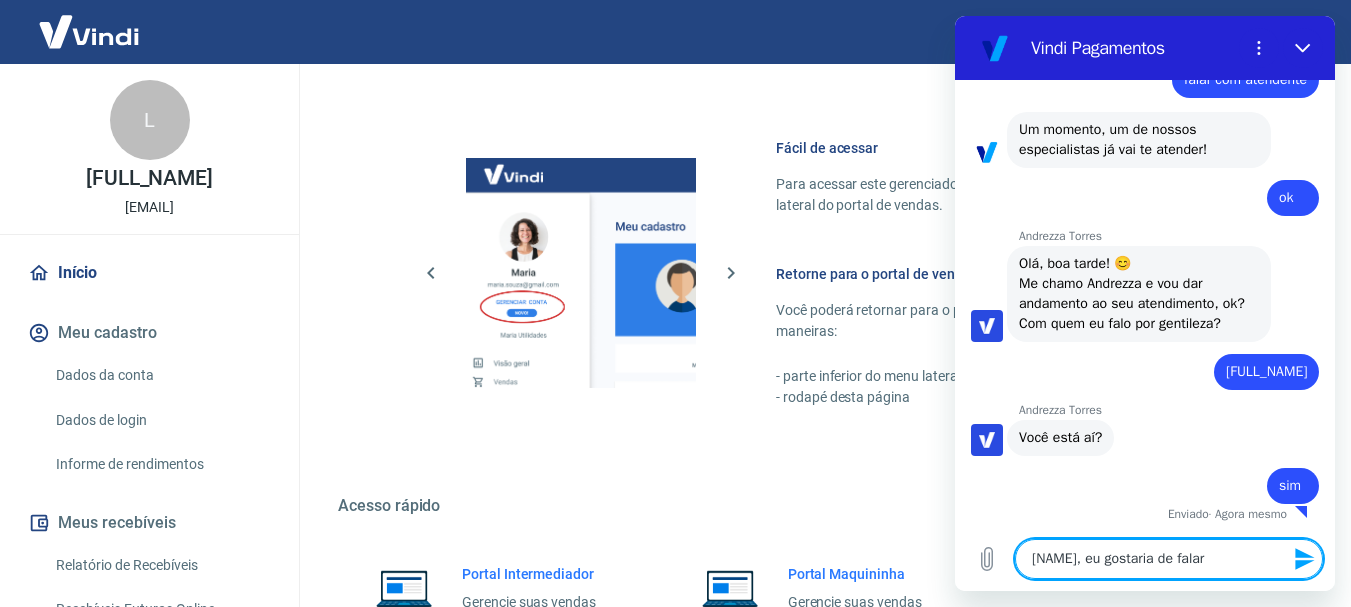 type on "[NAME], eu gostaria de falar" 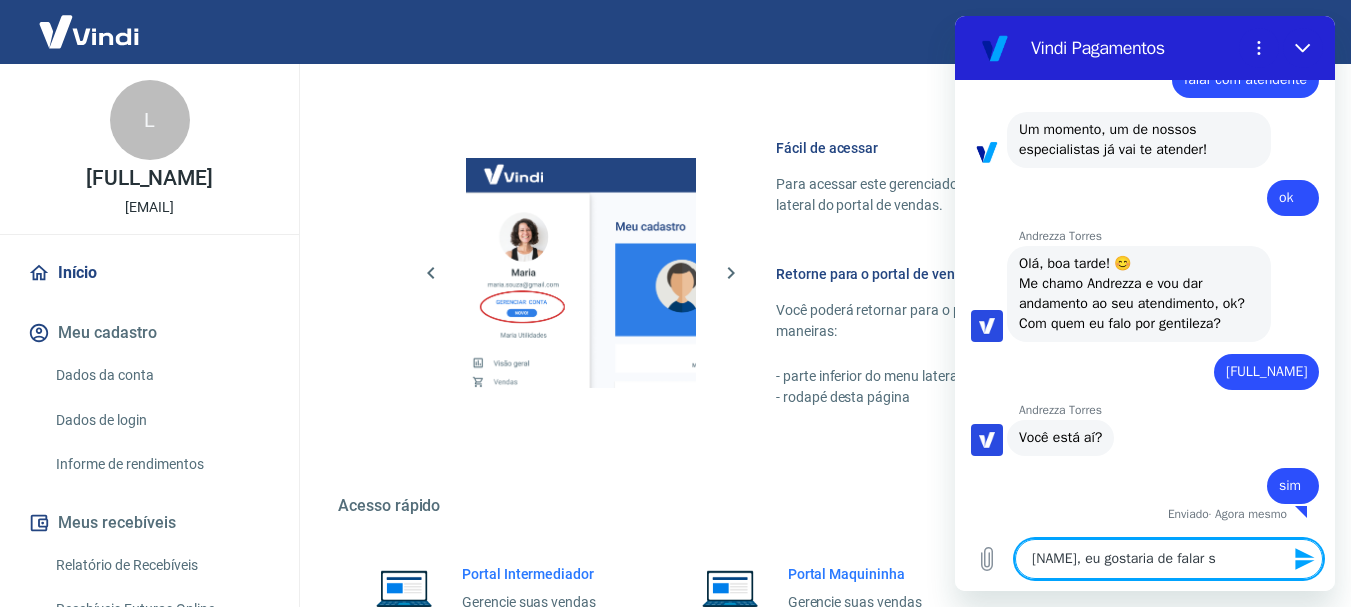 type on "[NAME], eu gostaria de falar so" 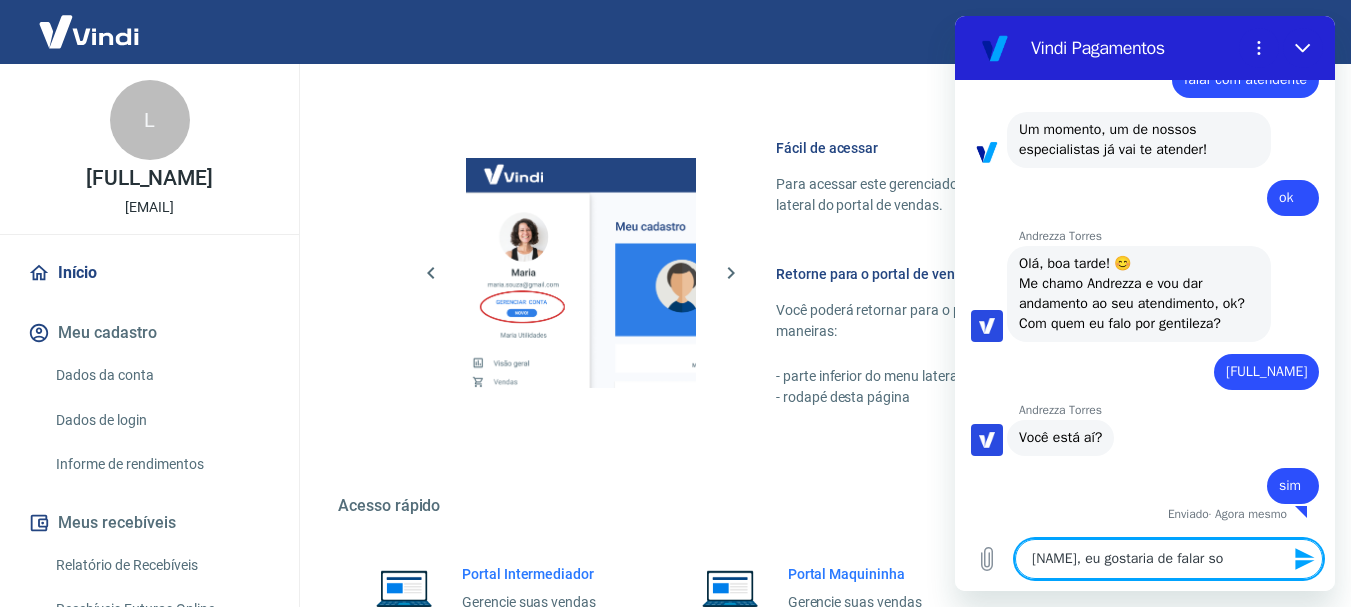 type on "[NAME], eu gostaria de falar sob" 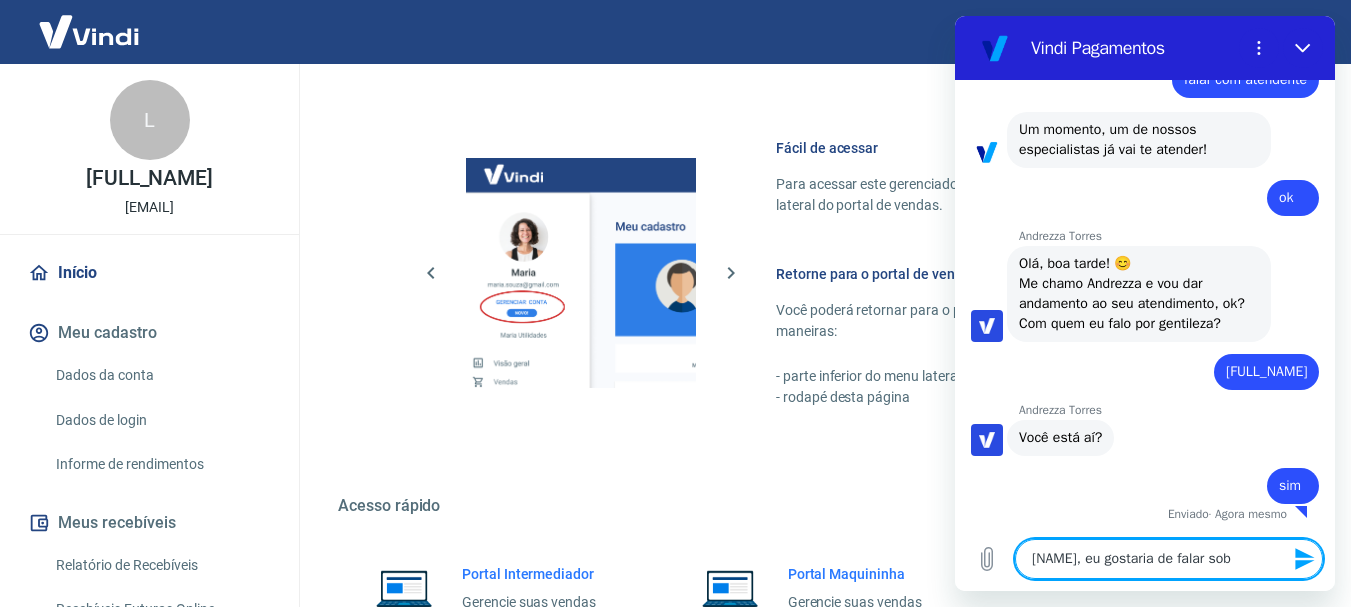 type on "[NAME], eu gostaria de falar sobr" 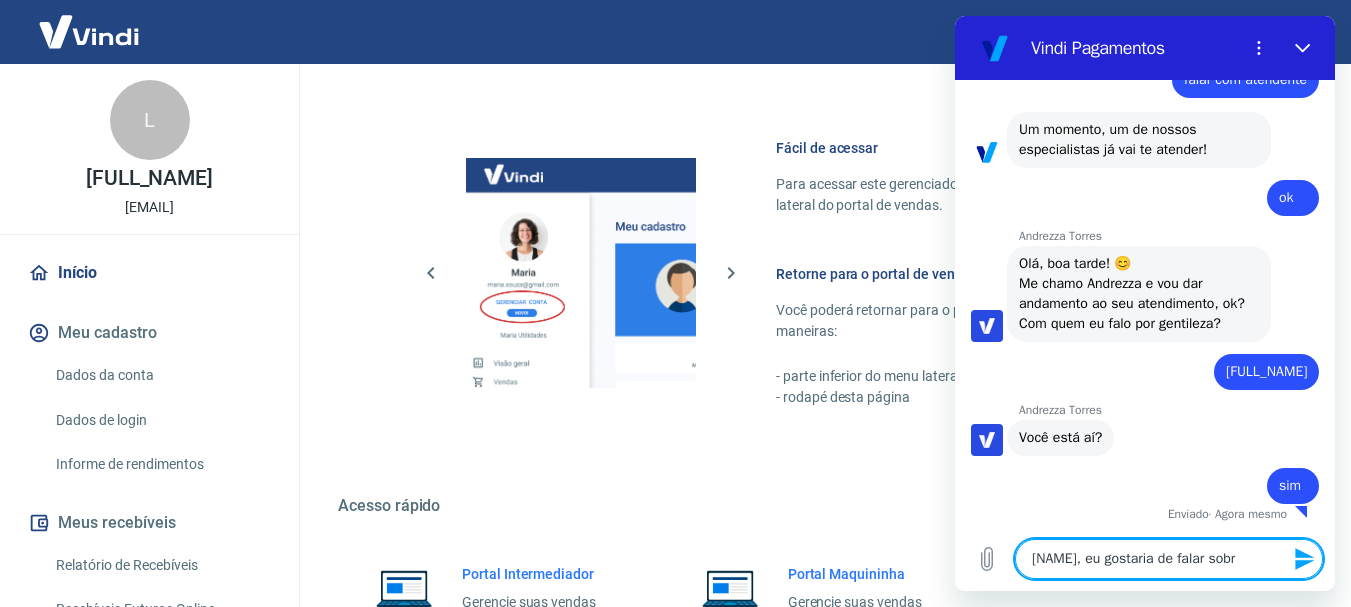 type on "[FIRST], eu gostaria de falar sobre" 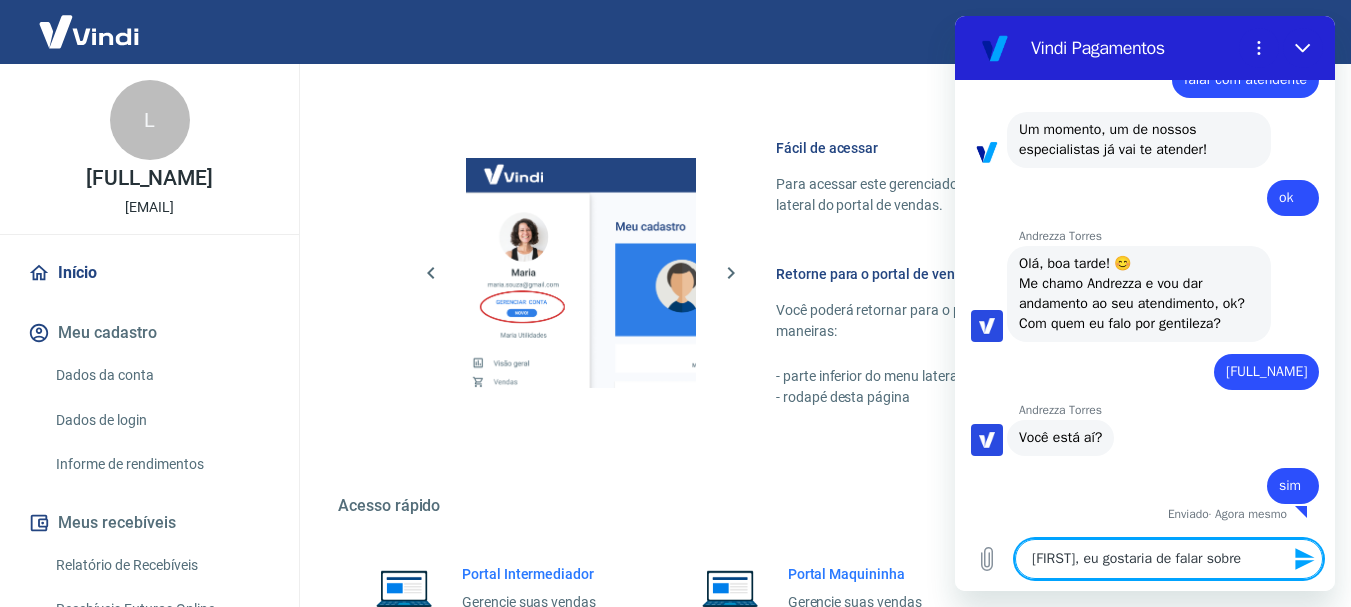 type on "[FIRST], eu gostaria de falar sobre" 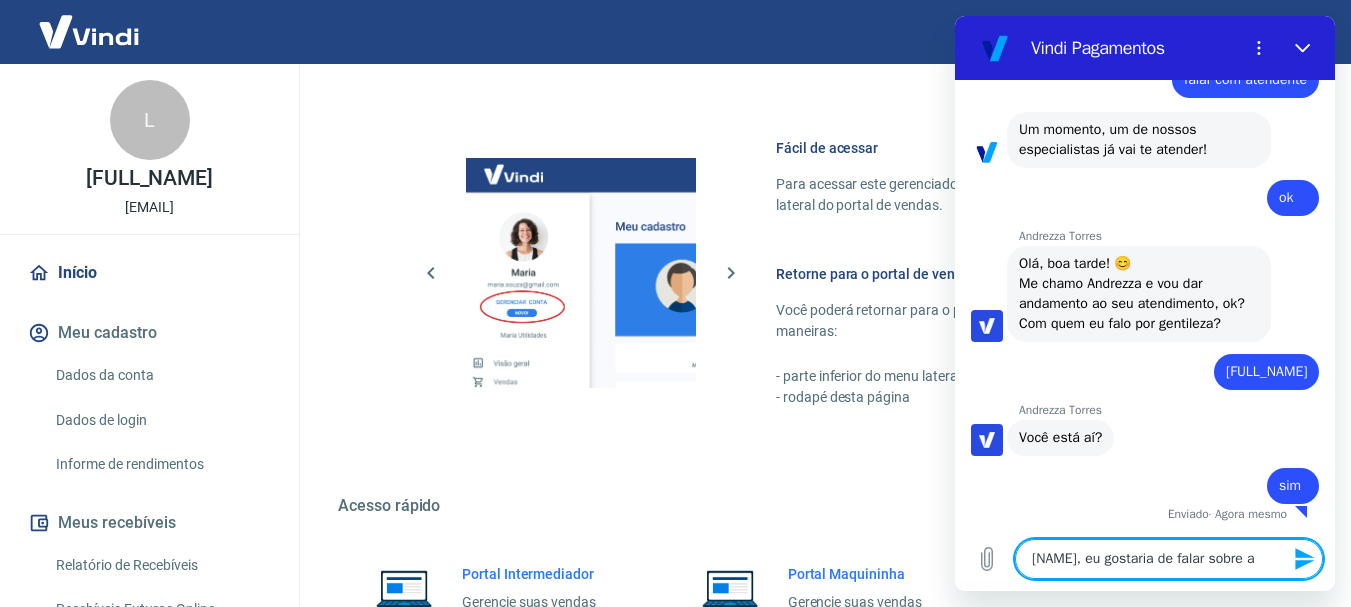 type on "[NAME], eu gostaria de falar sobre as" 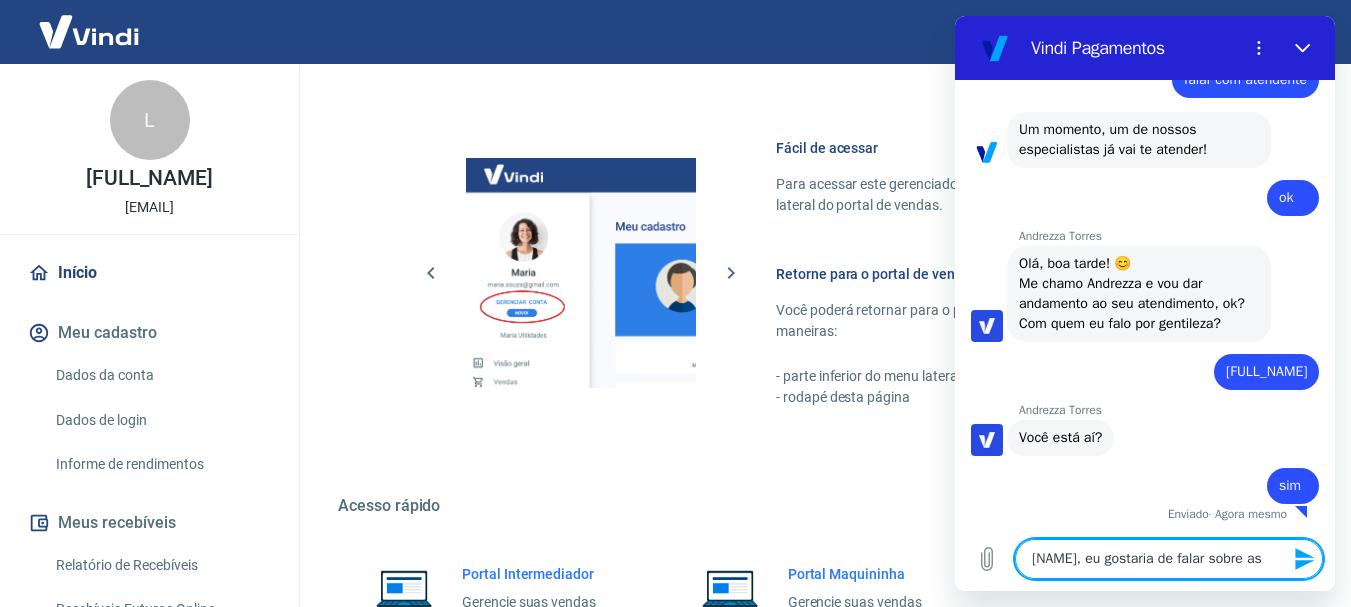 type on "x" 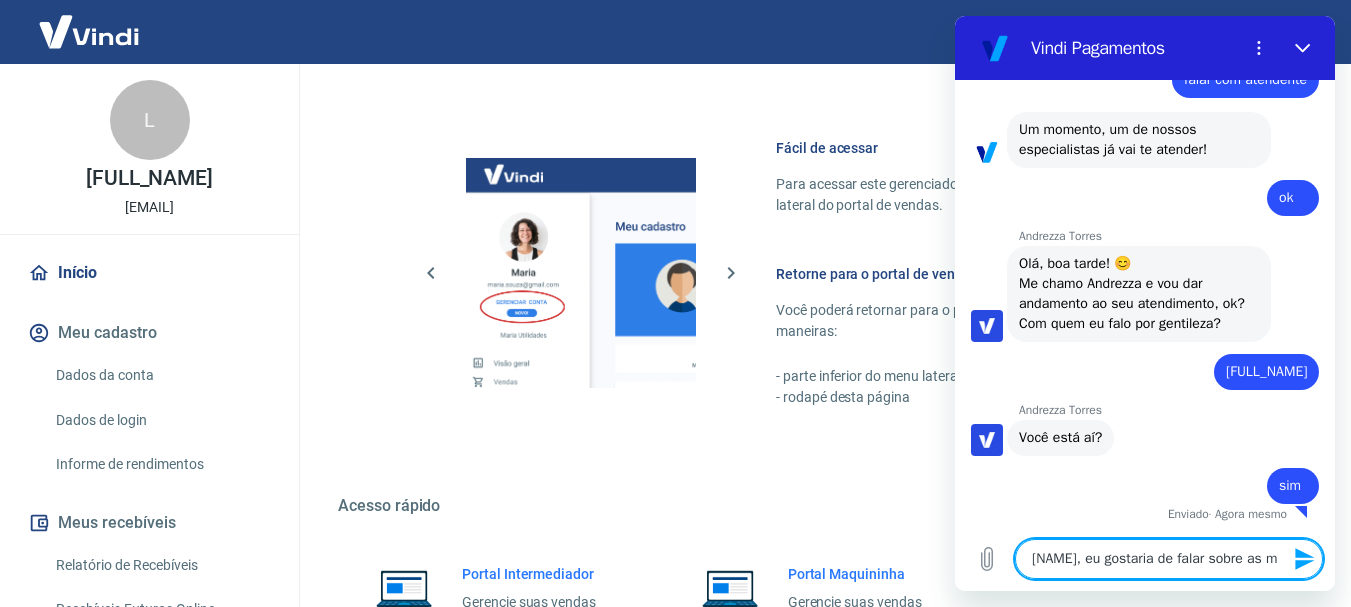type on "[NAME], eu gostaria de falar sobre as mi" 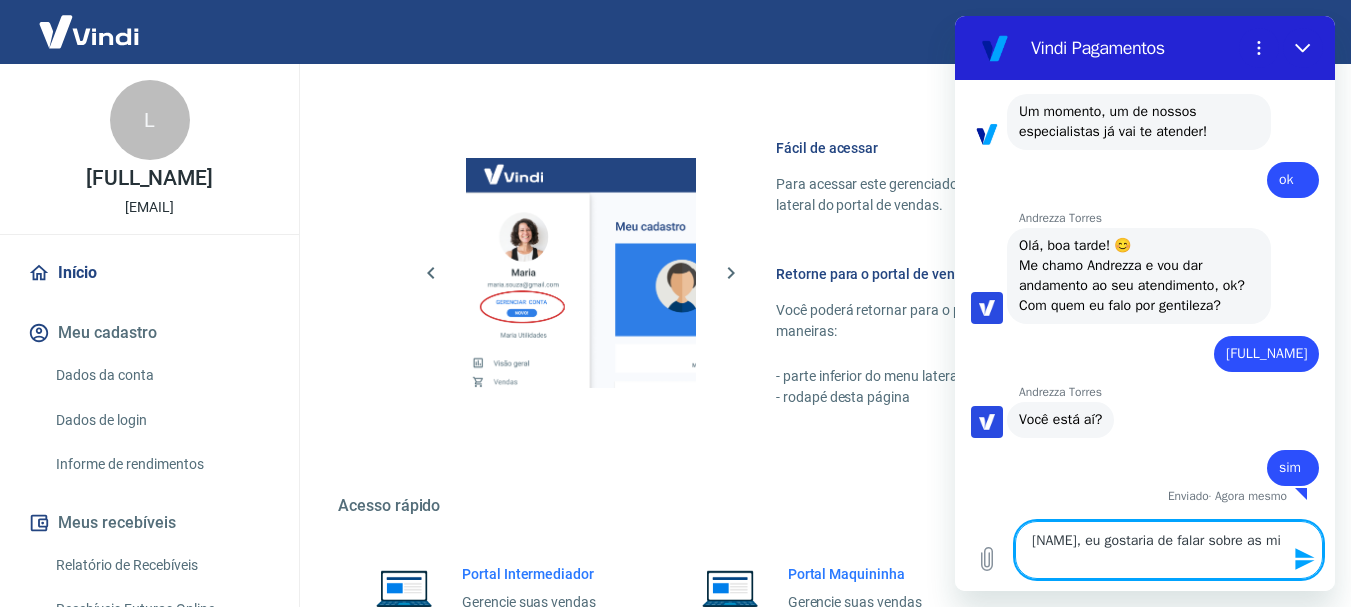type on "[NAME], eu gostaria de falar sobre as min" 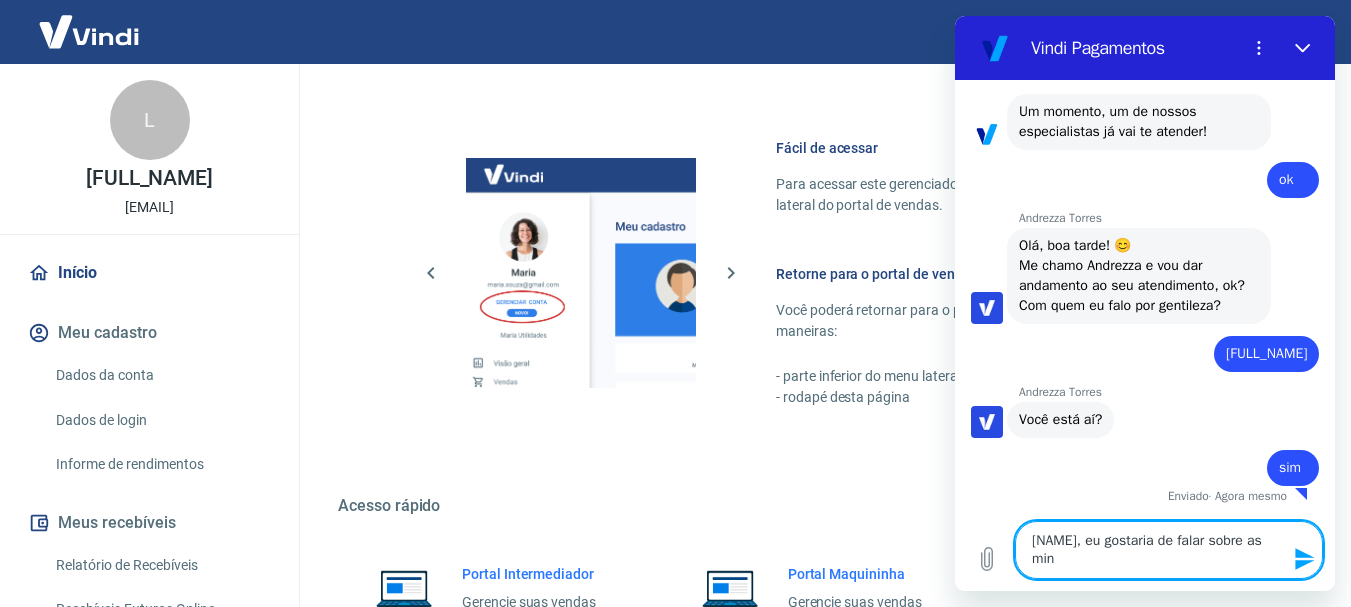 type on "[FIRST], eu gostaria de falar sobre as minh" 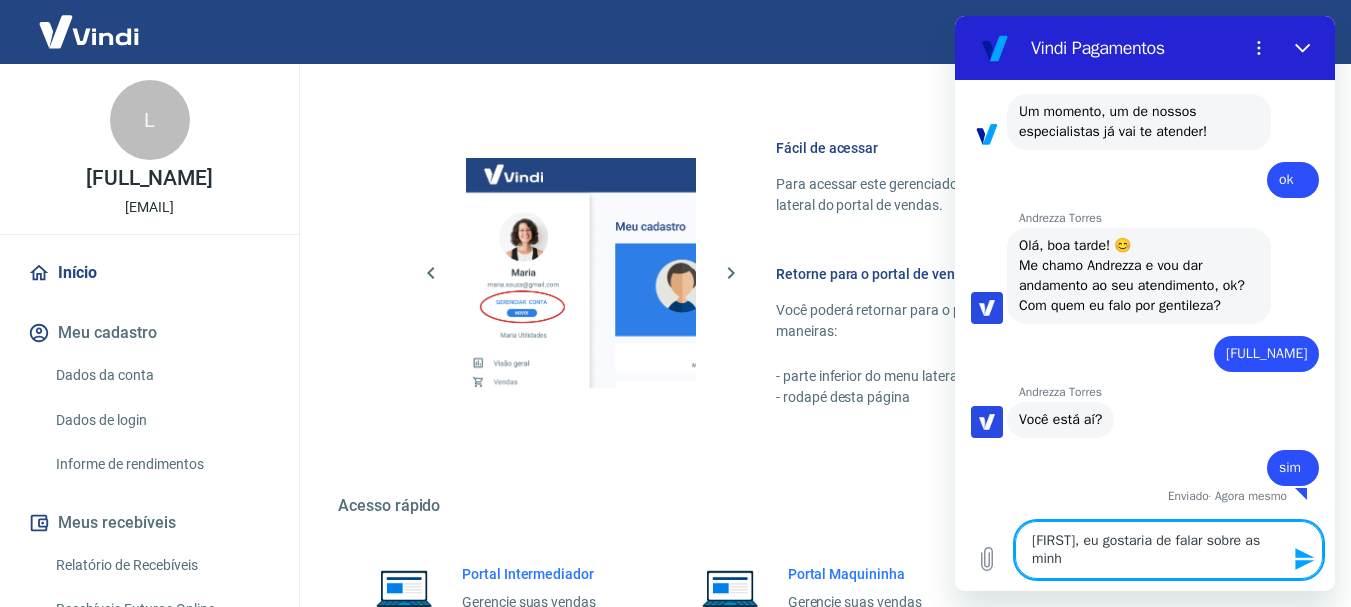type on "[NAME], eu gostaria de falar sobre as minha" 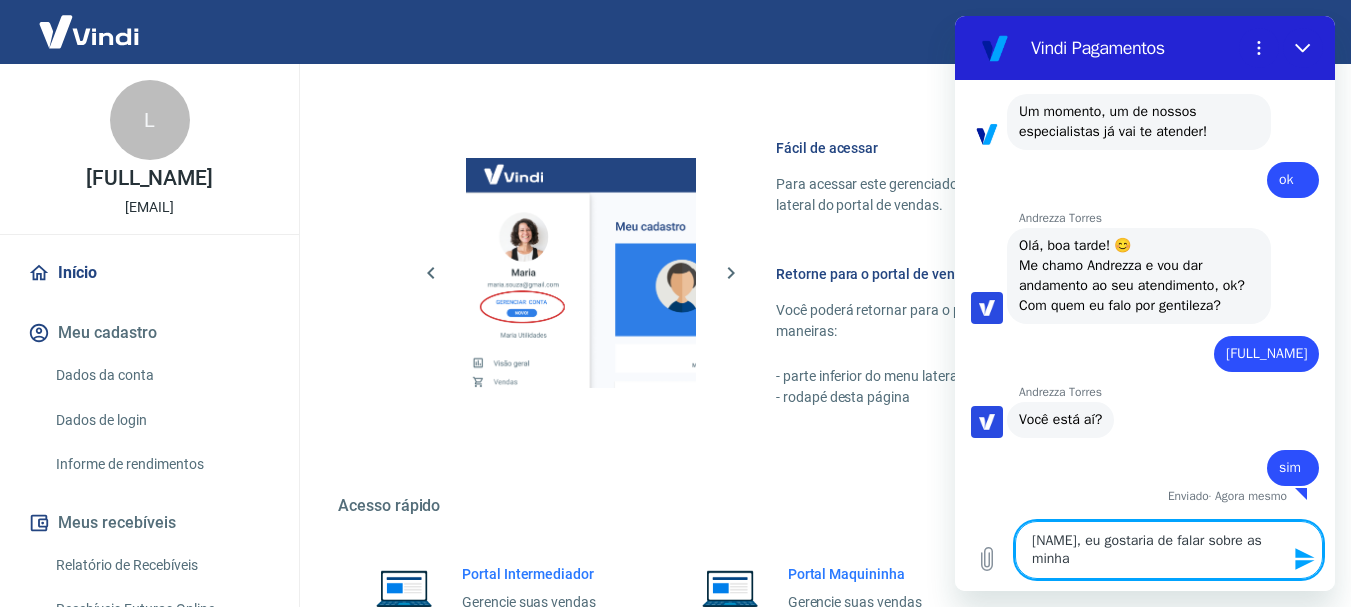 type on "[NAME], eu gostaria de falar sobre as minhas" 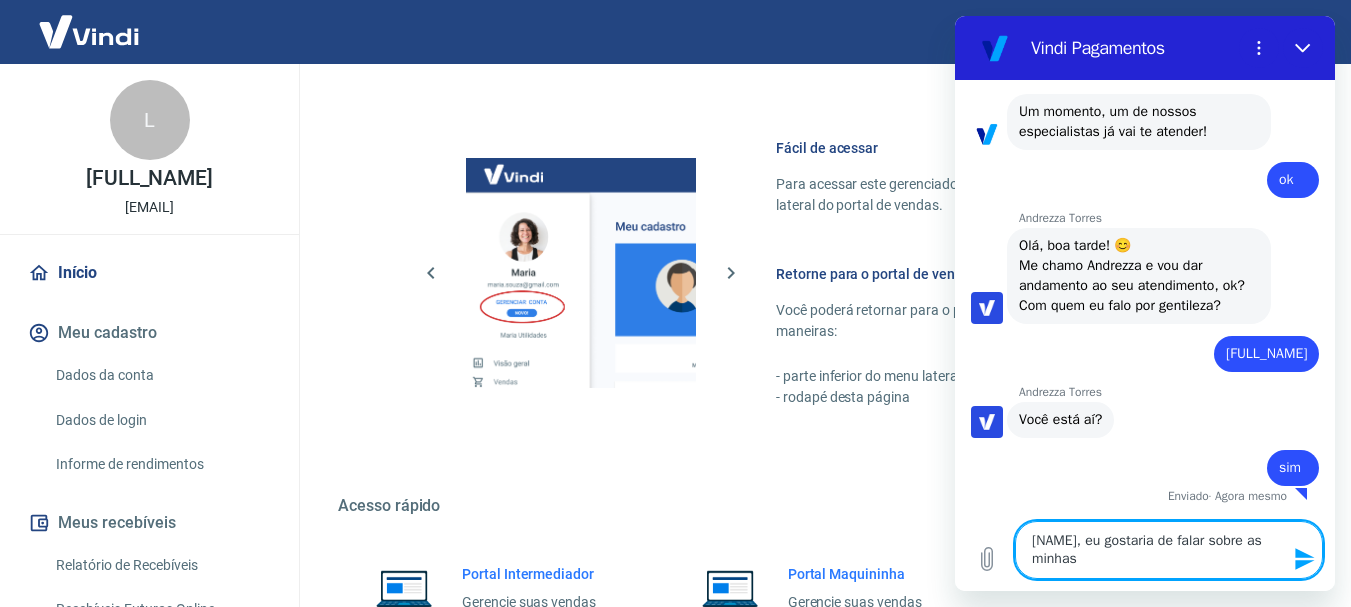 type on "[NAME], eu gostaria de falar sobre as minhas" 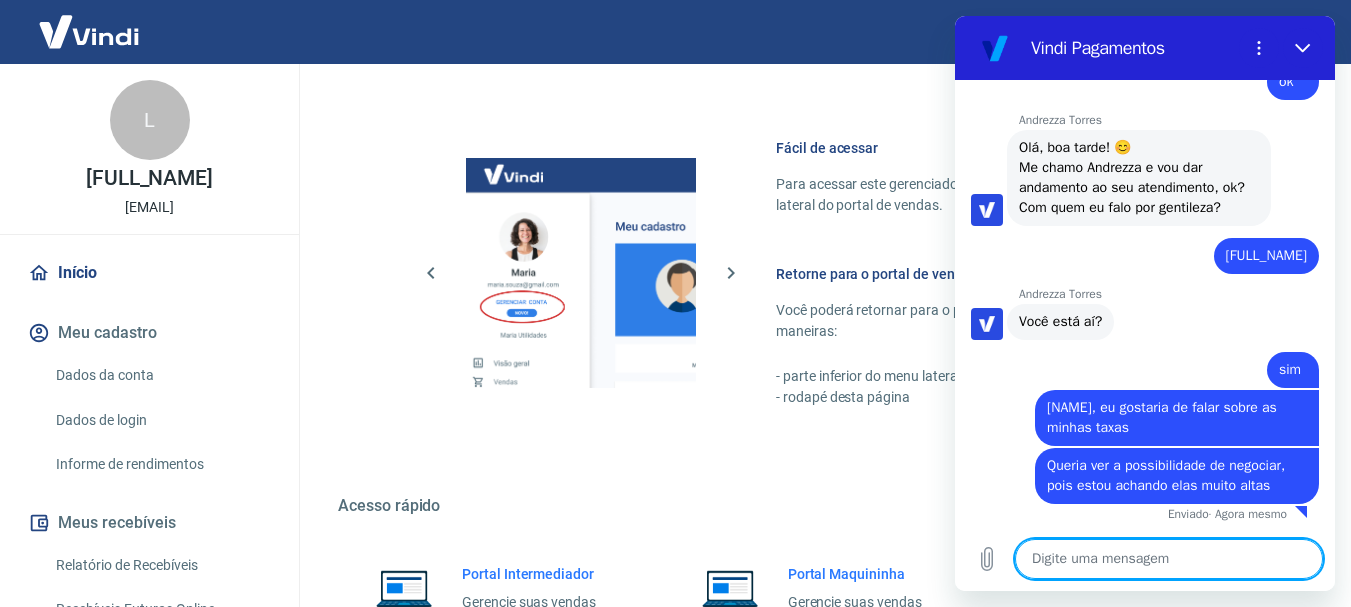 scroll, scrollTop: 1528, scrollLeft: 0, axis: vertical 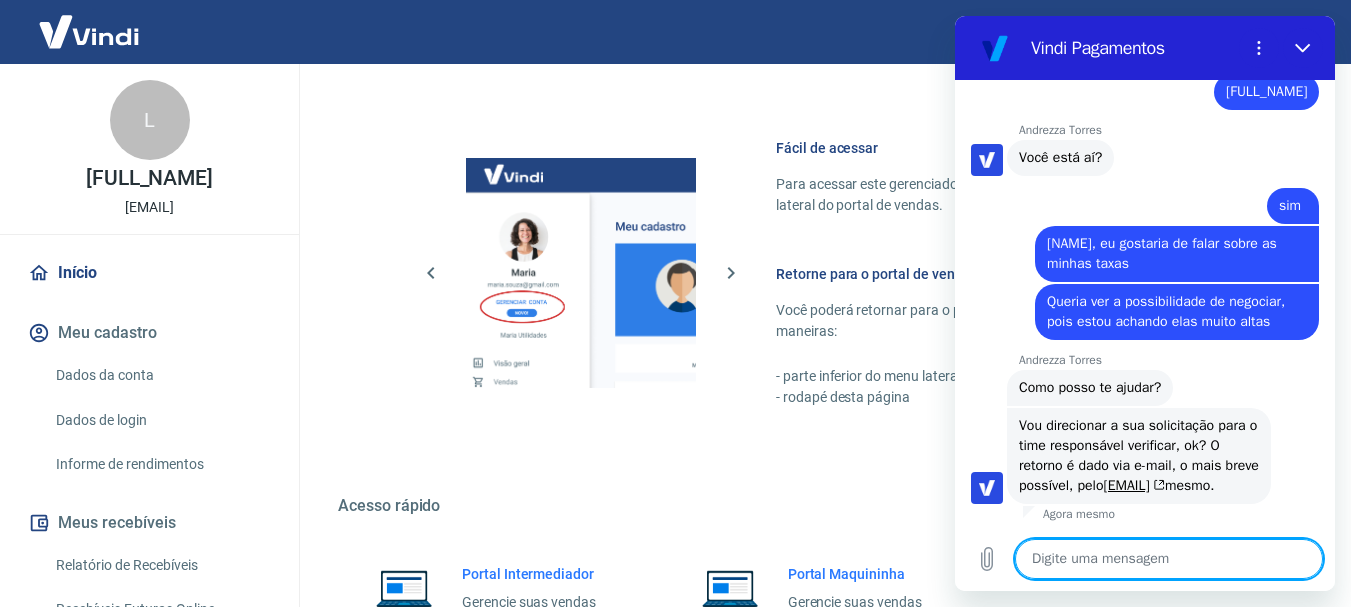 click at bounding box center [1169, 559] 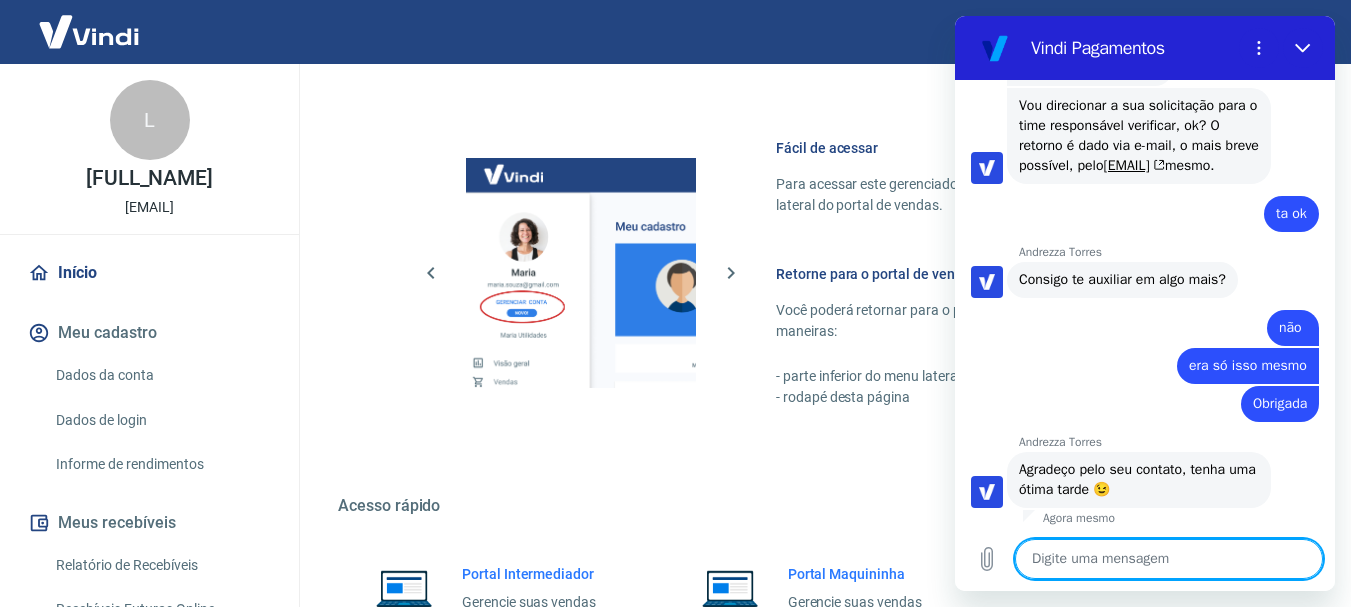 scroll, scrollTop: 2056, scrollLeft: 0, axis: vertical 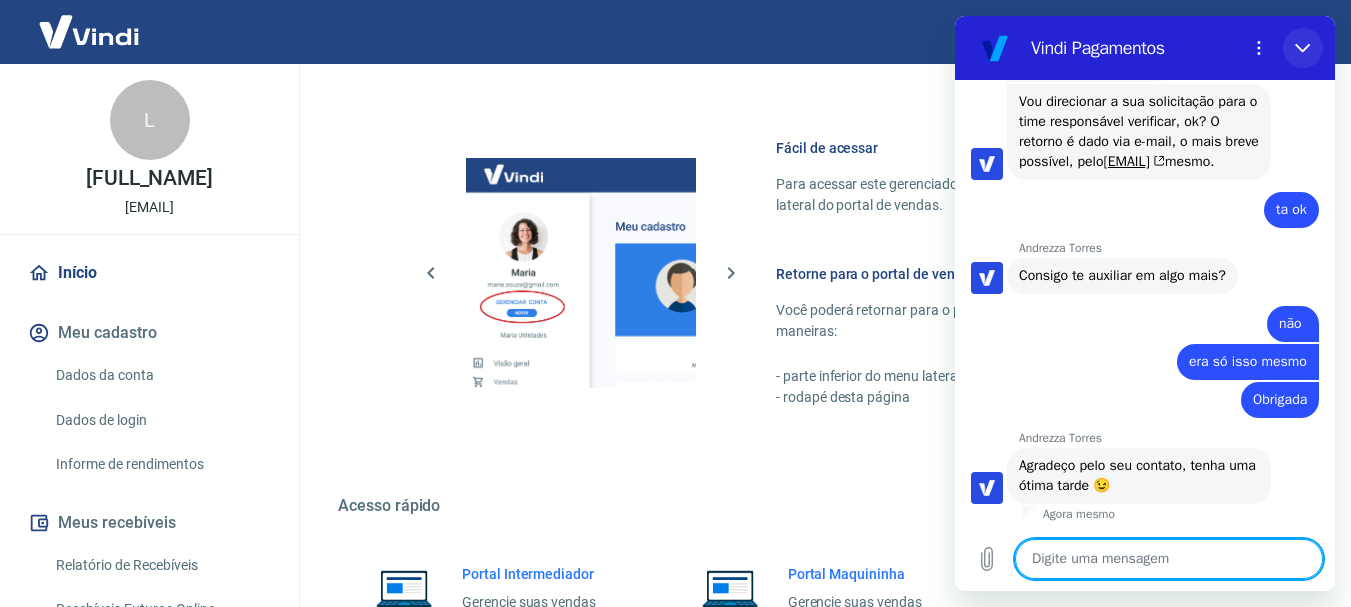 click 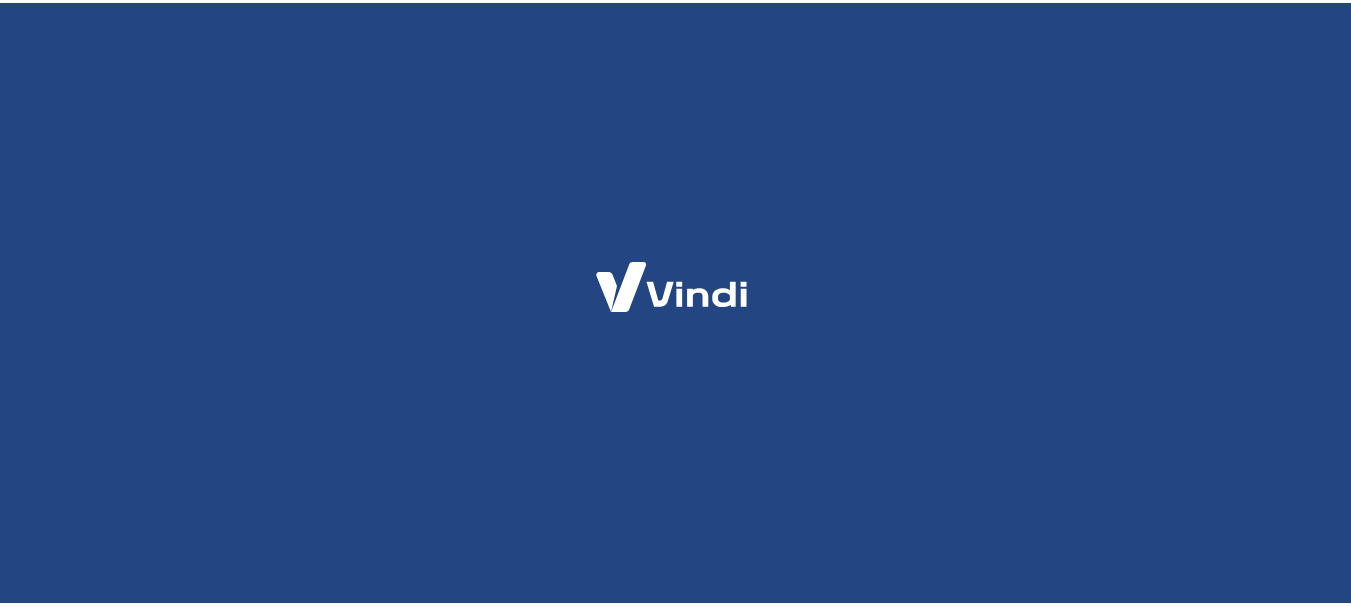 scroll, scrollTop: 0, scrollLeft: 0, axis: both 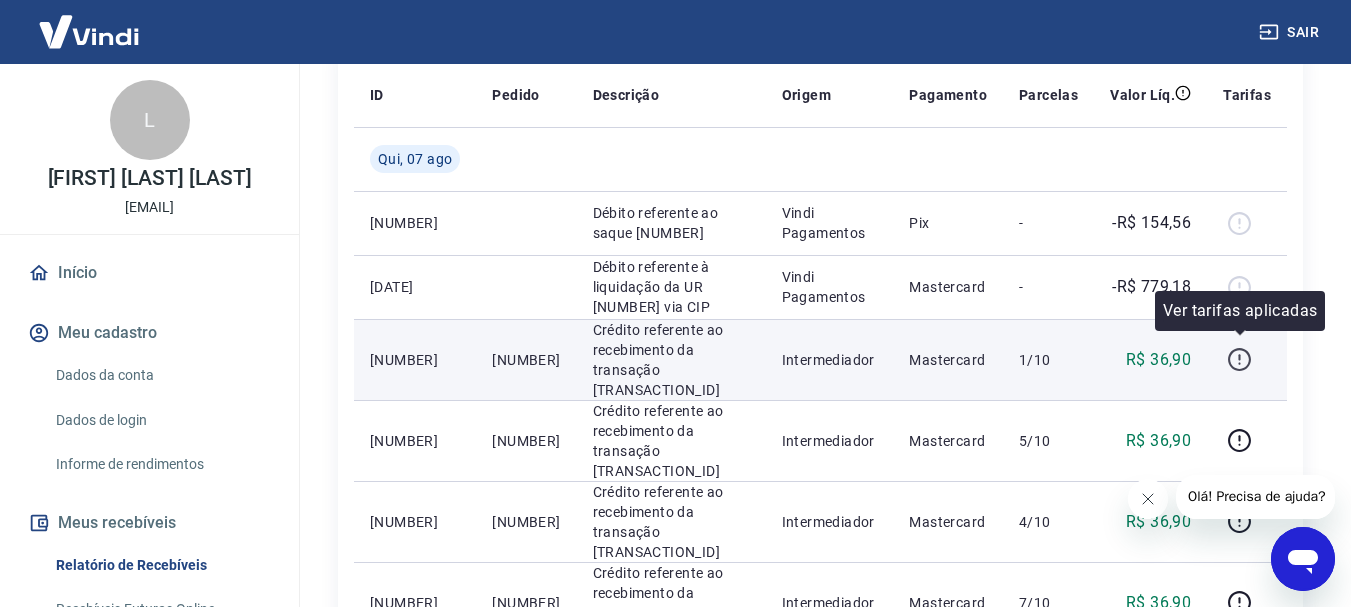 click 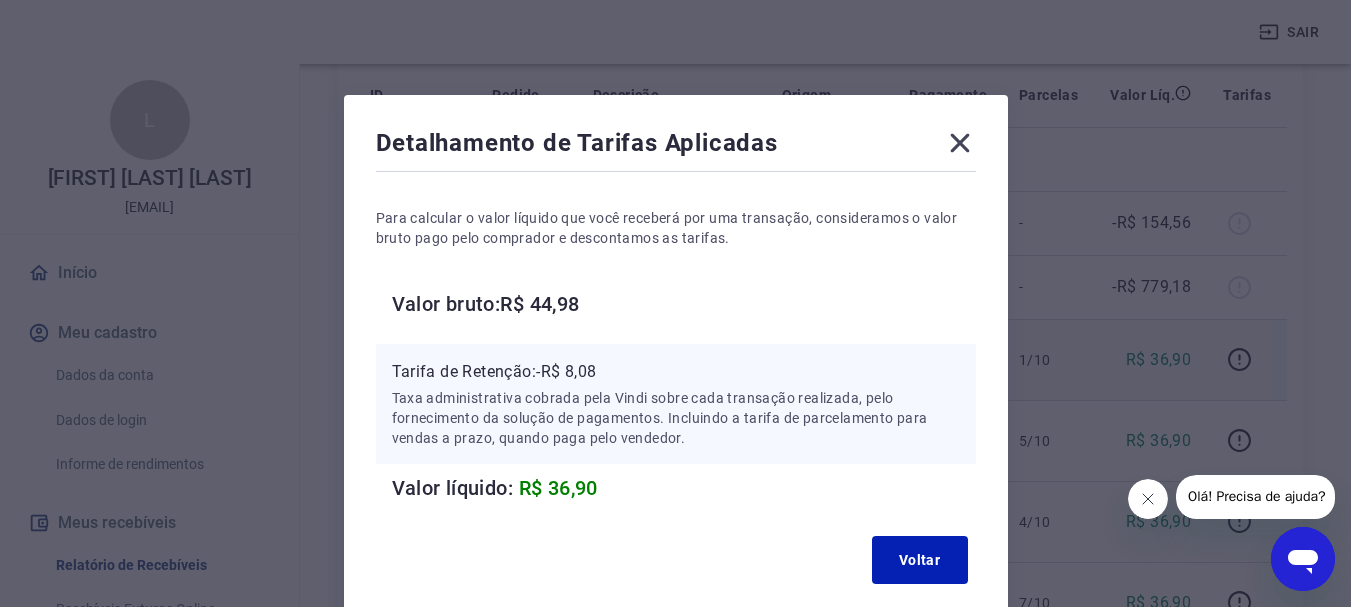 scroll, scrollTop: 0, scrollLeft: 0, axis: both 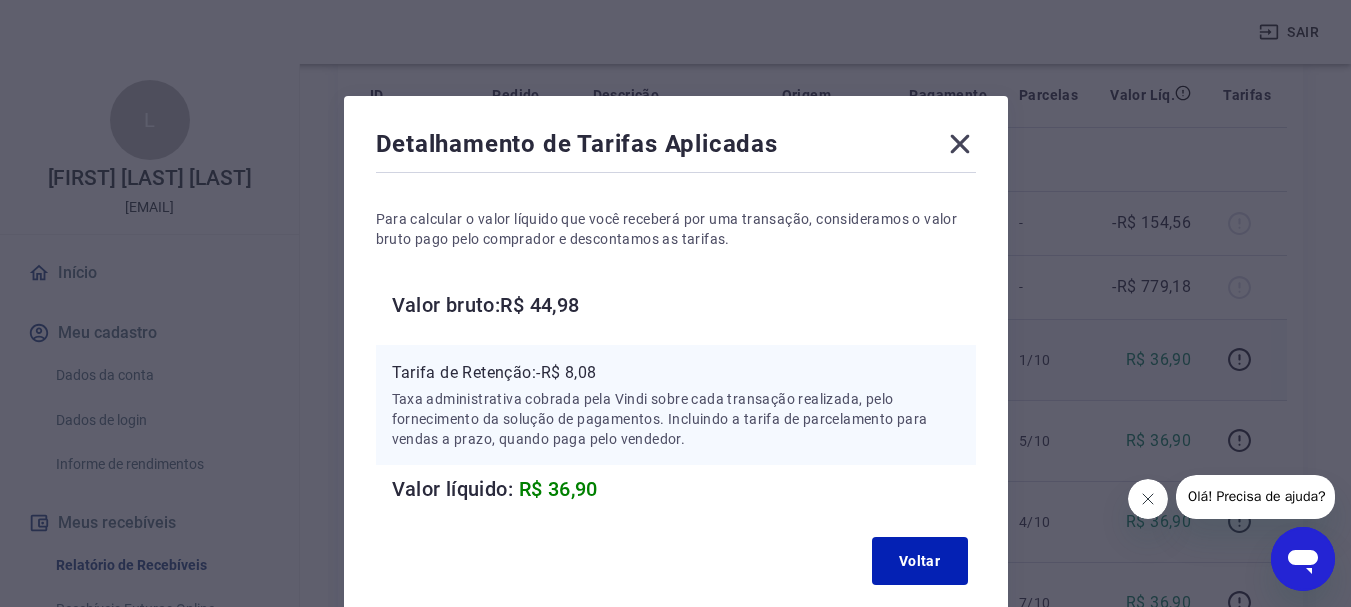 click 